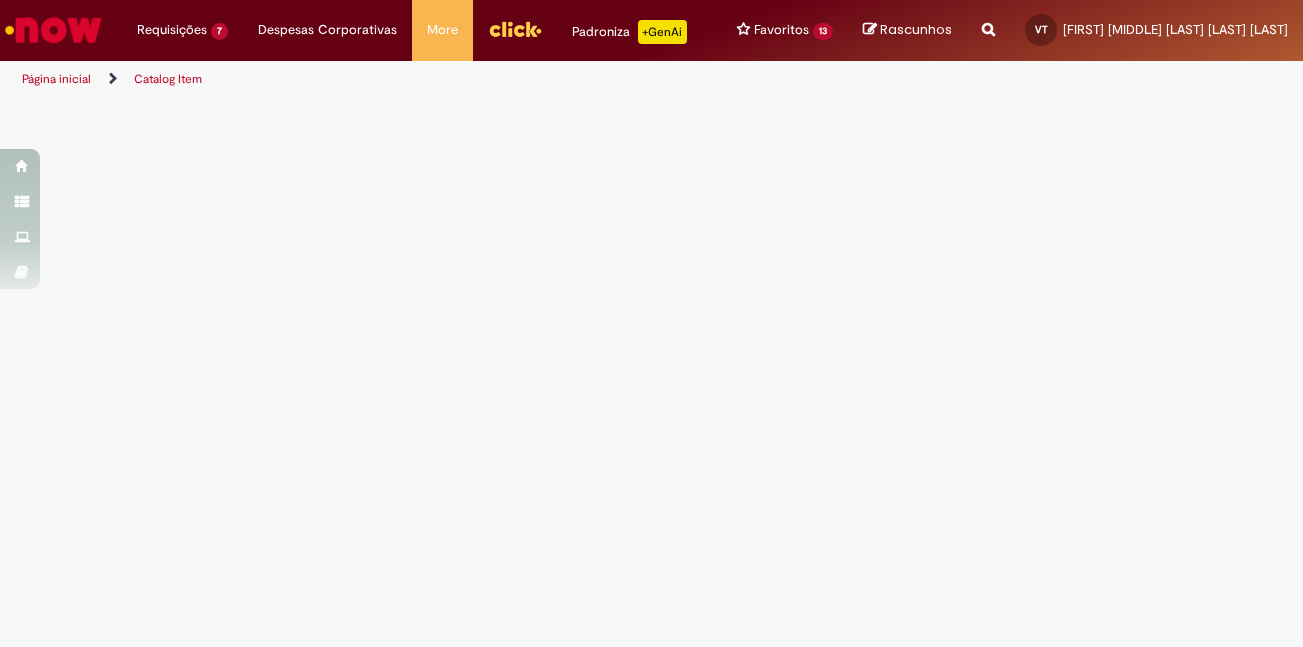 scroll, scrollTop: 0, scrollLeft: 0, axis: both 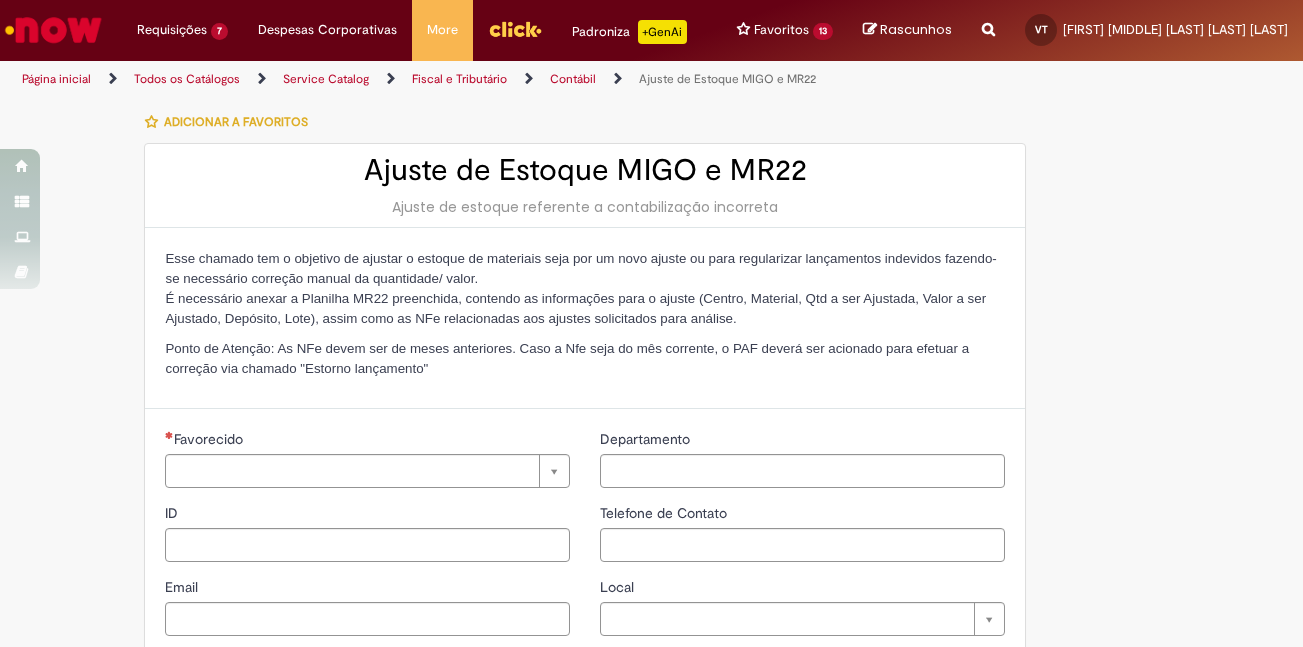type on "********" 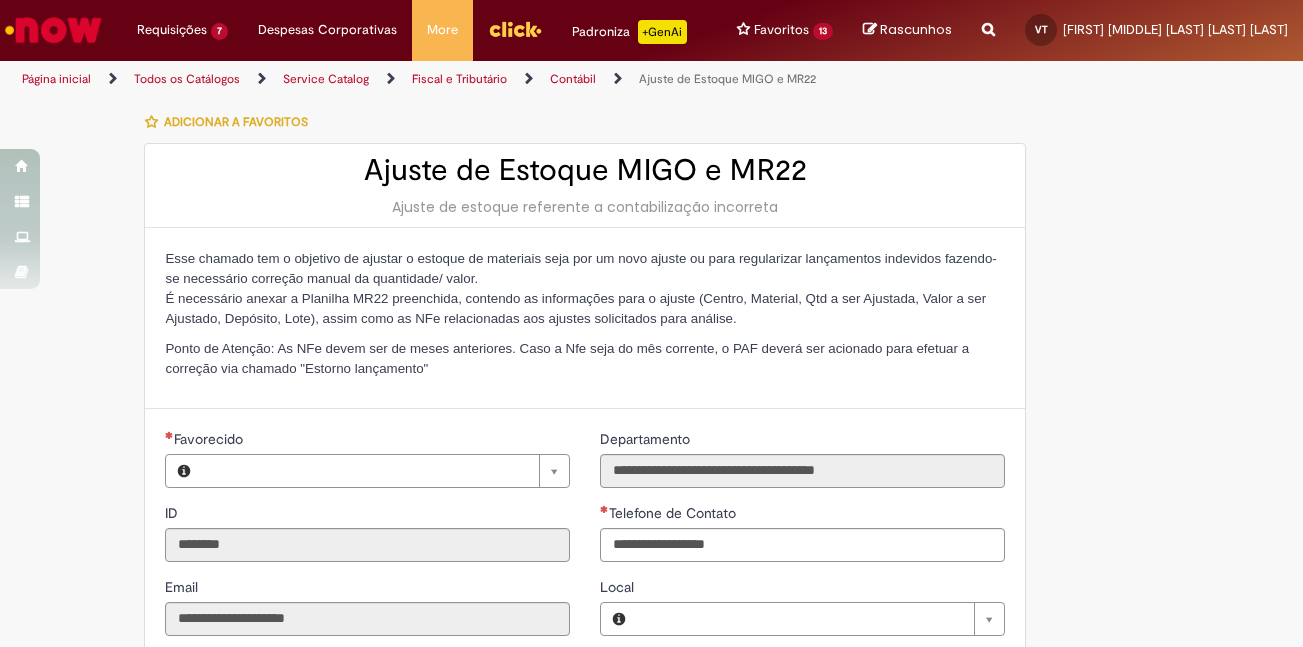 type on "**********" 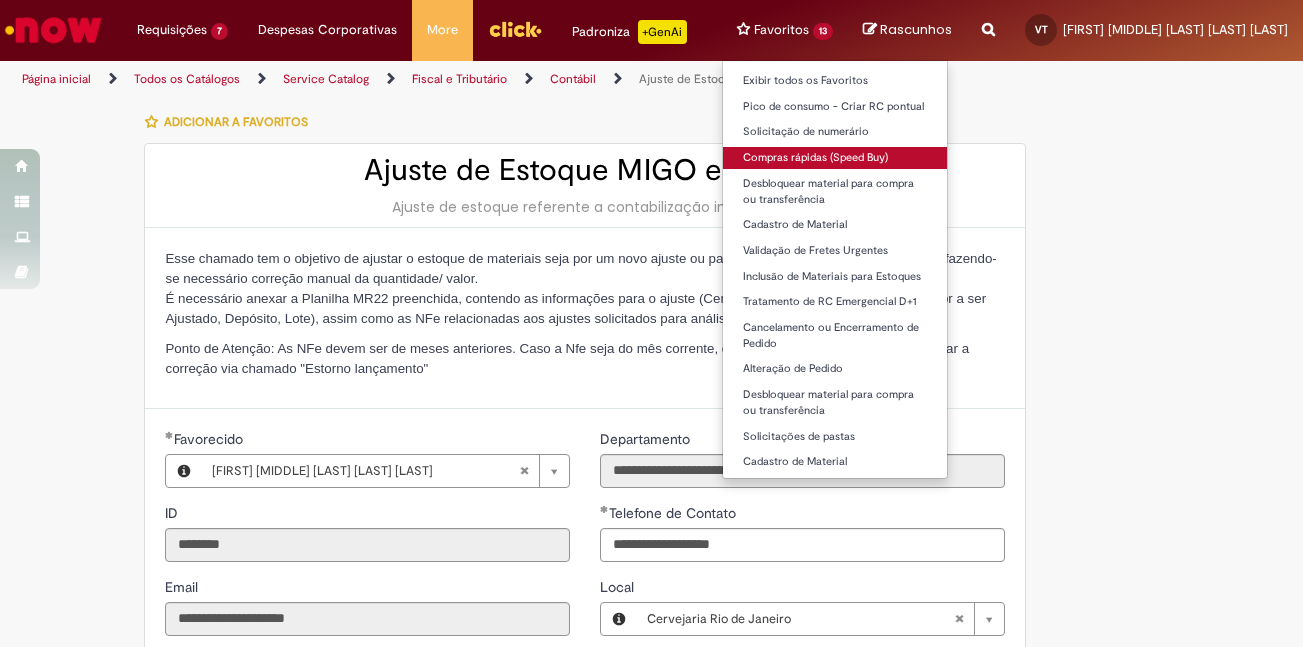 click on "Compras rápidas (Speed Buy)" at bounding box center (835, 158) 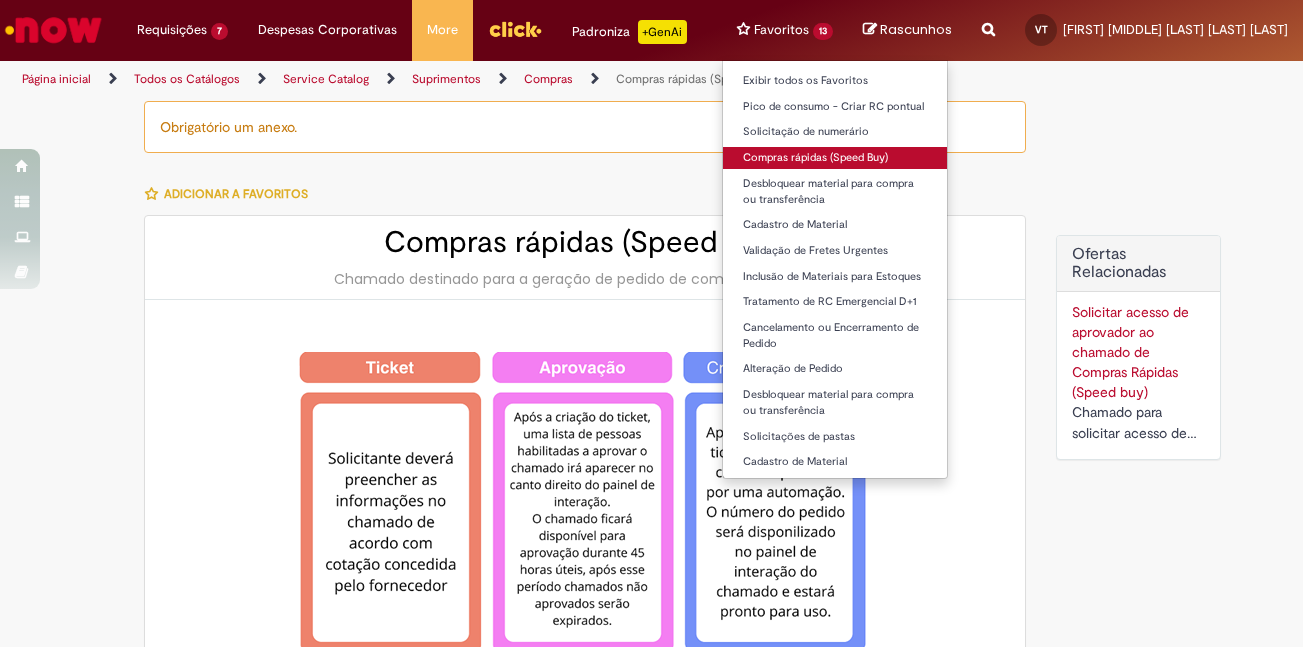 type on "********" 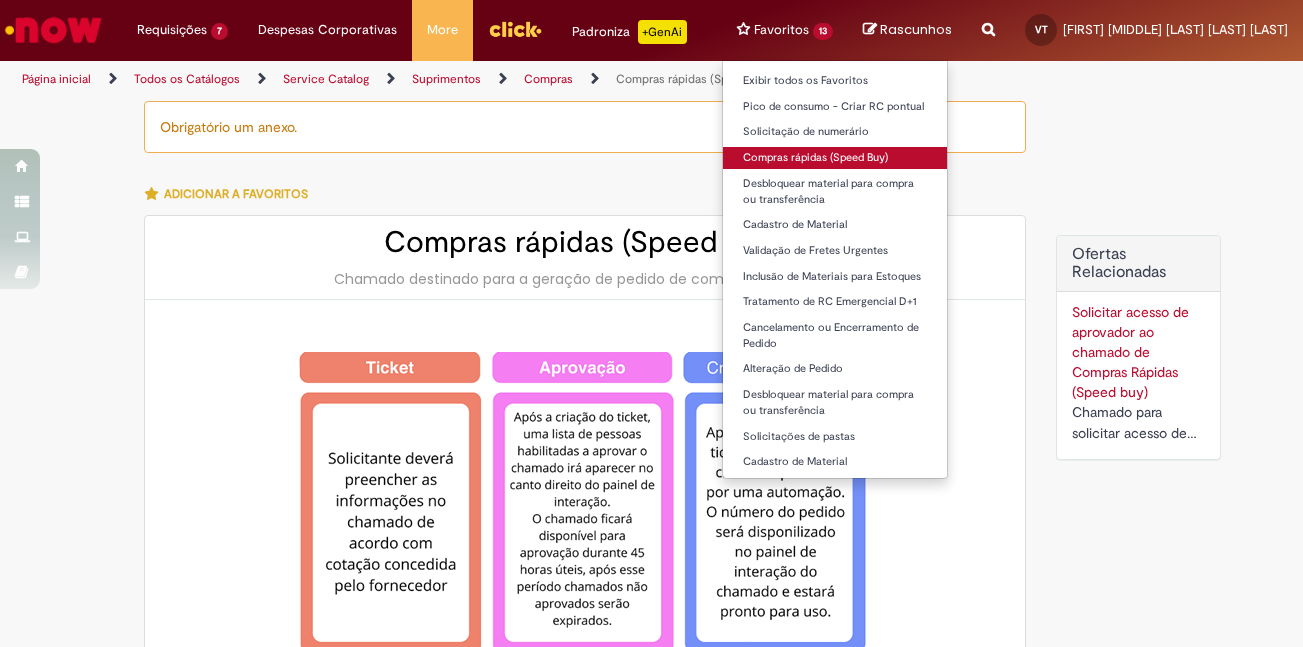 type on "**********" 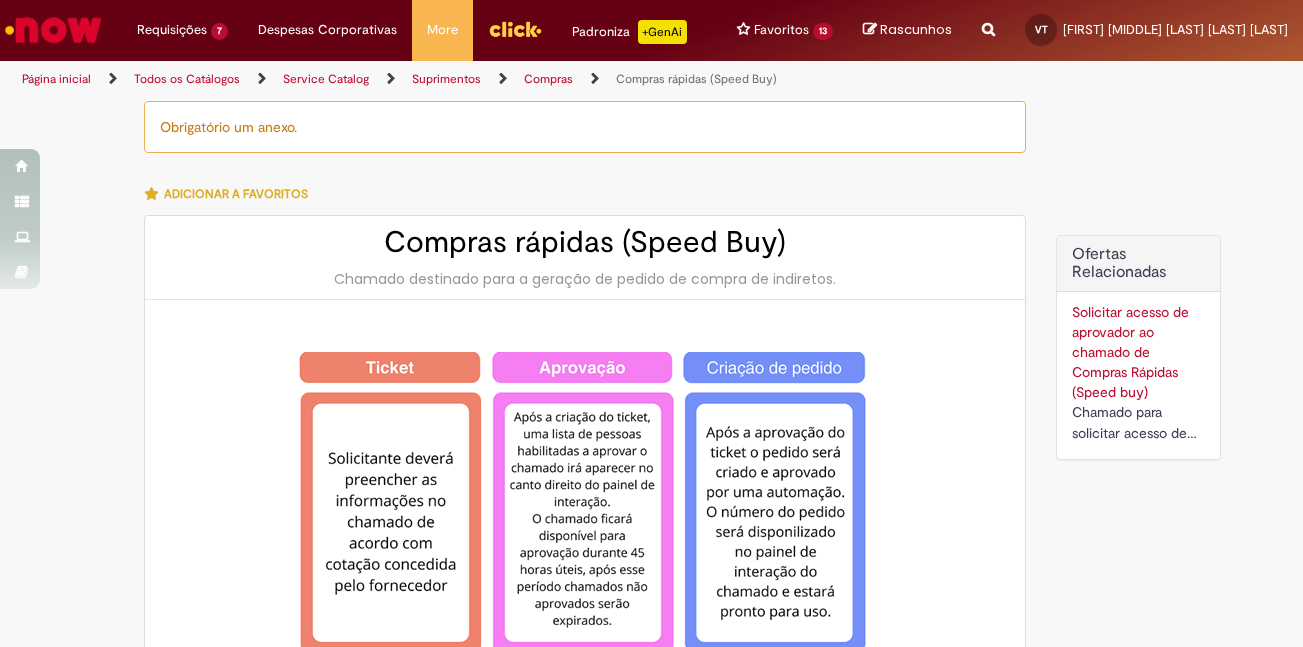 click at bounding box center [585, 559] 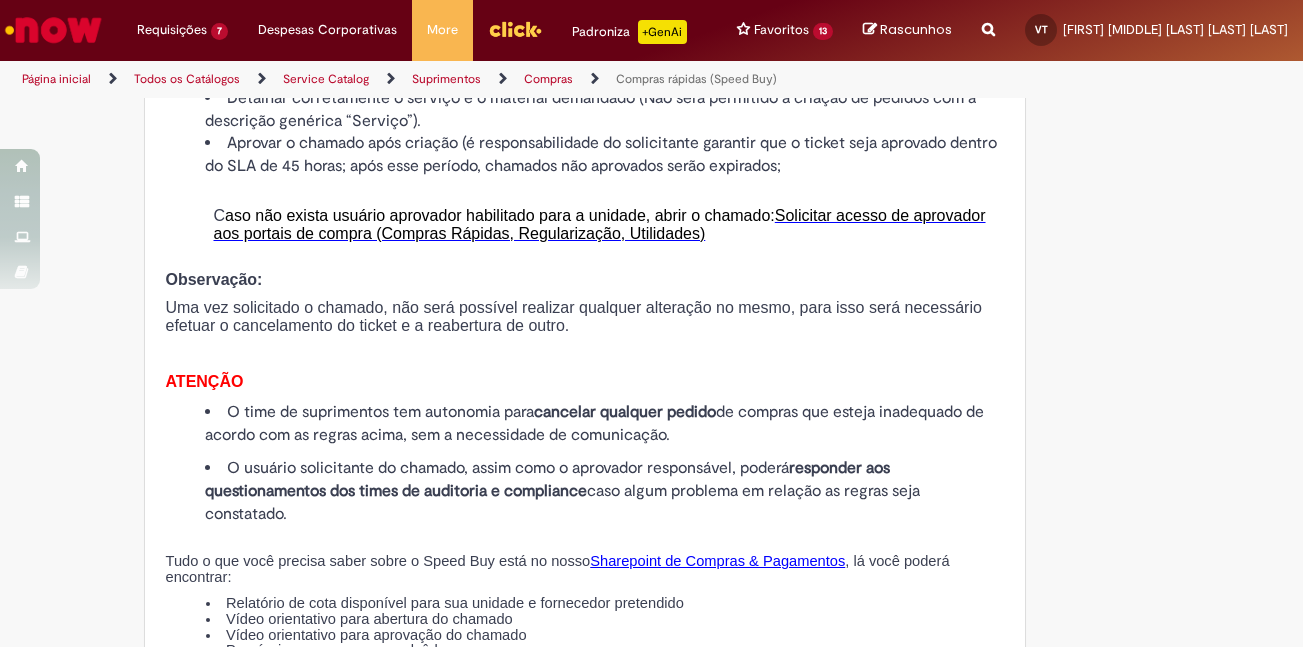 scroll, scrollTop: 2300, scrollLeft: 0, axis: vertical 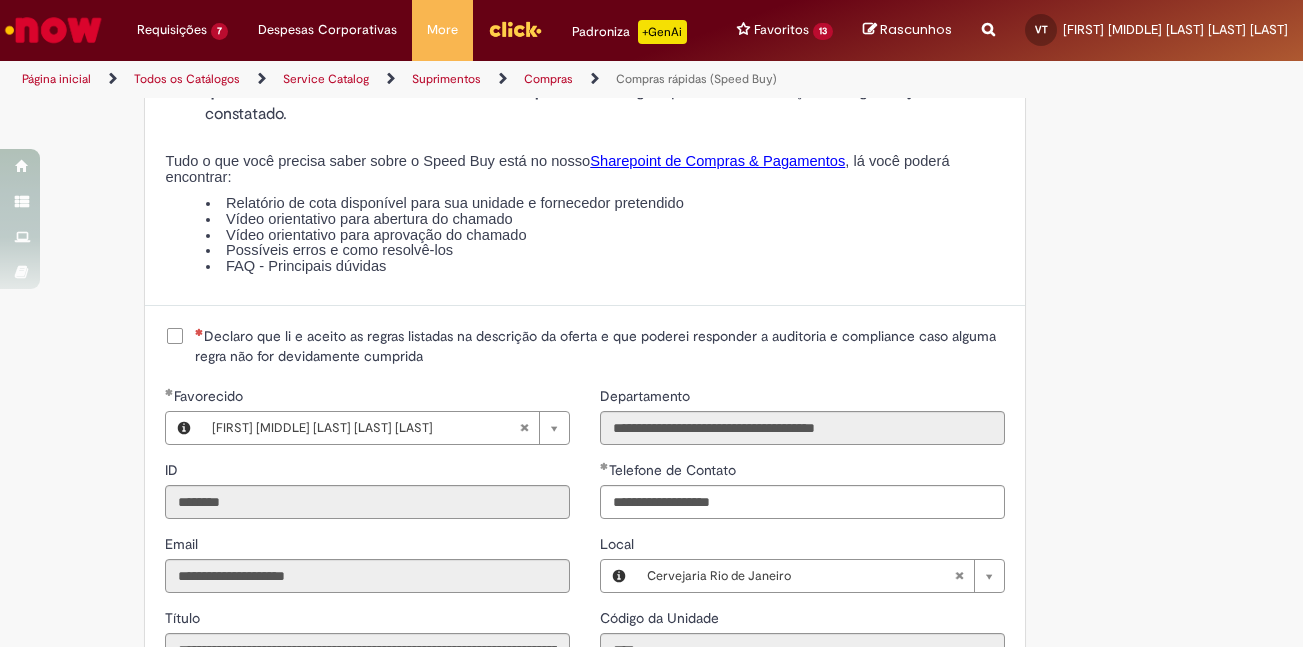 click on "Declaro que li e aceito as regras listadas na descrição da oferta e que poderei responder a auditoria e compliance caso alguma regra não for devidamente cumprida" at bounding box center (585, 348) 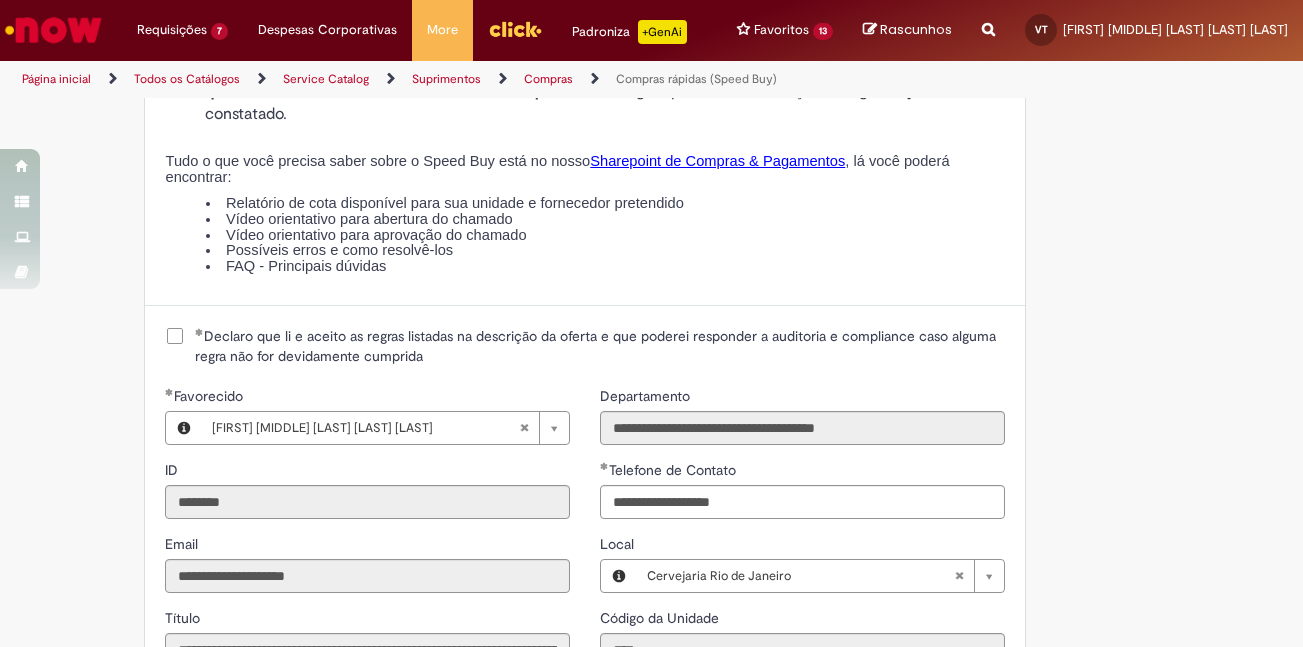 scroll, scrollTop: 2700, scrollLeft: 0, axis: vertical 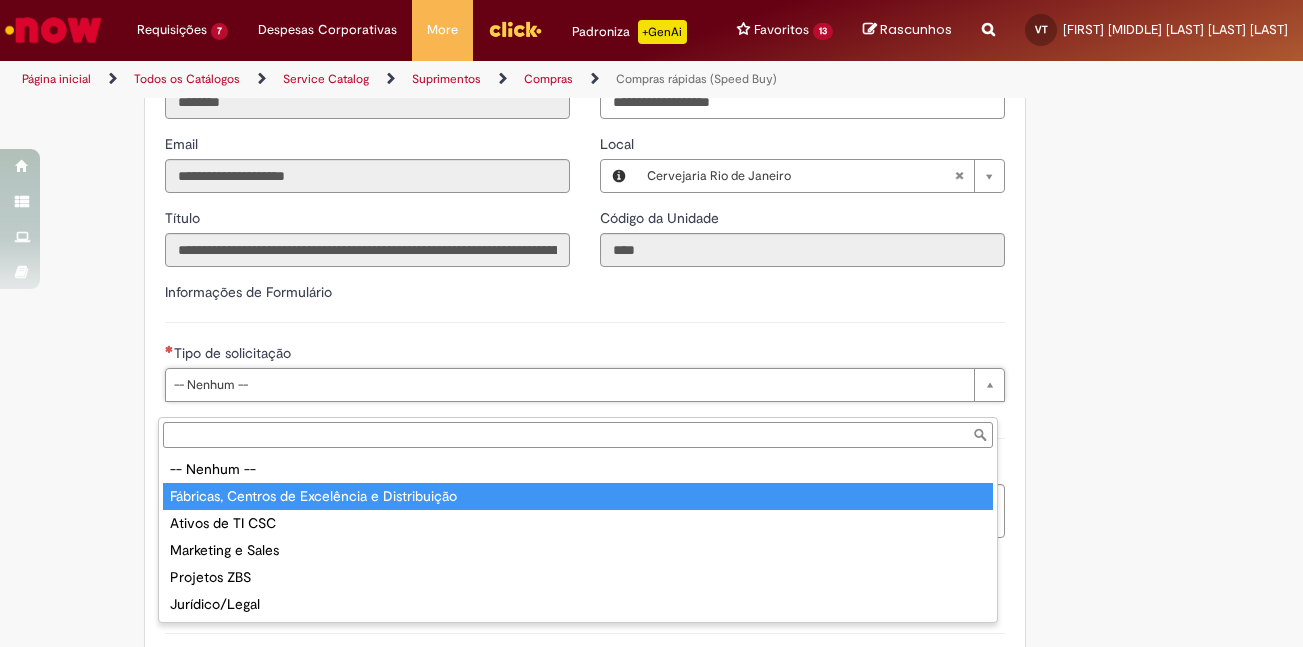 type on "**********" 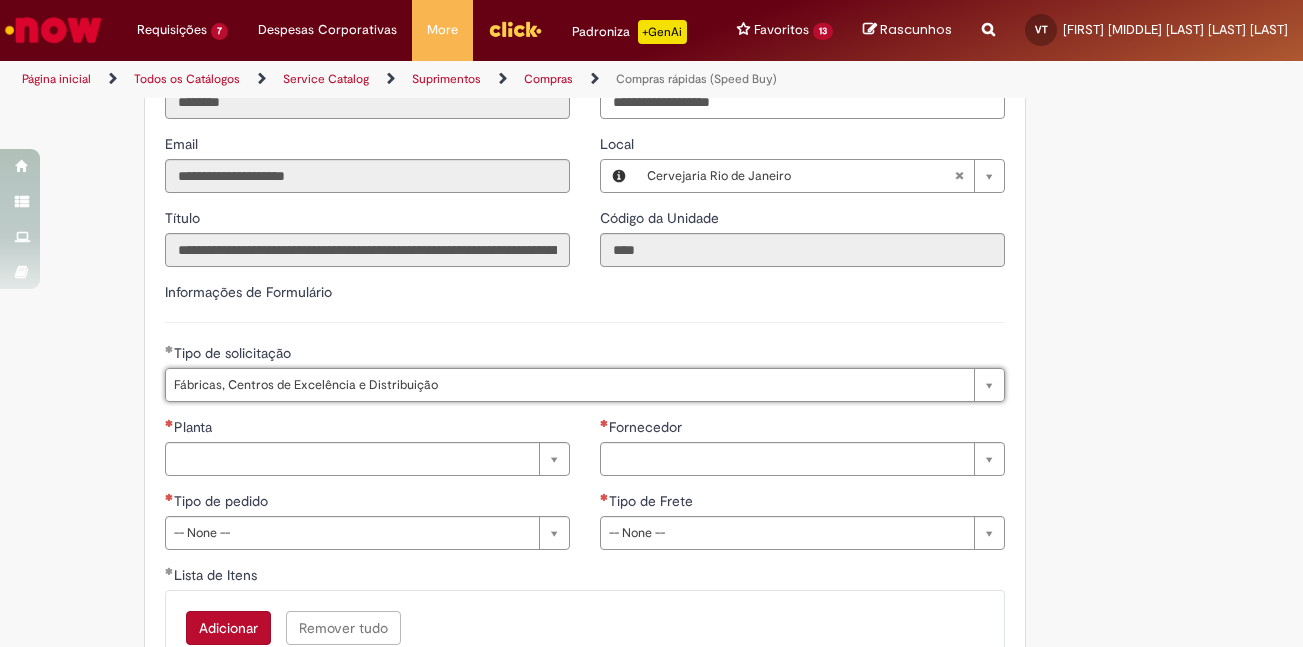 click on "**********" at bounding box center [367, 491] 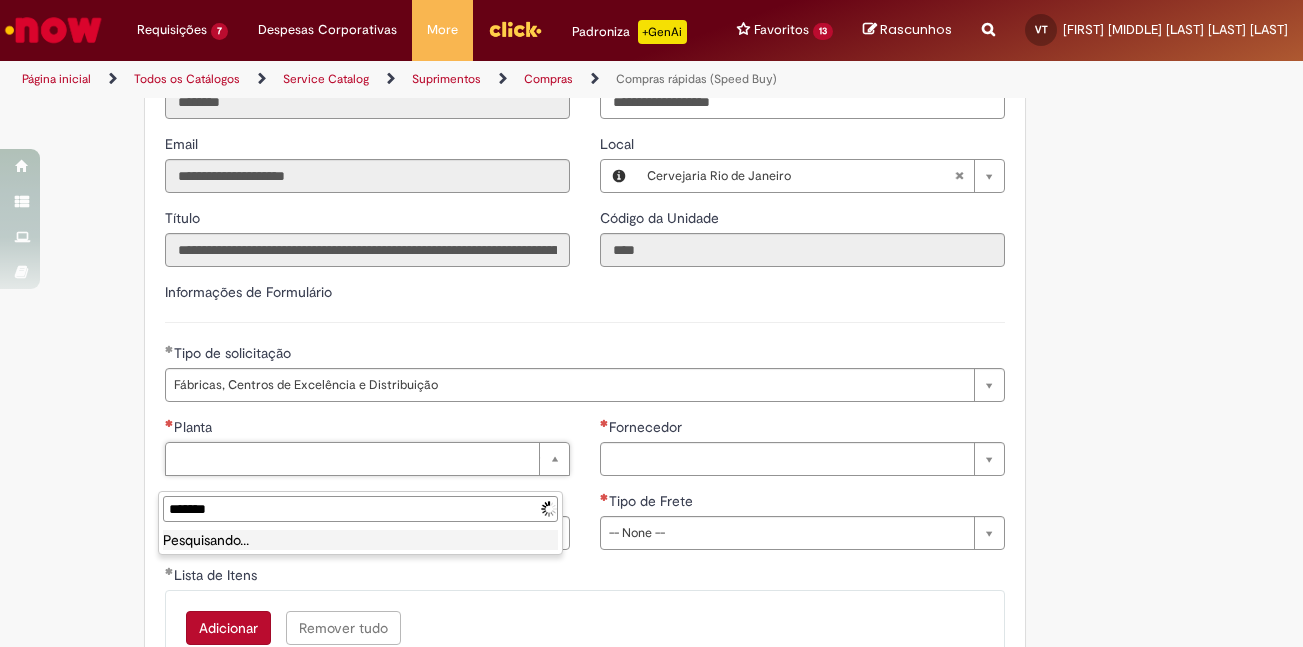 type on "********" 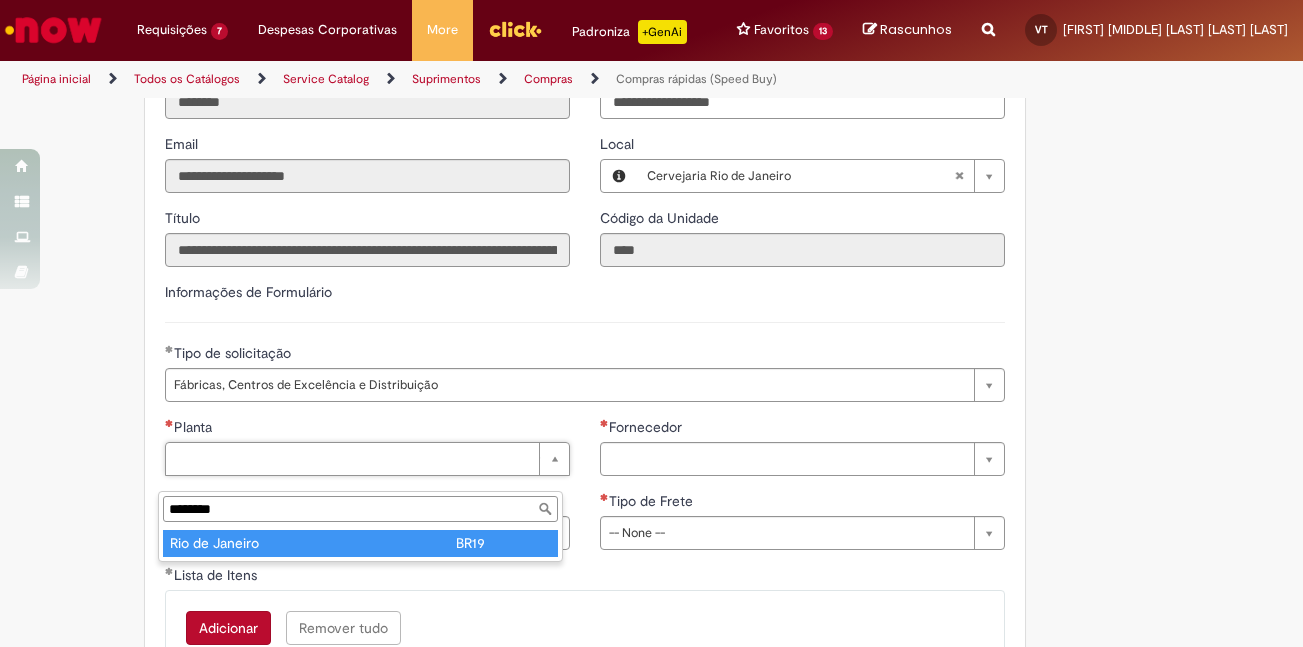 type on "**********" 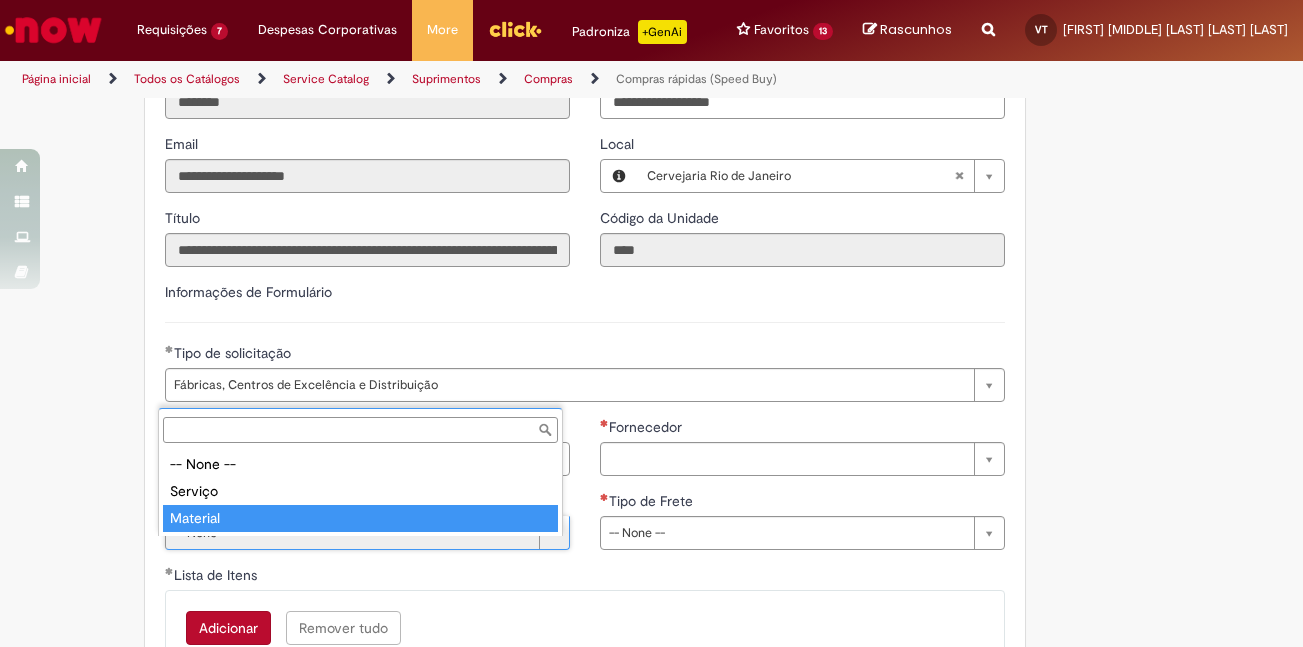 type on "********" 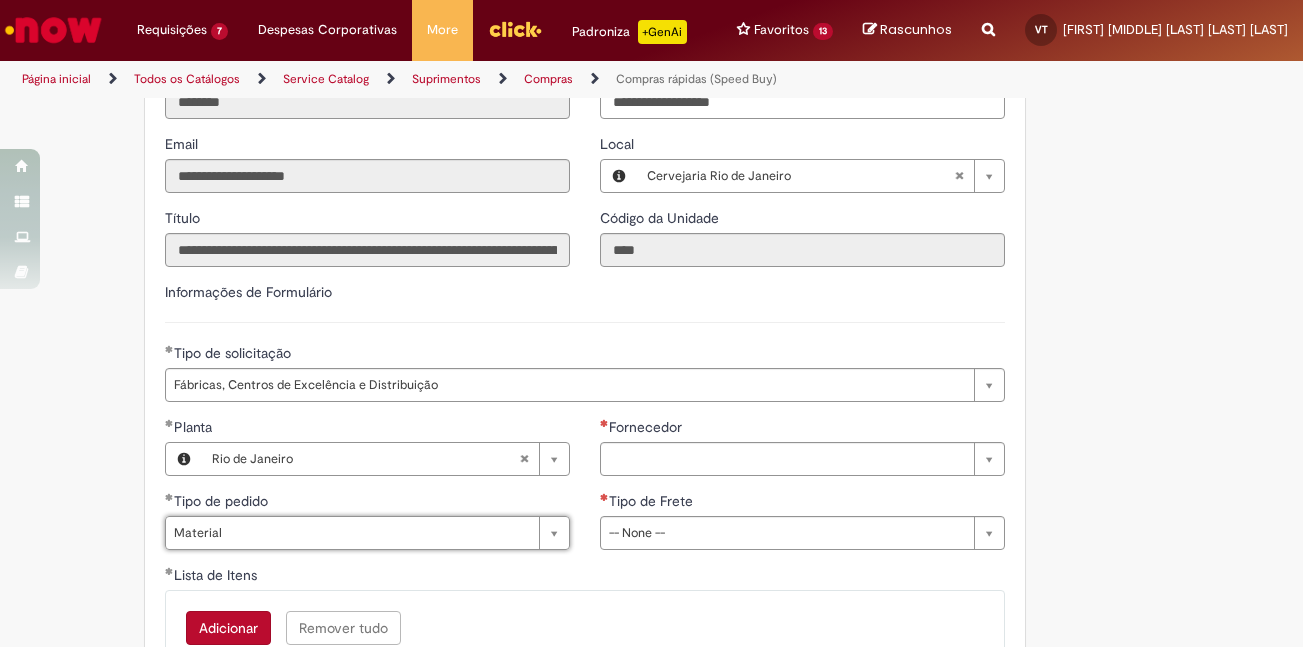 click on "Obrigatório um anexo.
Adicionar a Favoritos
Compras rápidas (Speed Buy)
Chamado destinado para a geração de pedido de compra de indiretos.
O Speed buy é a ferramenta oficial para a geração de pedidos de compra que atenda aos seguintes requisitos:
Compras de material e serviço indiretos
Compras inferiores a R$13.000 *
Compras com fornecedores nacionais
Compras de material sem contrato ativo no SAP para o centro solicitado
* Essa cota é referente ao tipo de solicitação padrão de Speed buy. Os chamados com cotas especiais podem possuir valores divergentes.
Regras de Utilização
No campo “Tipo de Solicitação” selecionar a opção correspondente a sua unidade de negócio.
Solicitação Padrão de Speed buy:
Fábricas, centros de Excelência e de Distribuição:  habilitado para todos usuários ambev
Cotas especiais de Speed buy:" at bounding box center (554, -644) 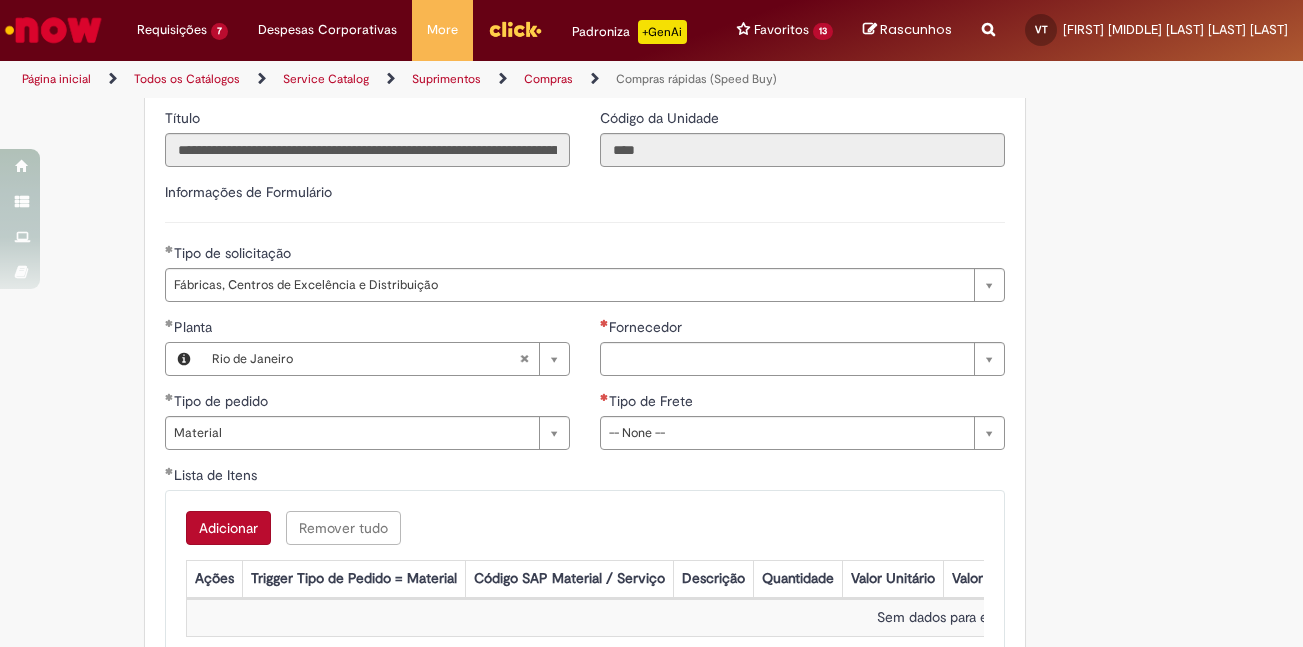 scroll, scrollTop: 2900, scrollLeft: 0, axis: vertical 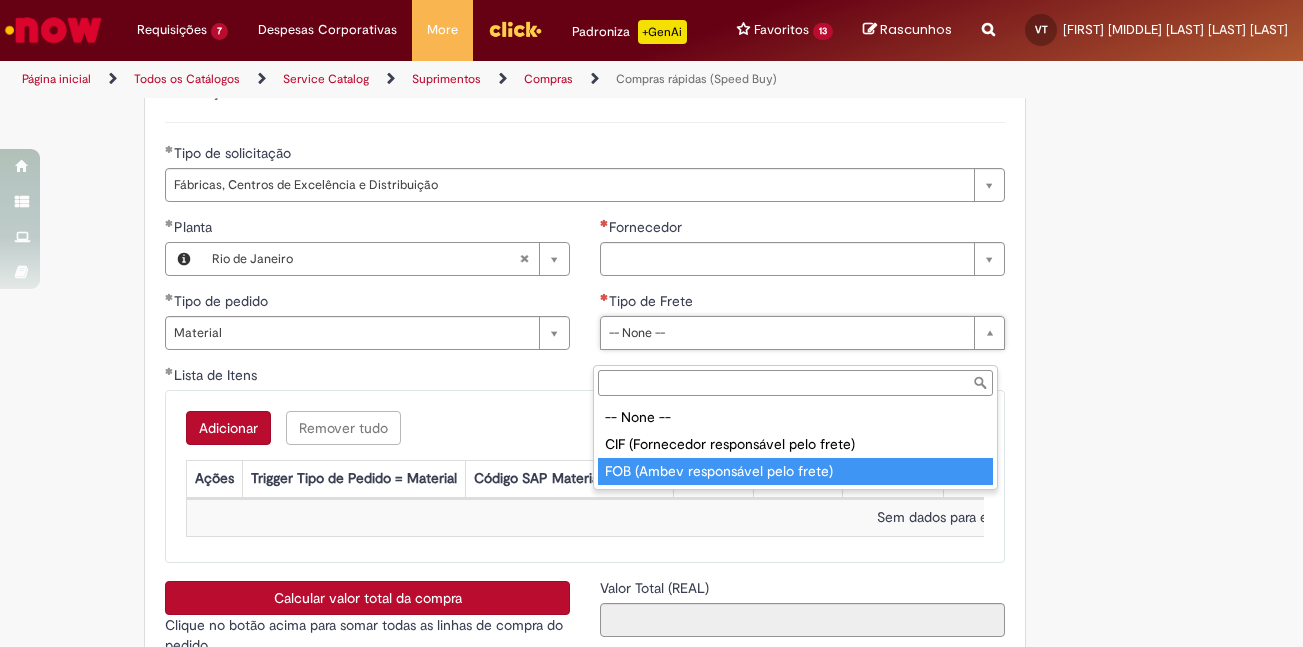 type on "**********" 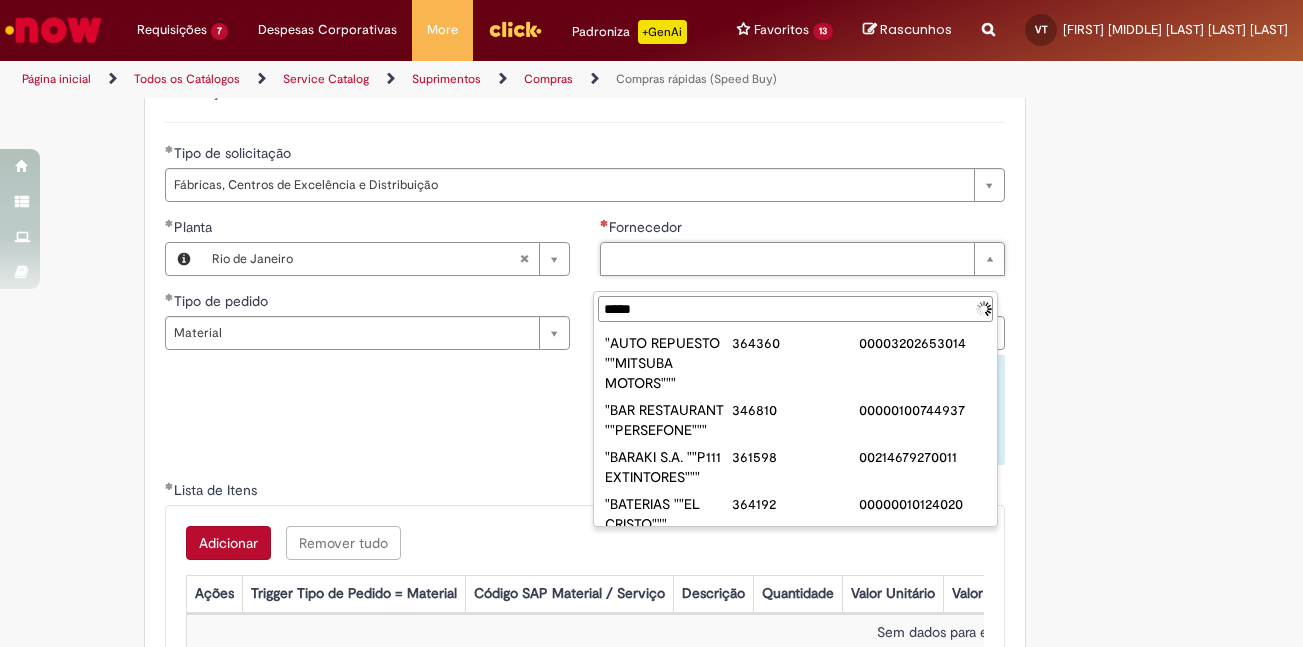 type on "******" 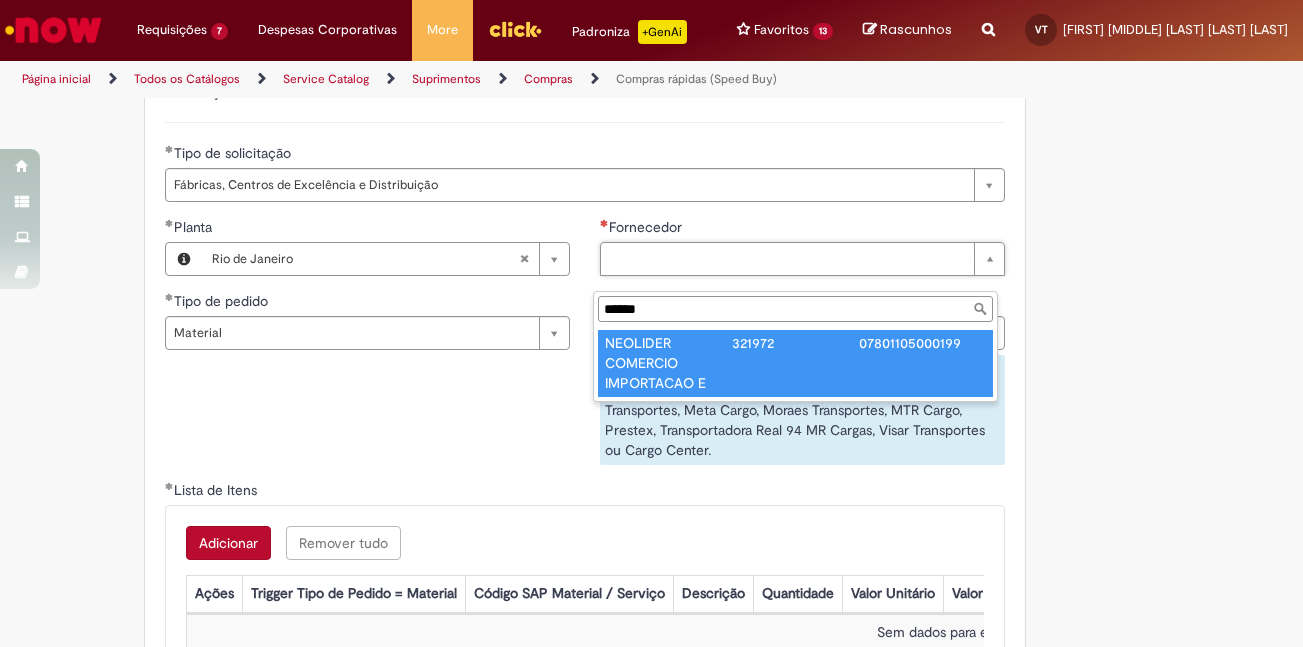 type on "**********" 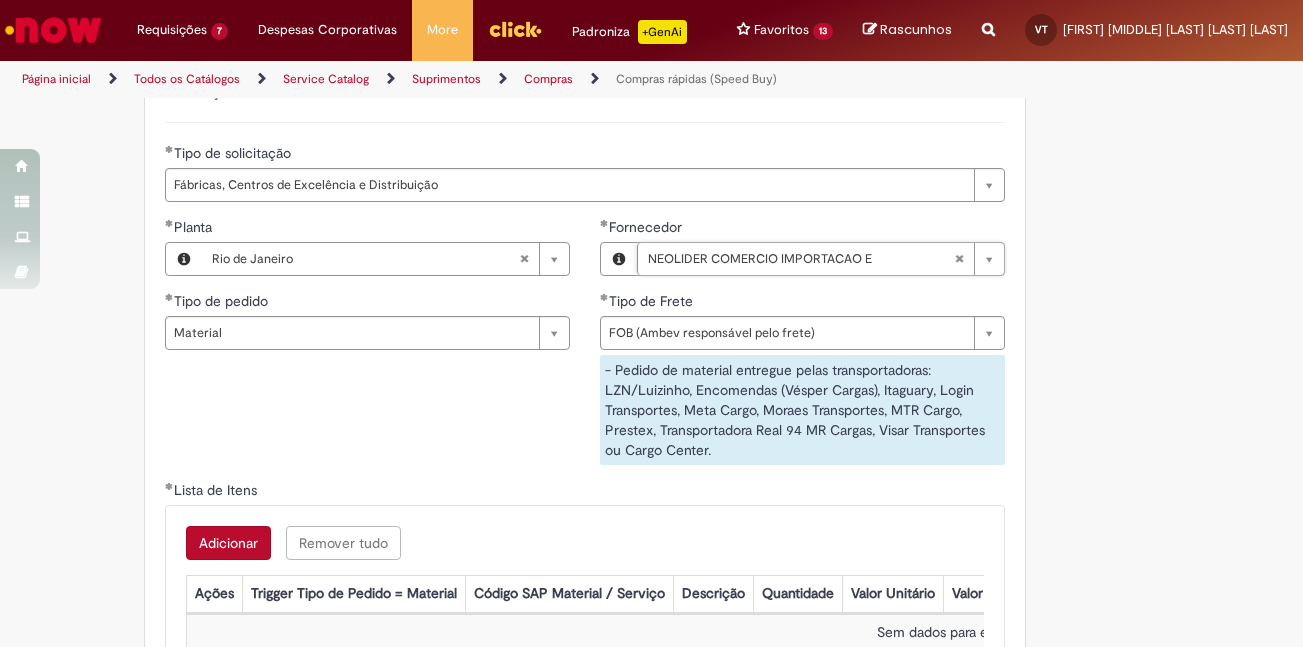 click on "**********" at bounding box center (585, 348) 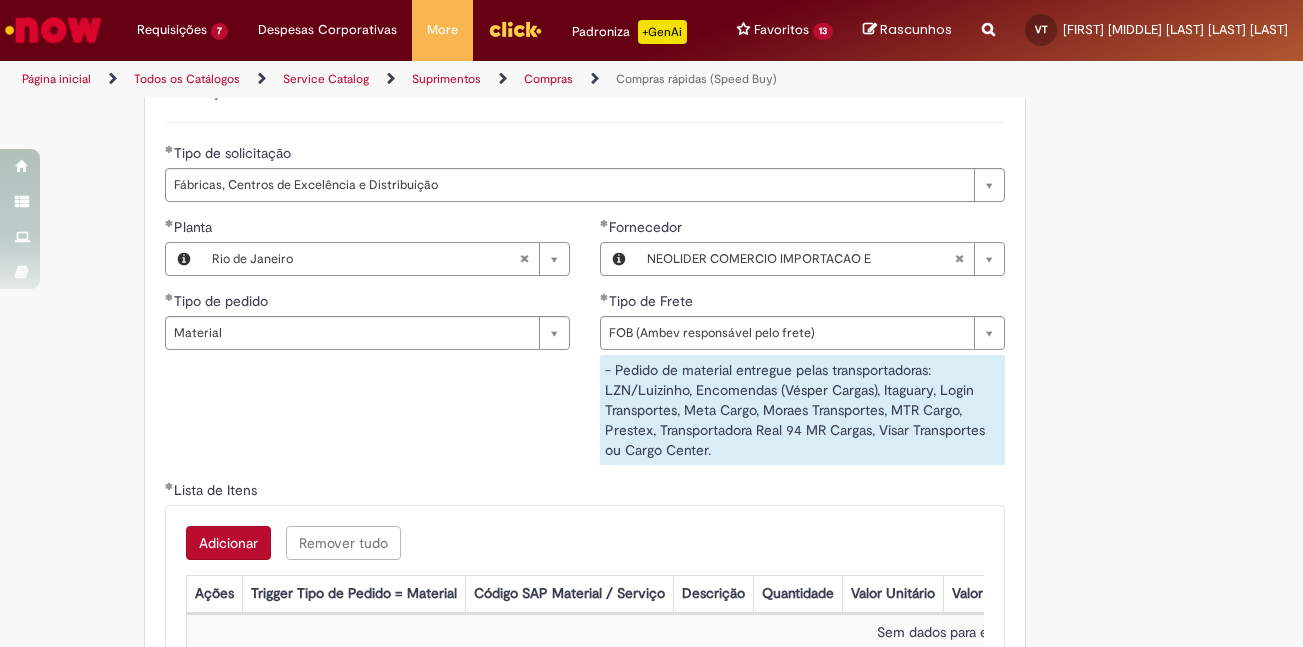 click on "Adicionar" at bounding box center [228, 543] 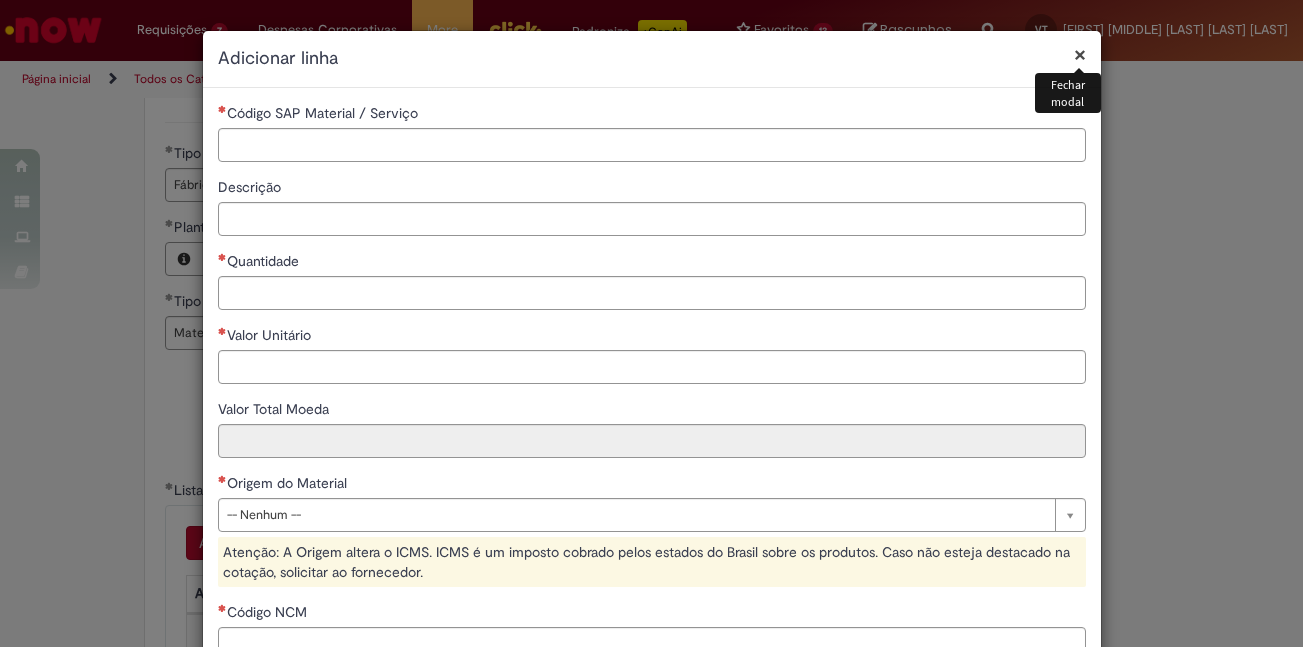 type 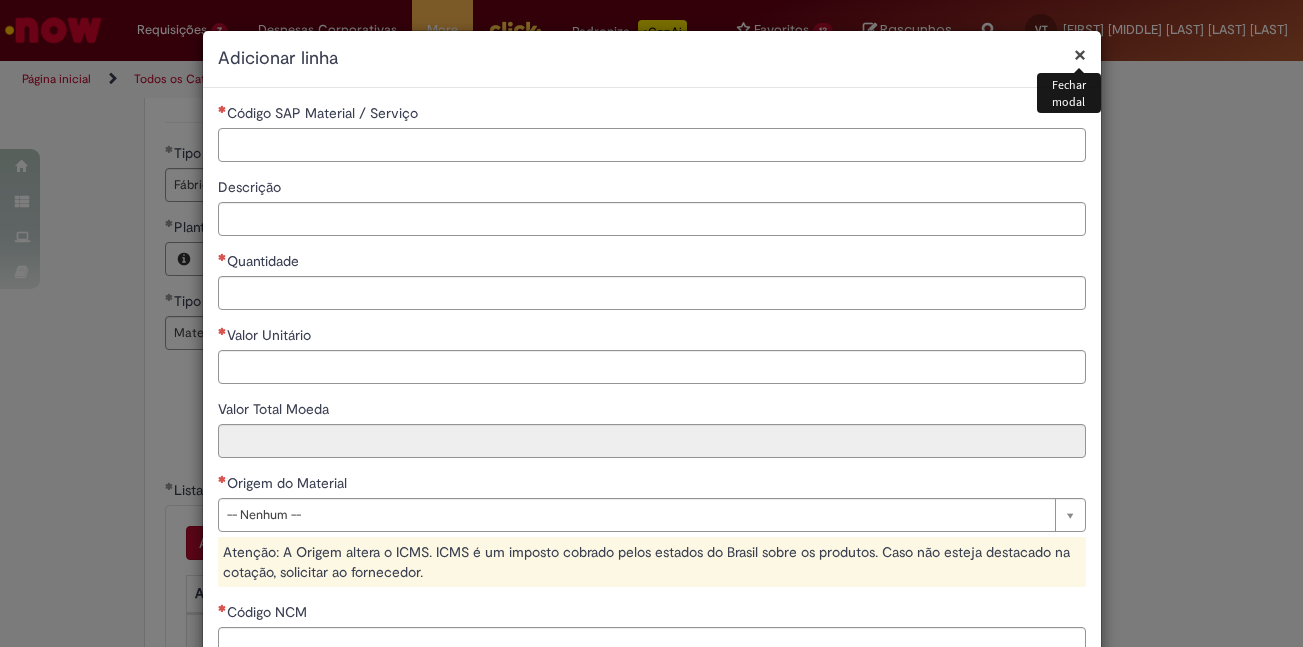 click on "Código SAP Material / Serviço" at bounding box center (652, 145) 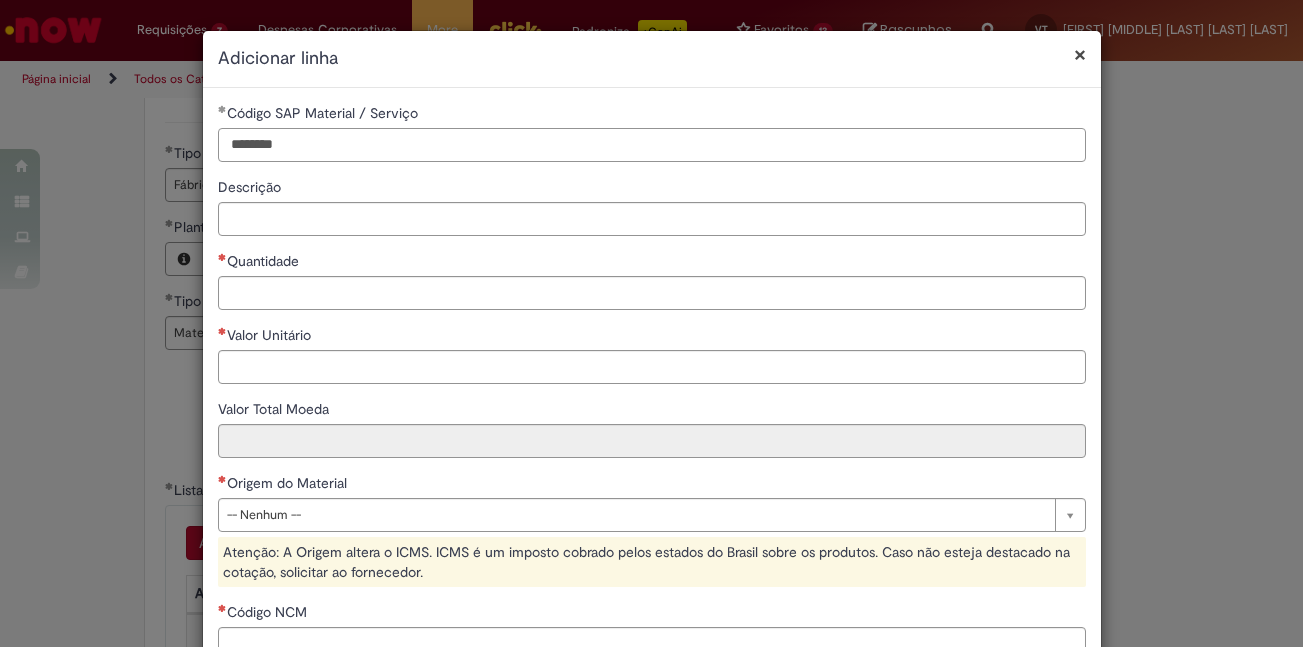 type on "********" 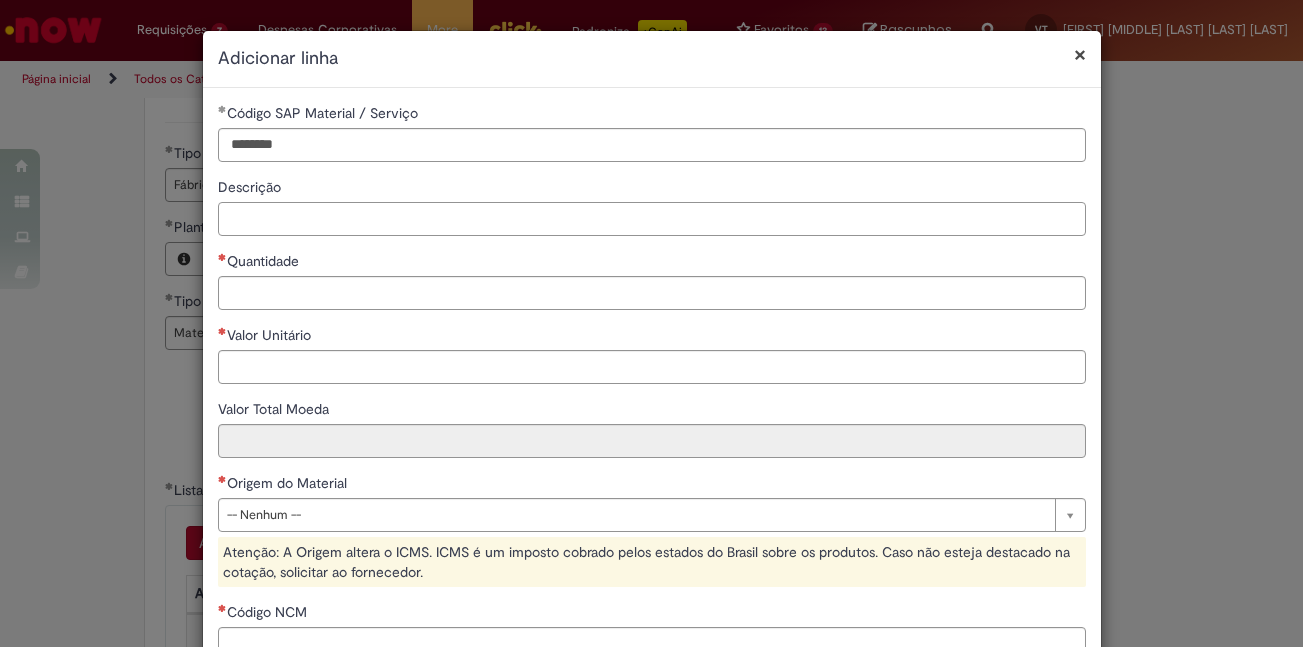 click on "Descrição" at bounding box center [652, 219] 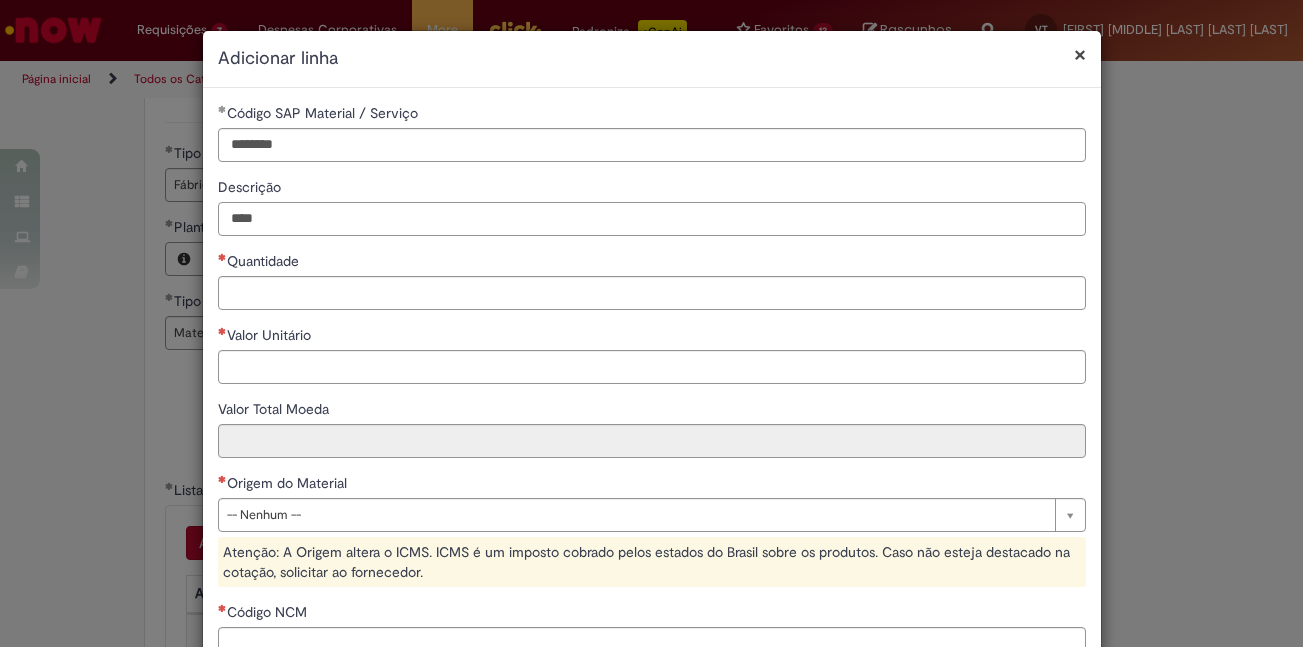 type on "****" 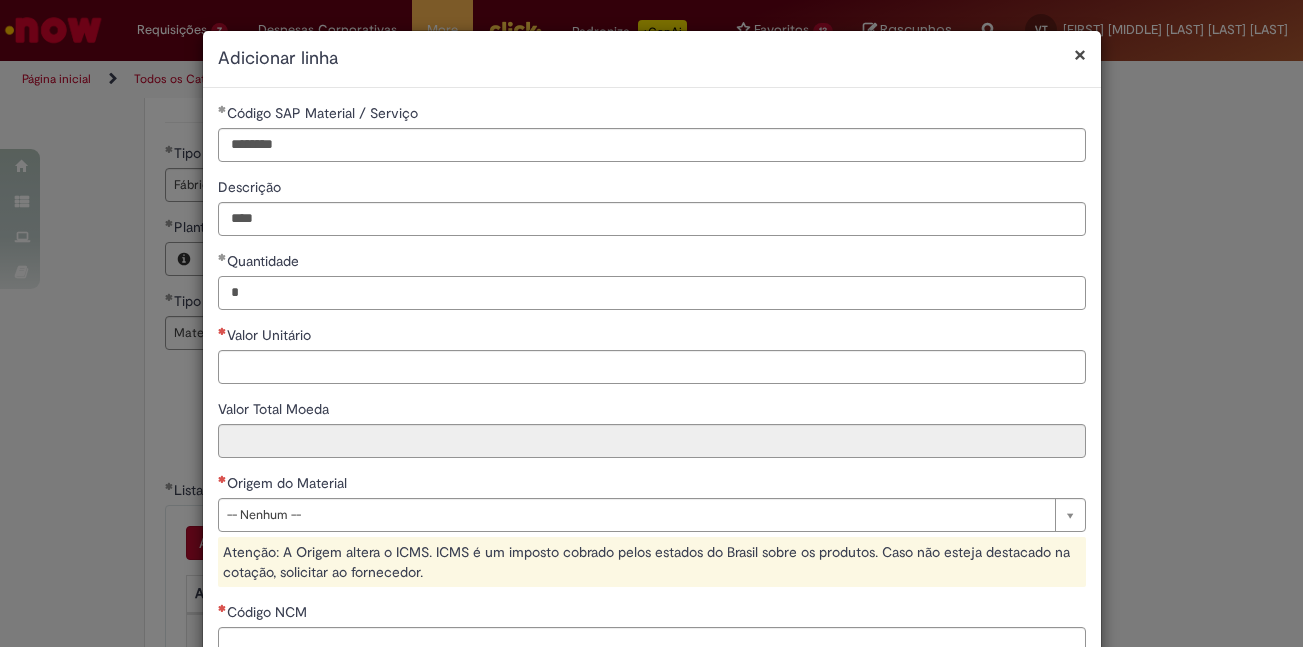 type on "*" 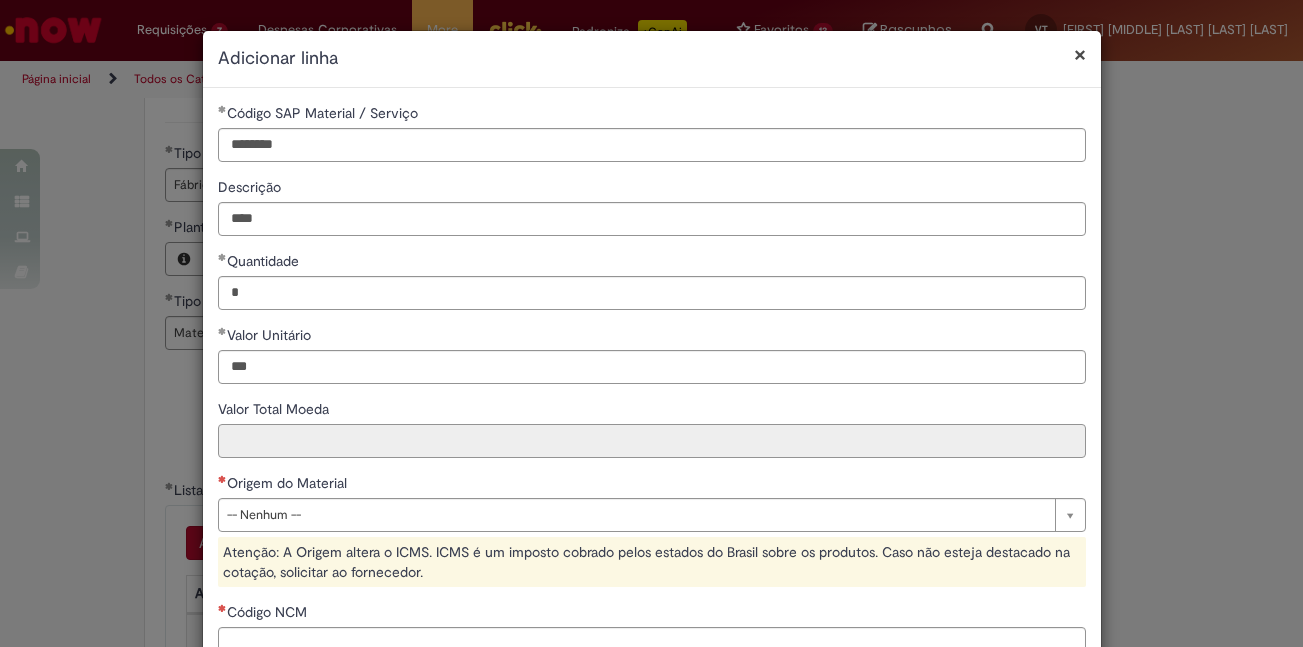 type on "******" 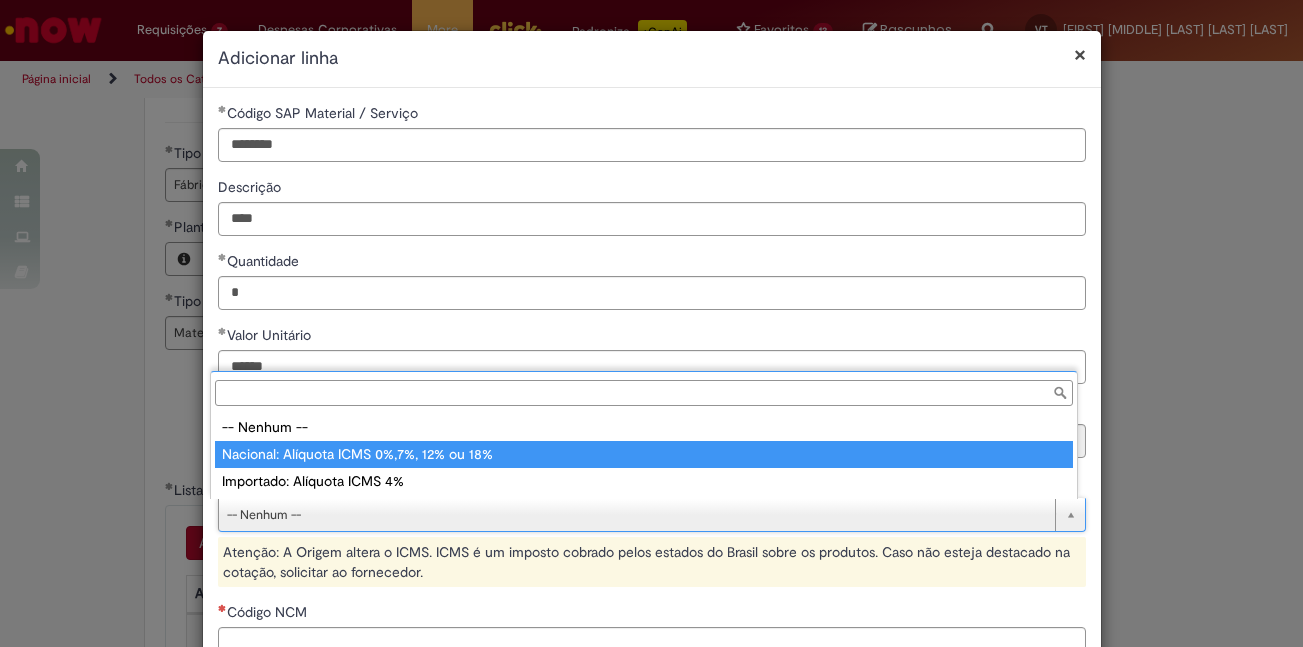 type on "**********" 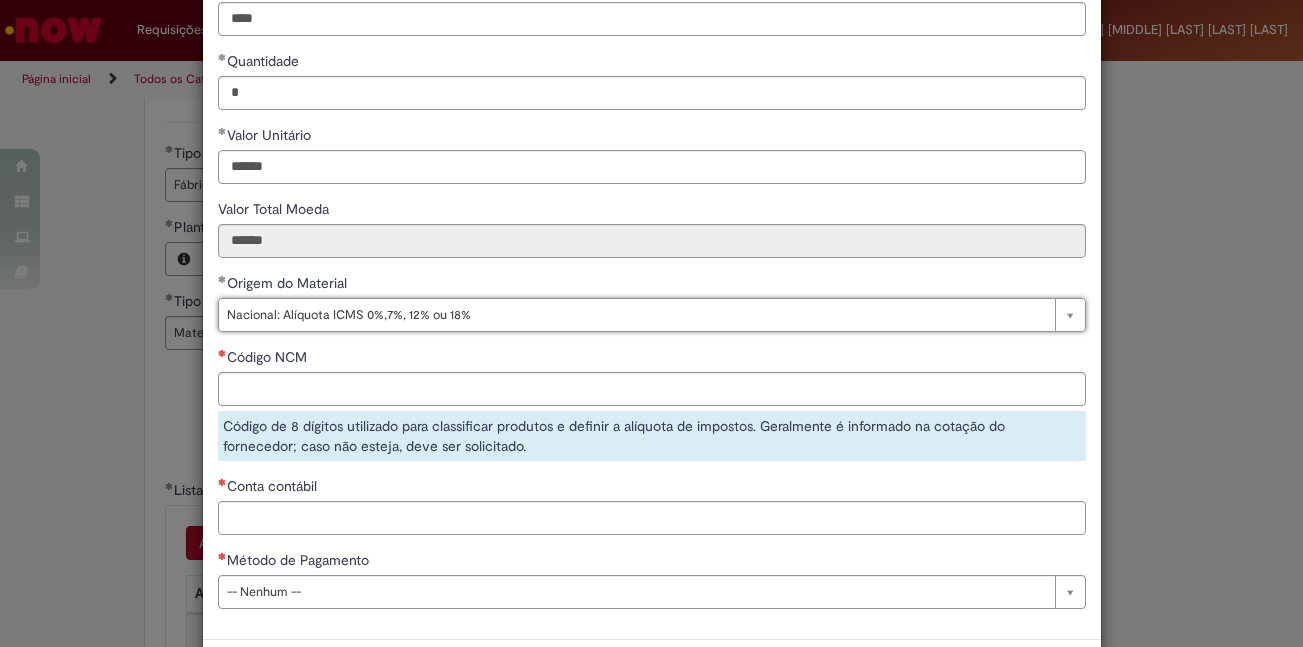 scroll, scrollTop: 288, scrollLeft: 0, axis: vertical 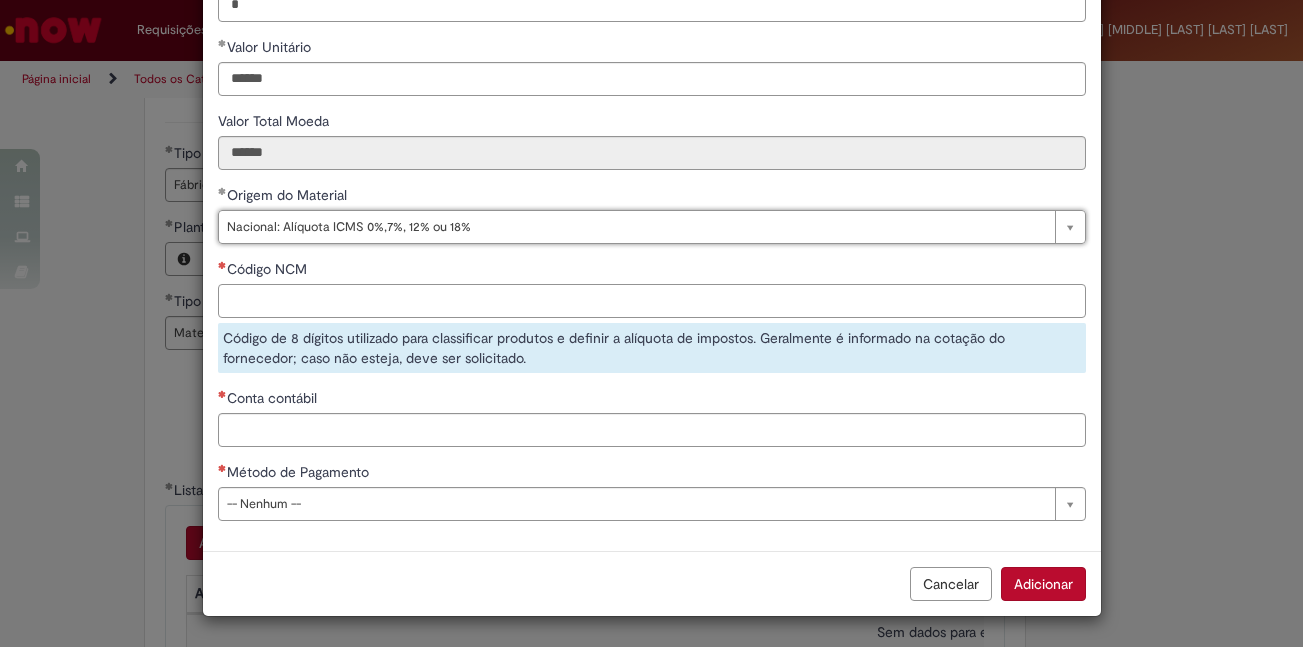 click on "Código NCM" at bounding box center [652, 301] 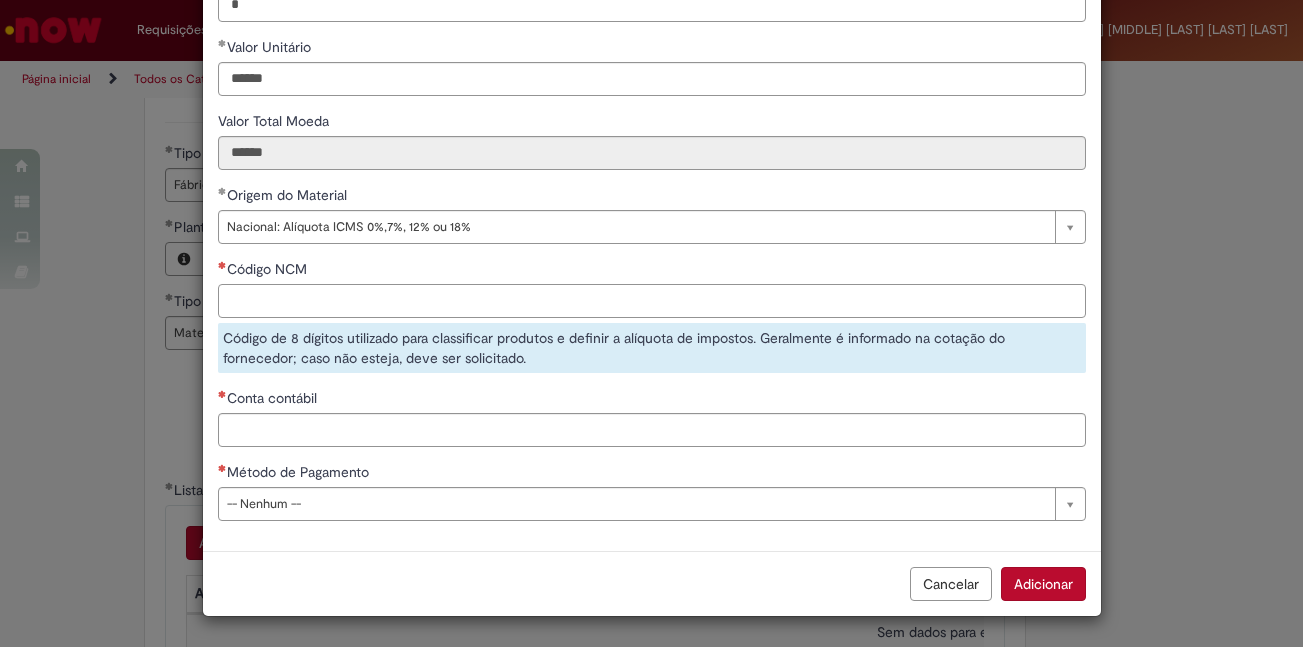 paste on "********" 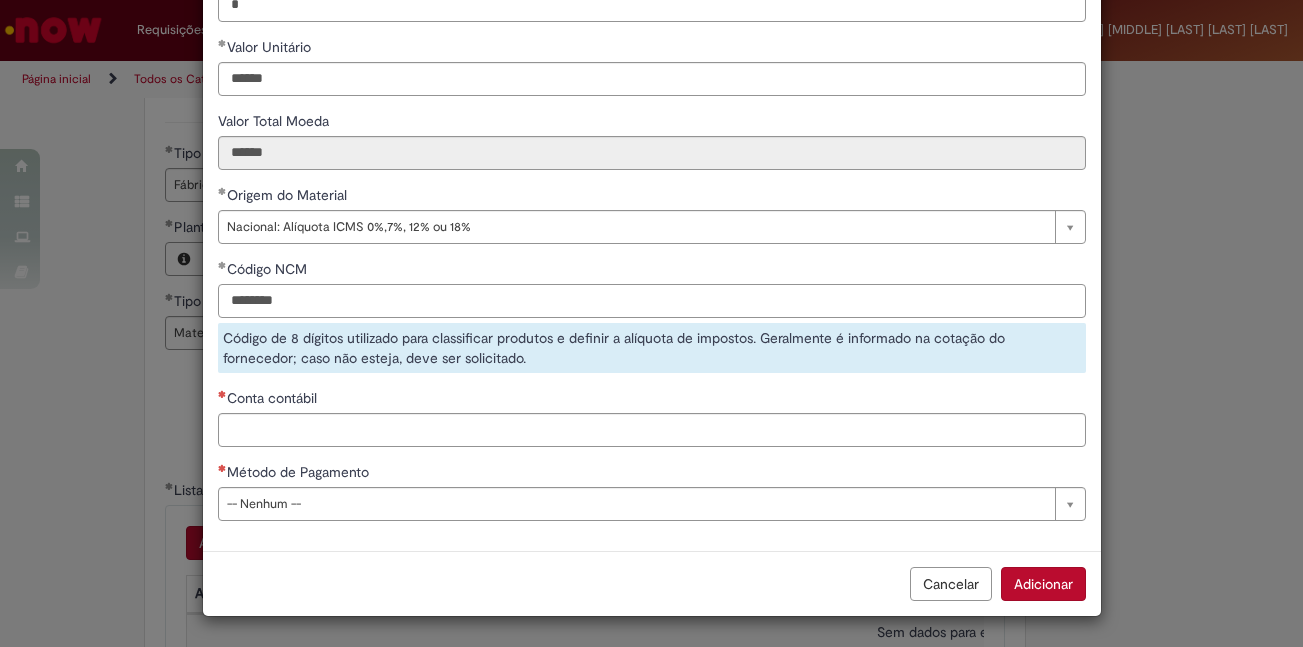 type on "********" 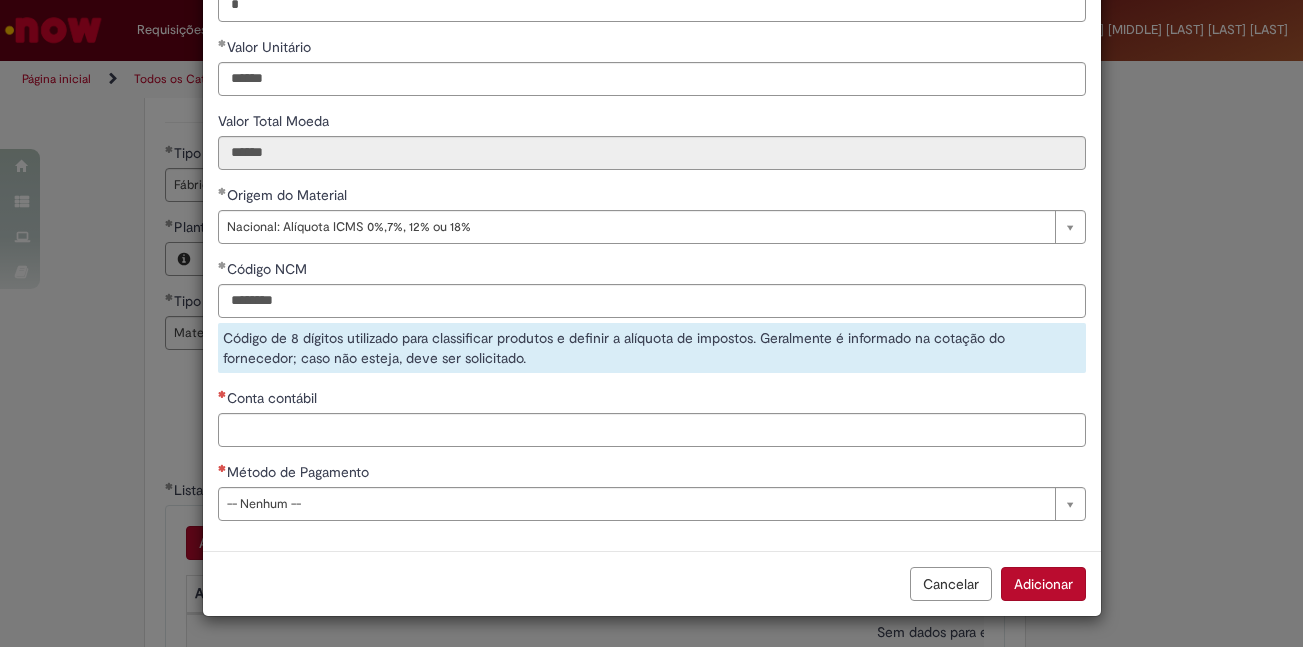 scroll, scrollTop: 233, scrollLeft: 0, axis: vertical 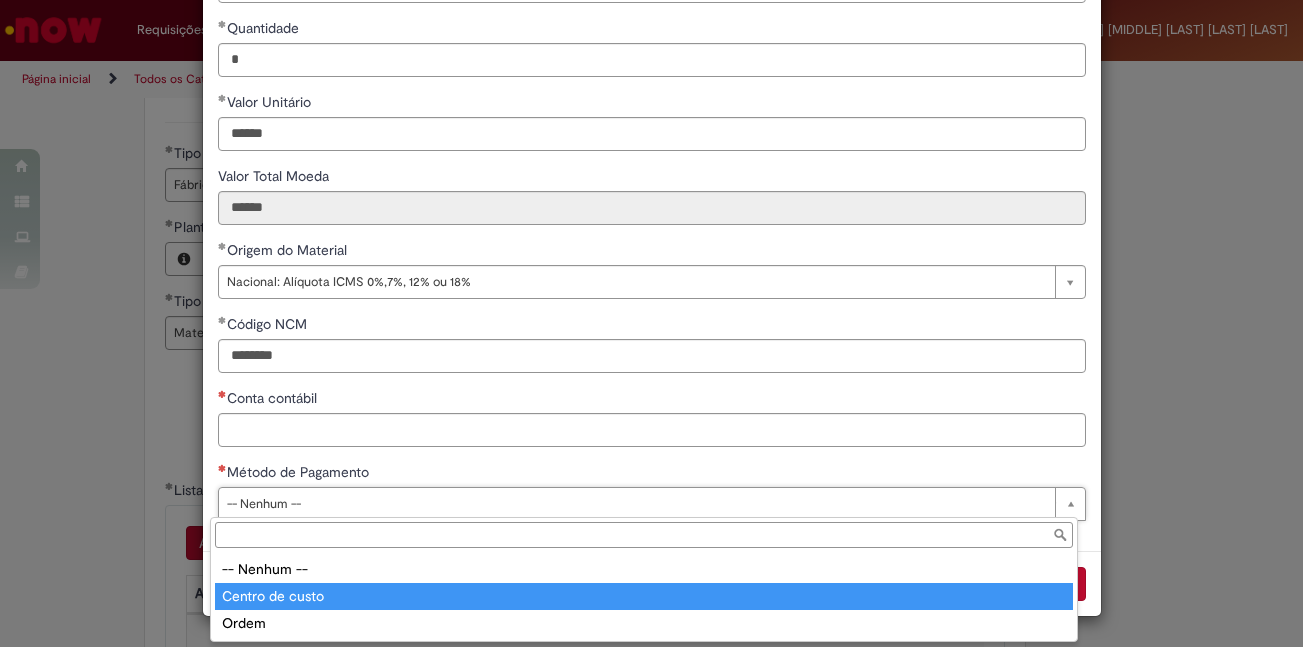 type on "**********" 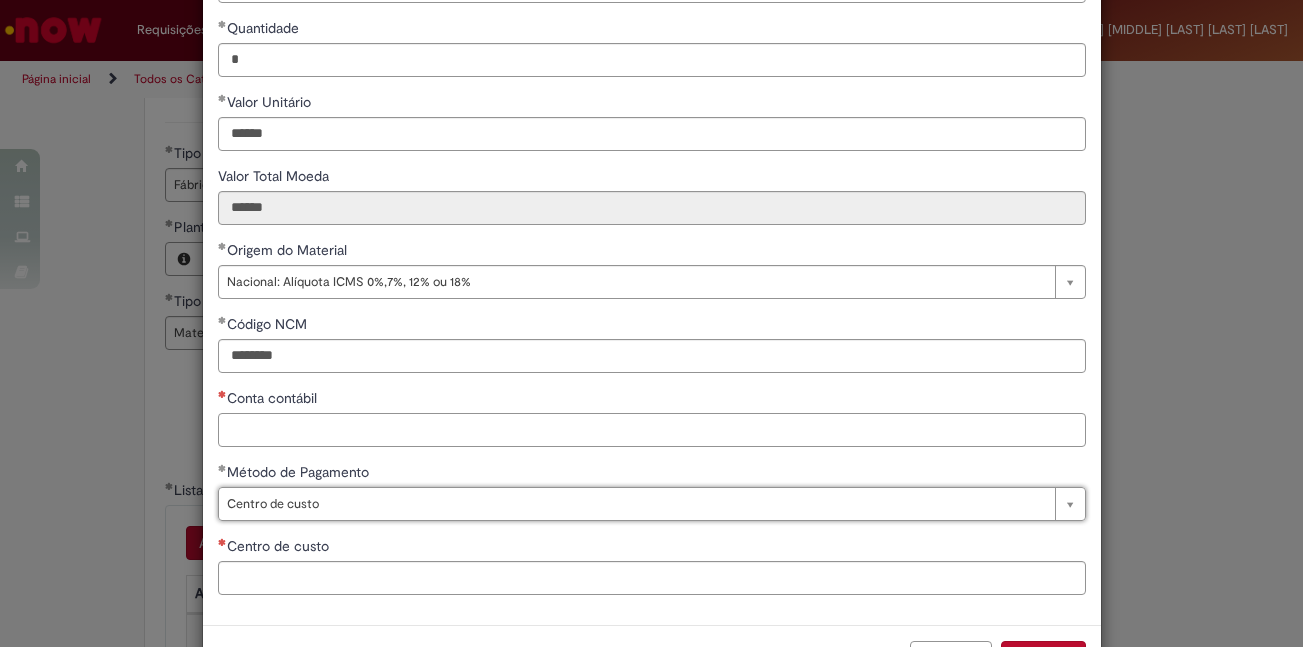 click on "Conta contábil" at bounding box center [652, 430] 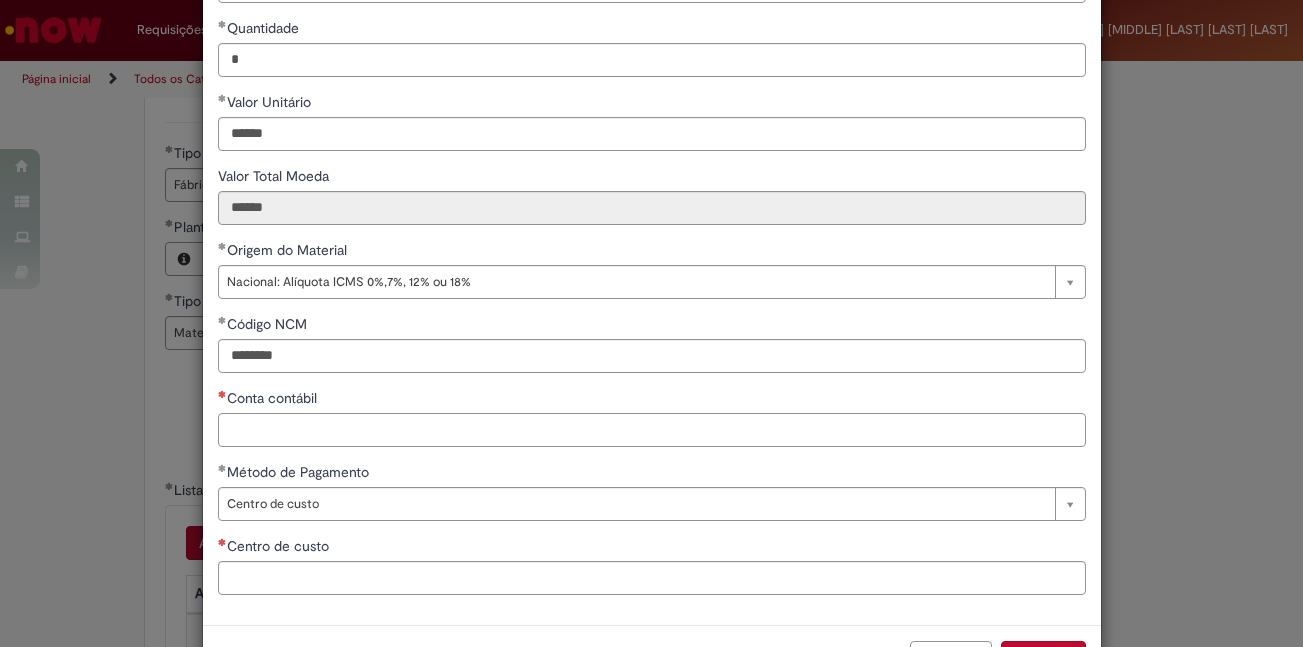 paste on "********" 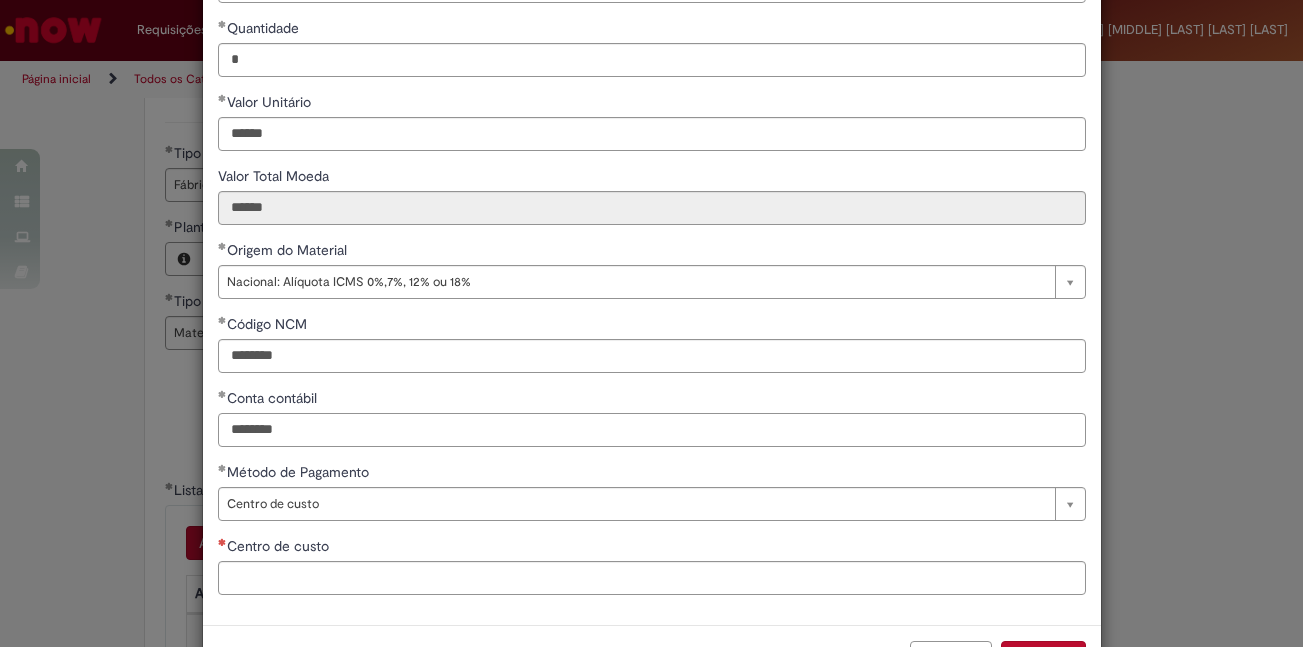 type on "********" 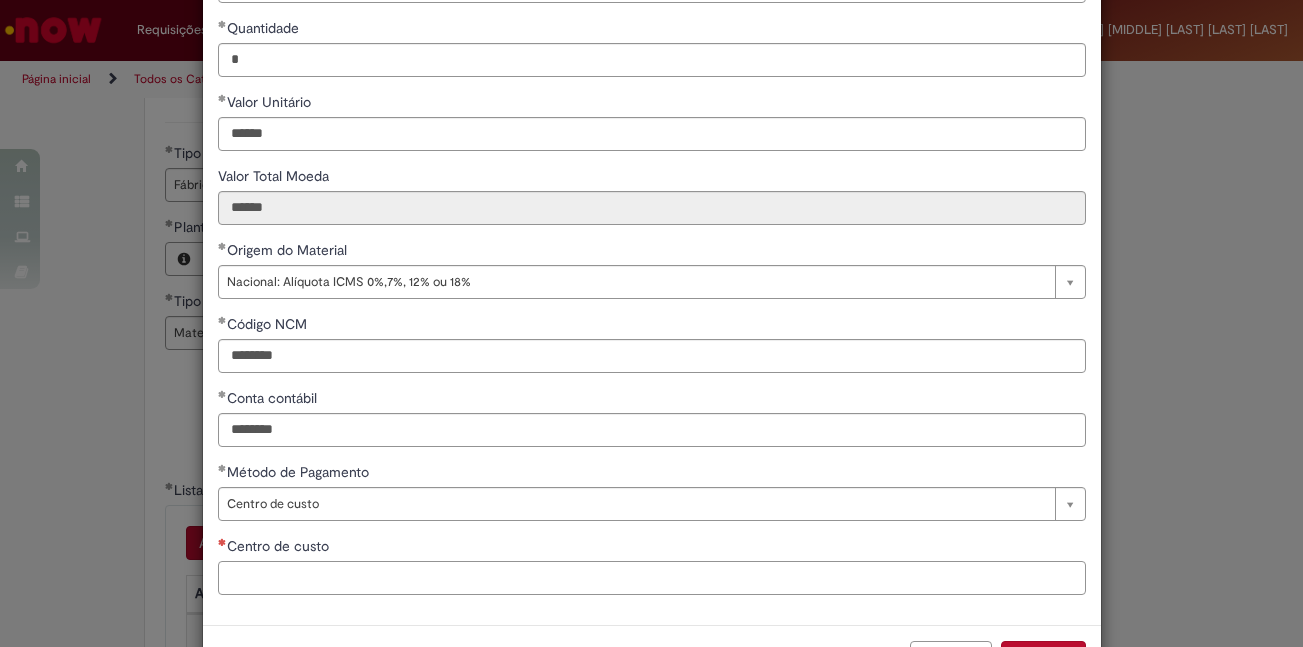 click on "Centro de custo" at bounding box center [652, 578] 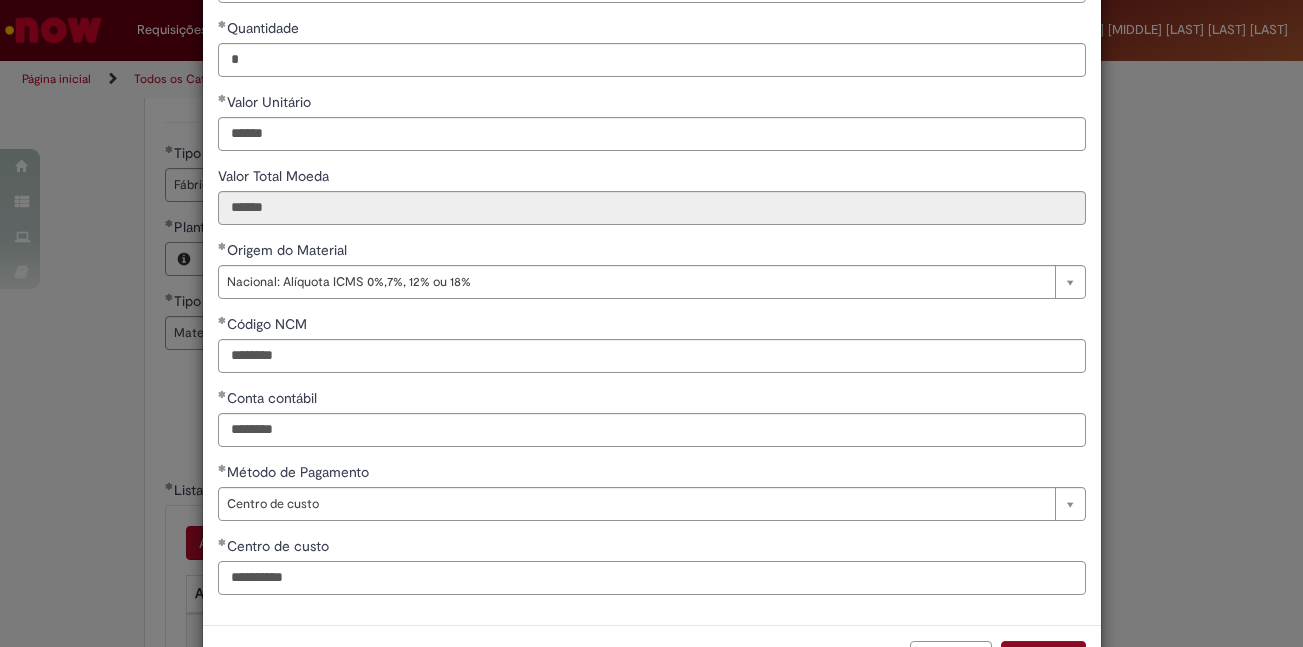 type on "**********" 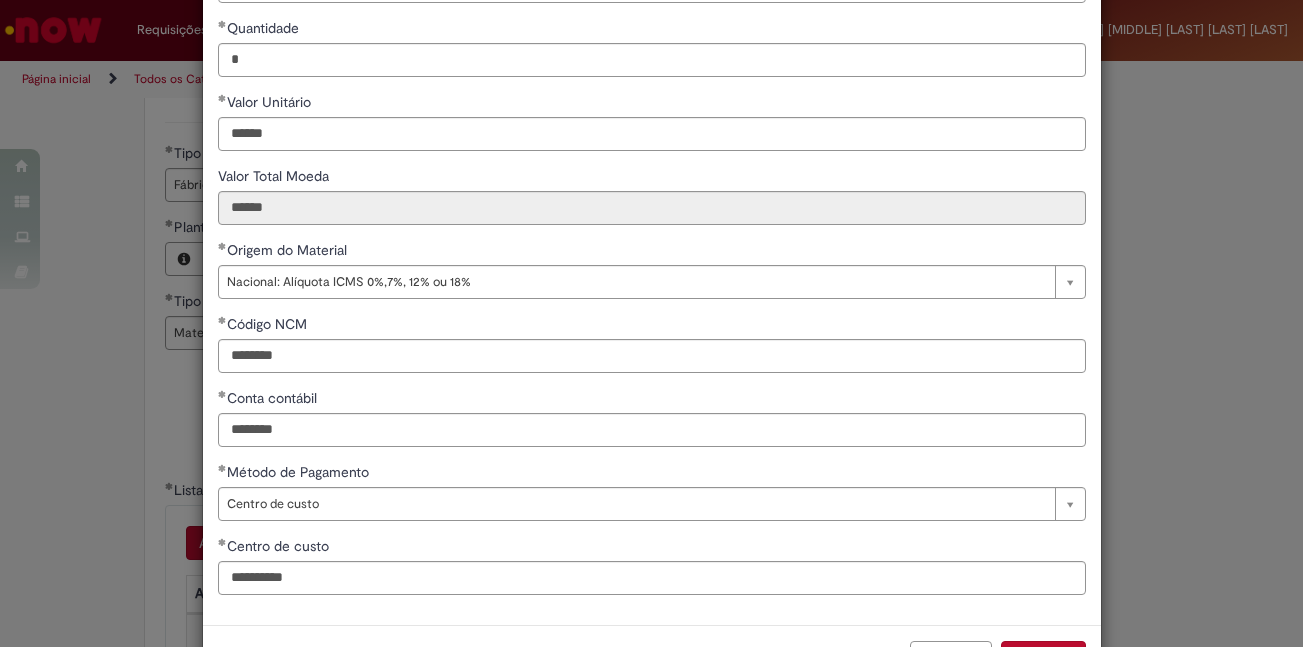 click on "Adicionar" at bounding box center (1043, 658) 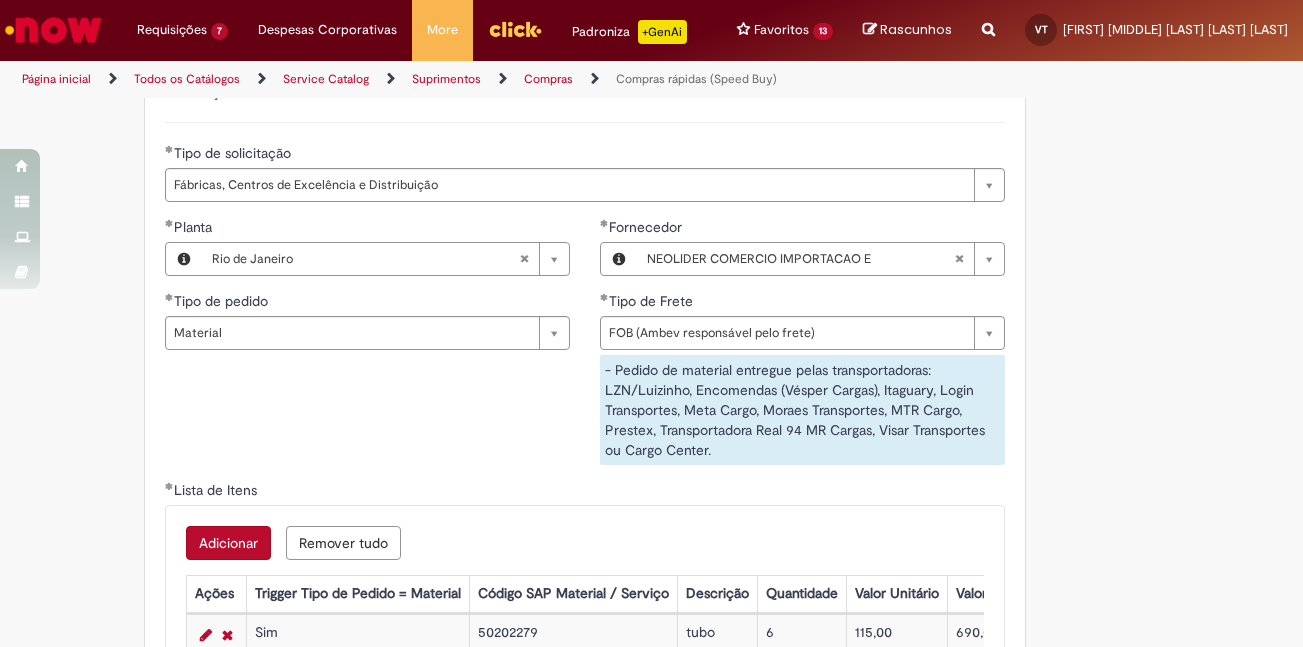 click on "Adicionar" at bounding box center (228, 543) 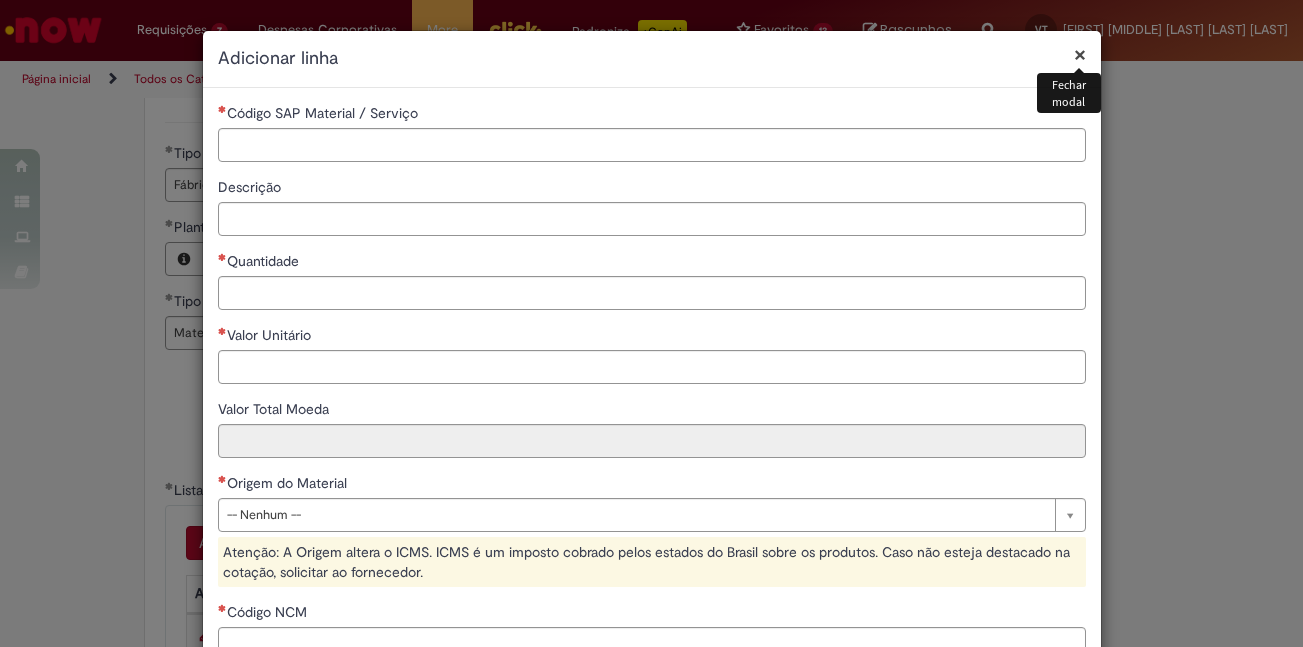 type 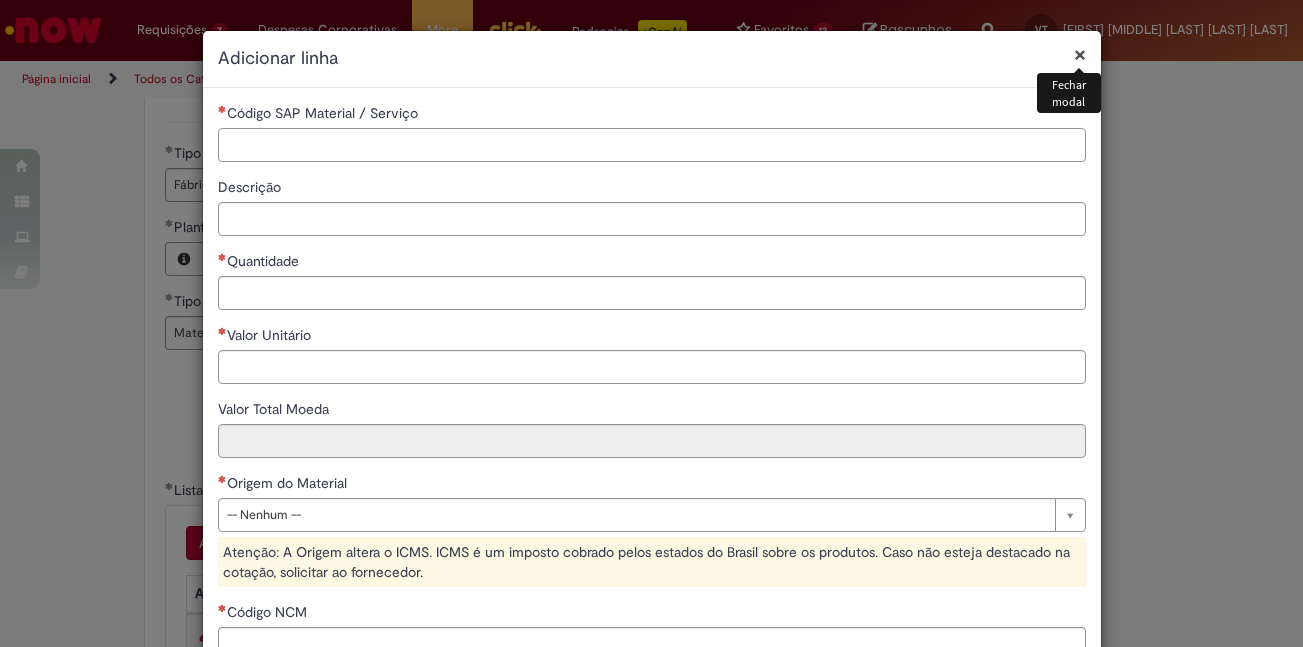 click on "Código SAP Material / Serviço" at bounding box center (652, 145) 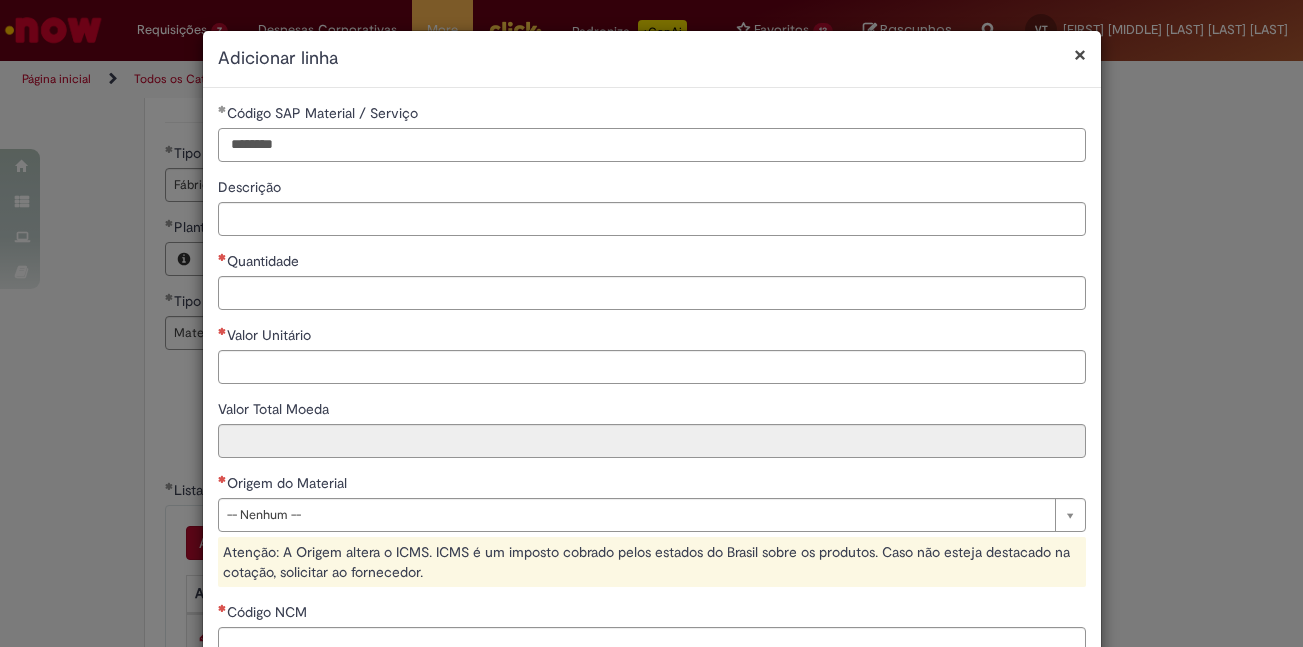 type on "********" 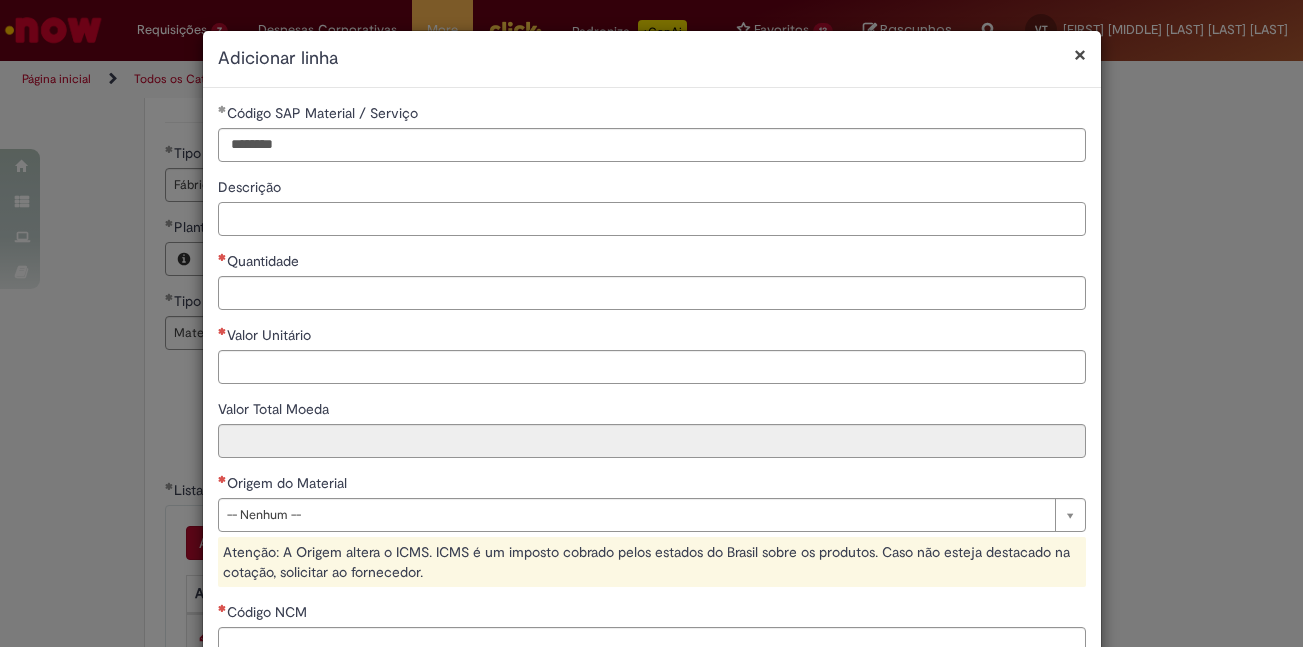 click on "Descrição" at bounding box center [652, 219] 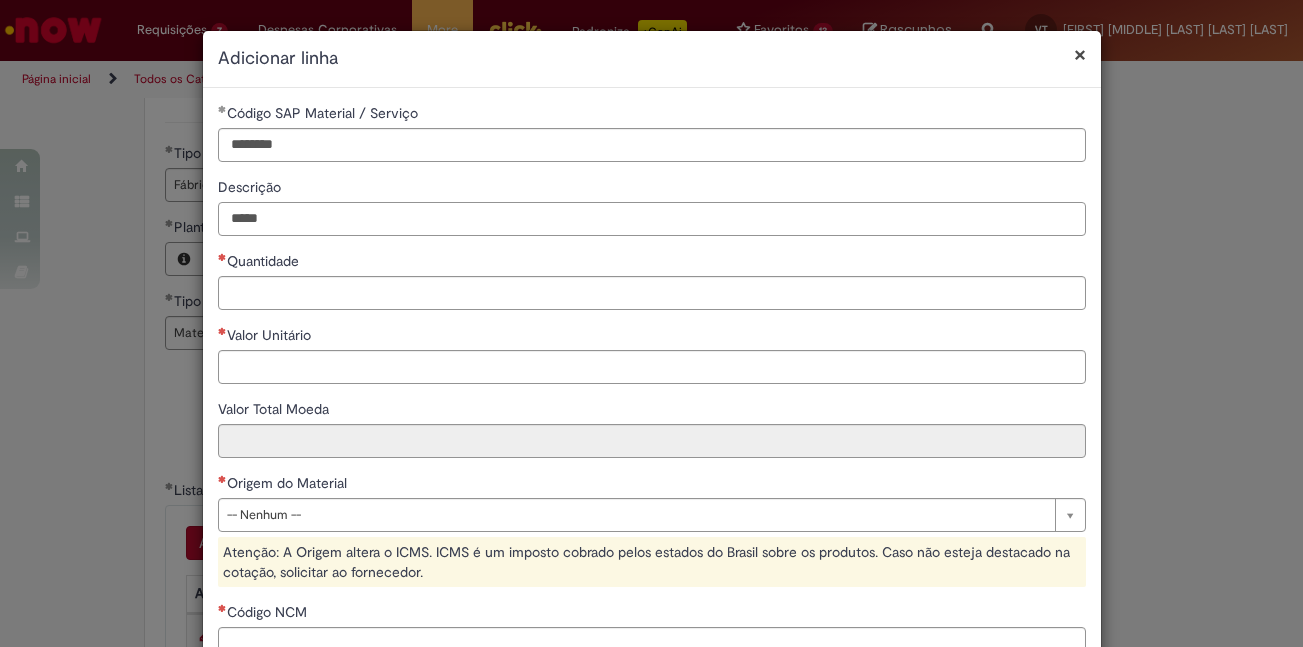 type on "*****" 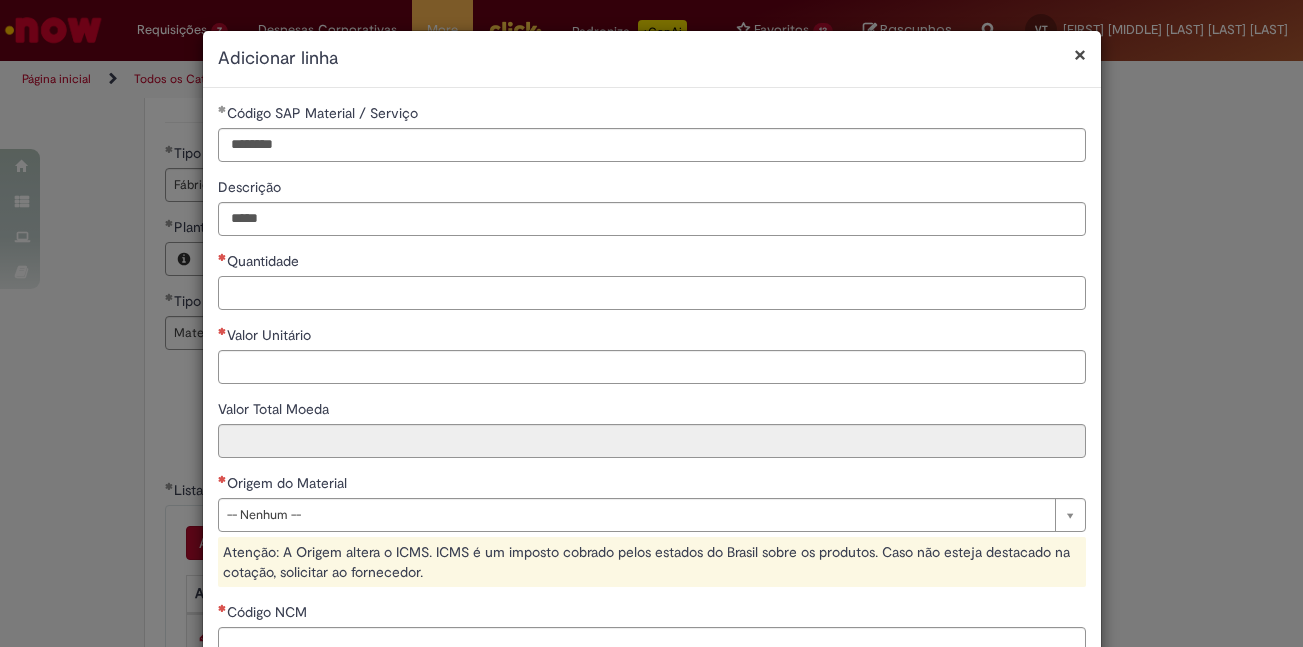 click on "Quantidade" at bounding box center [652, 293] 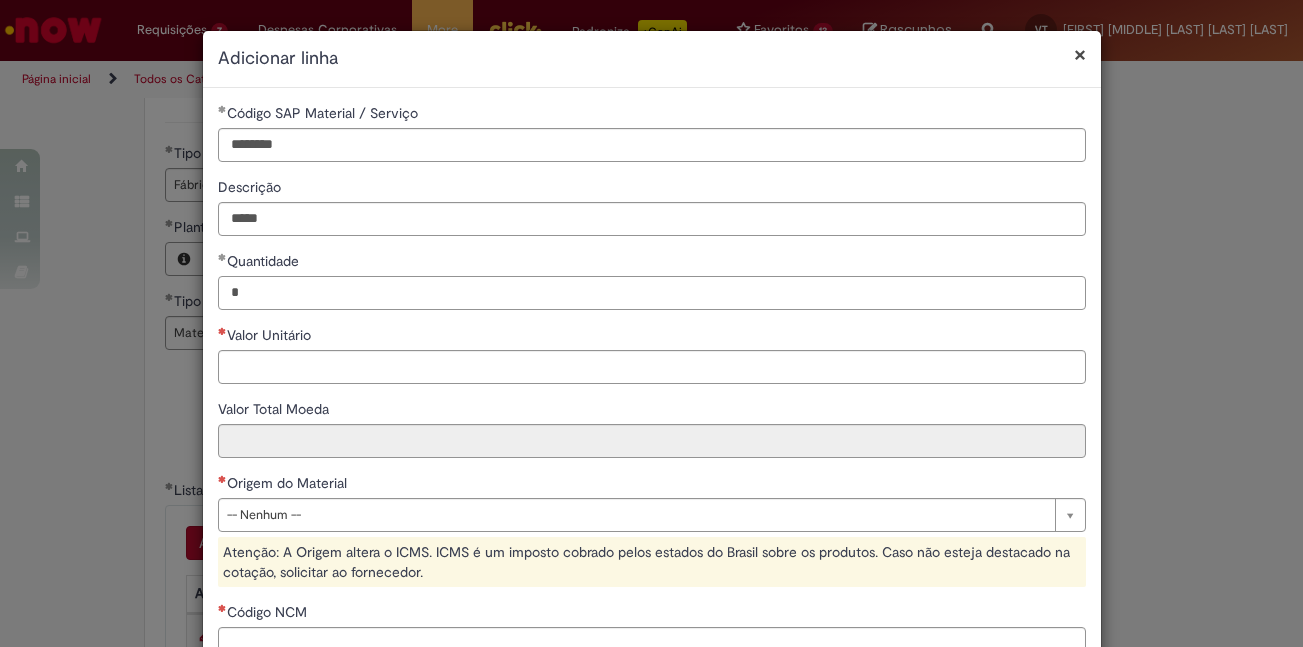 type on "*" 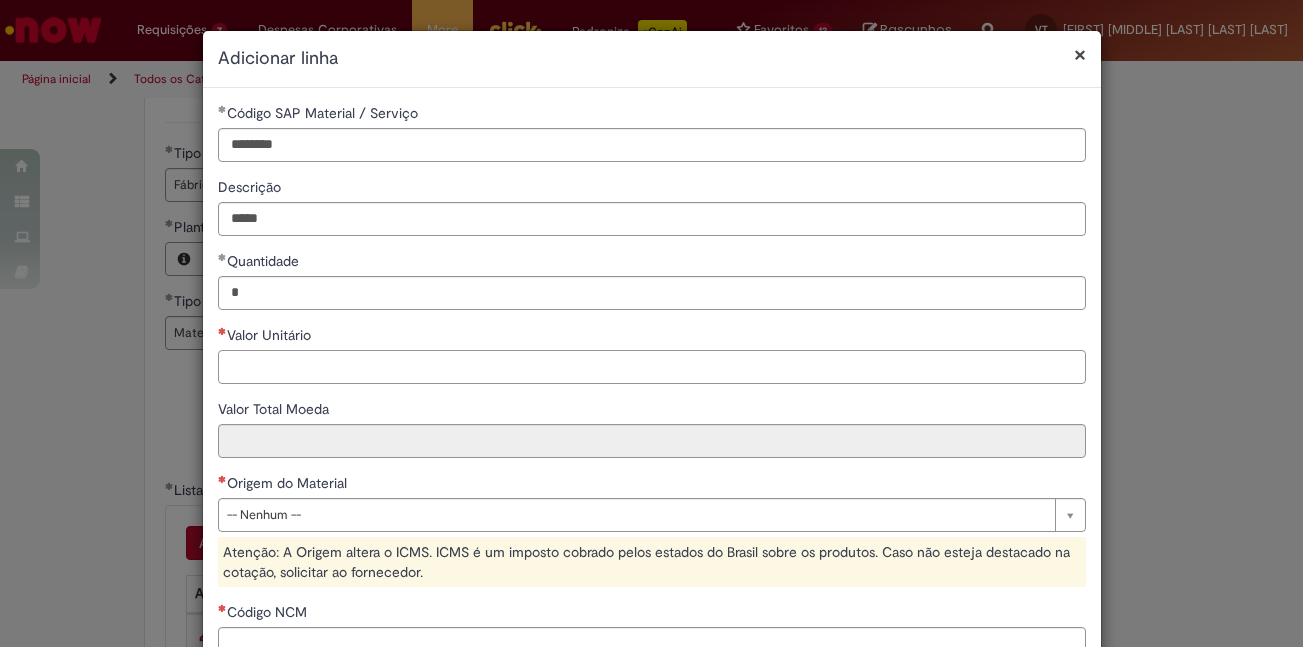 click on "Valor Unitário" at bounding box center (652, 367) 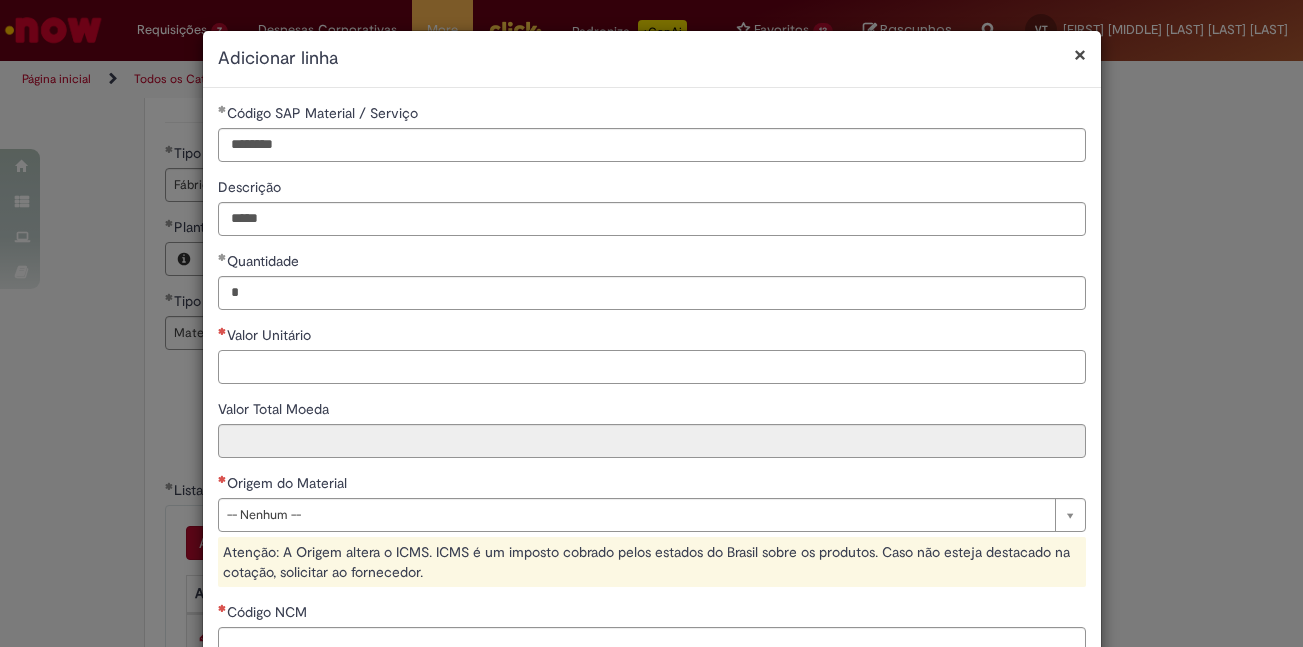 click on "Valor Unitário" at bounding box center [652, 367] 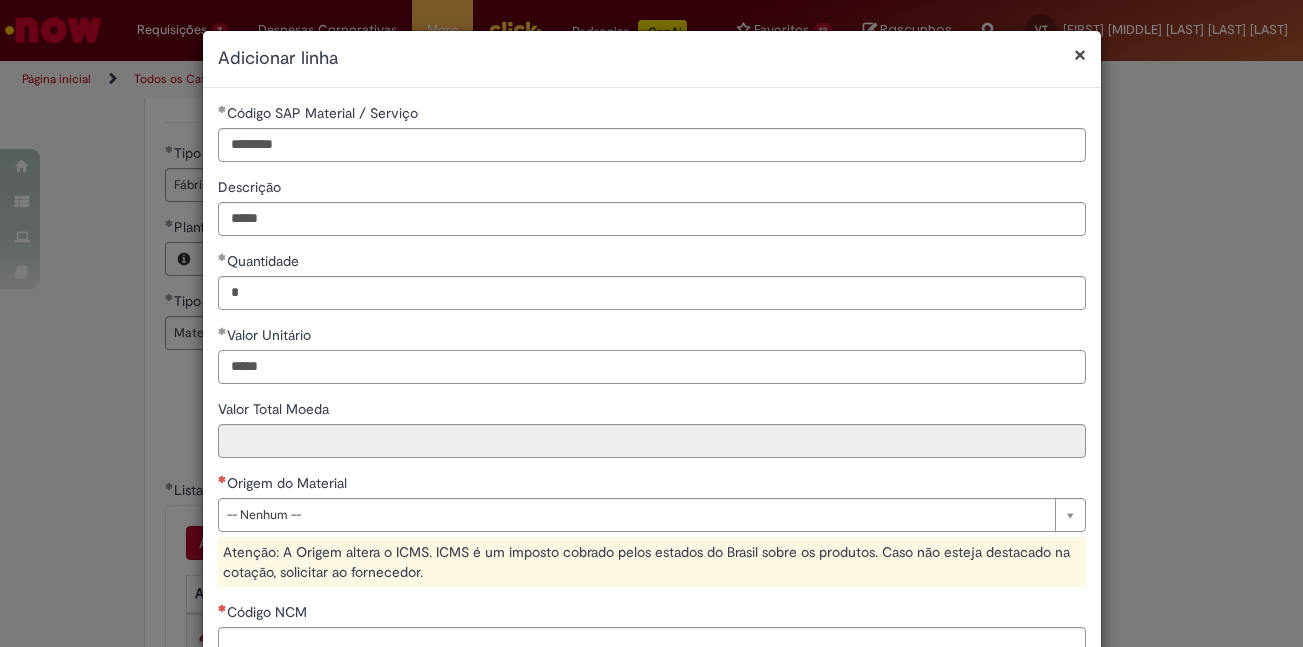 scroll, scrollTop: 100, scrollLeft: 0, axis: vertical 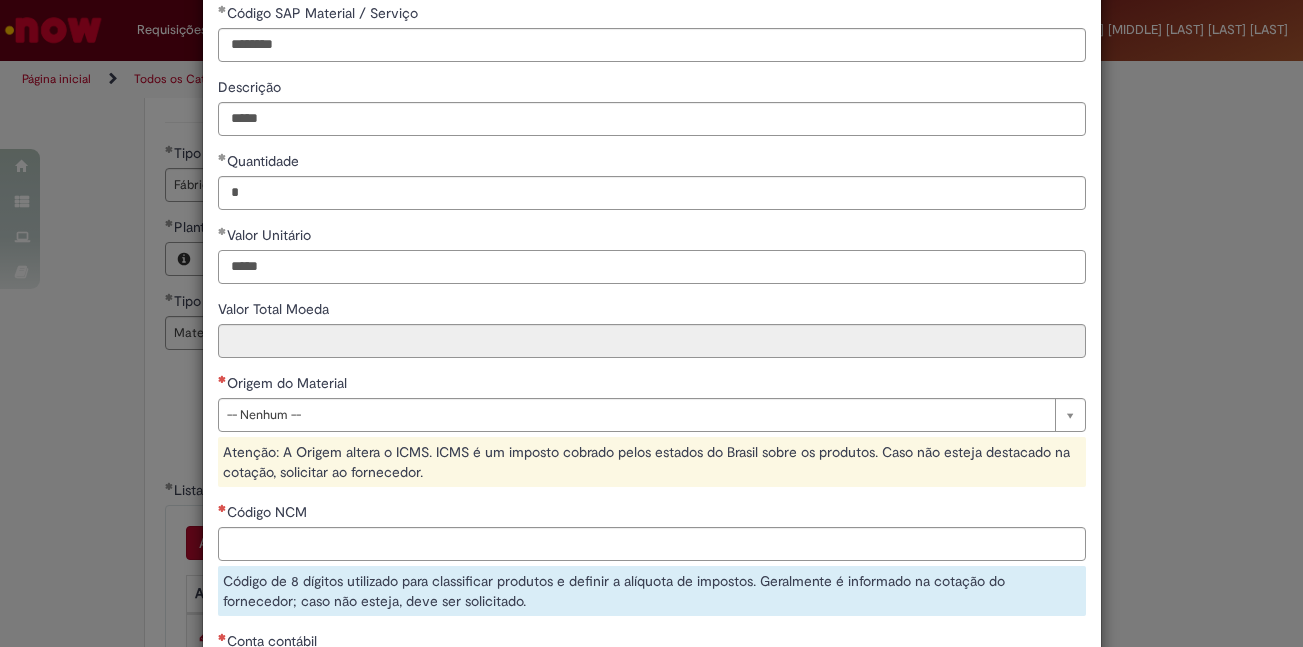 type on "*****" 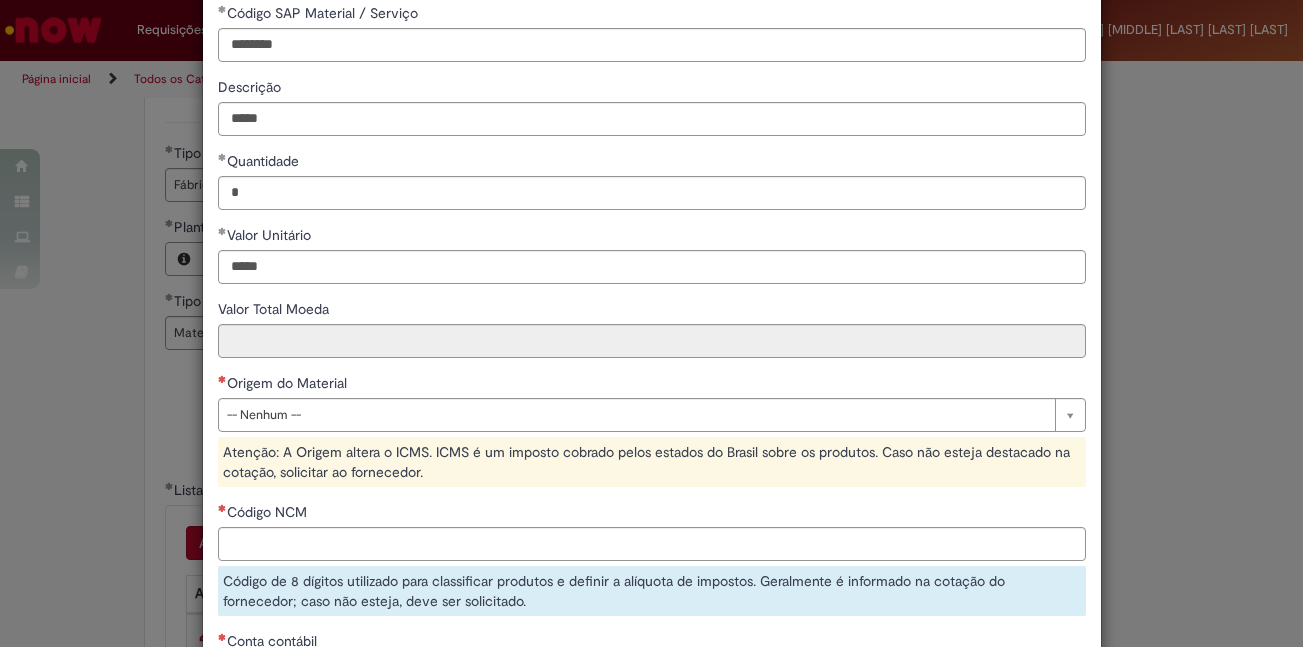 type on "******" 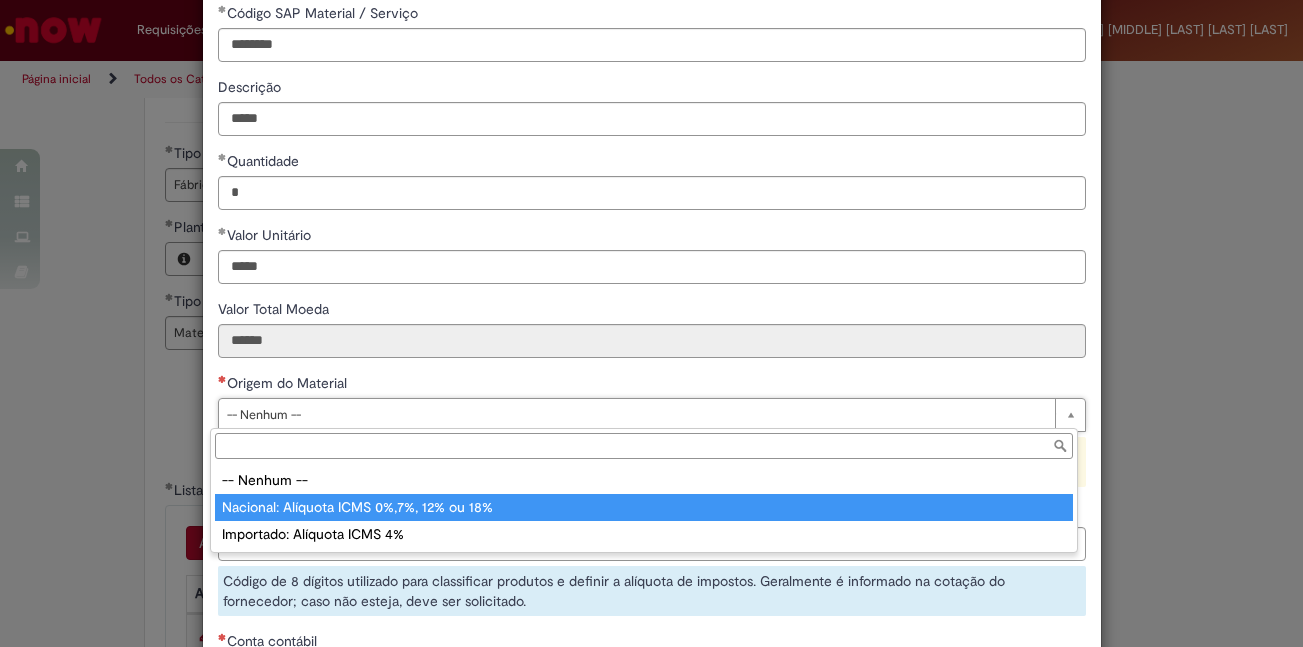 type on "**********" 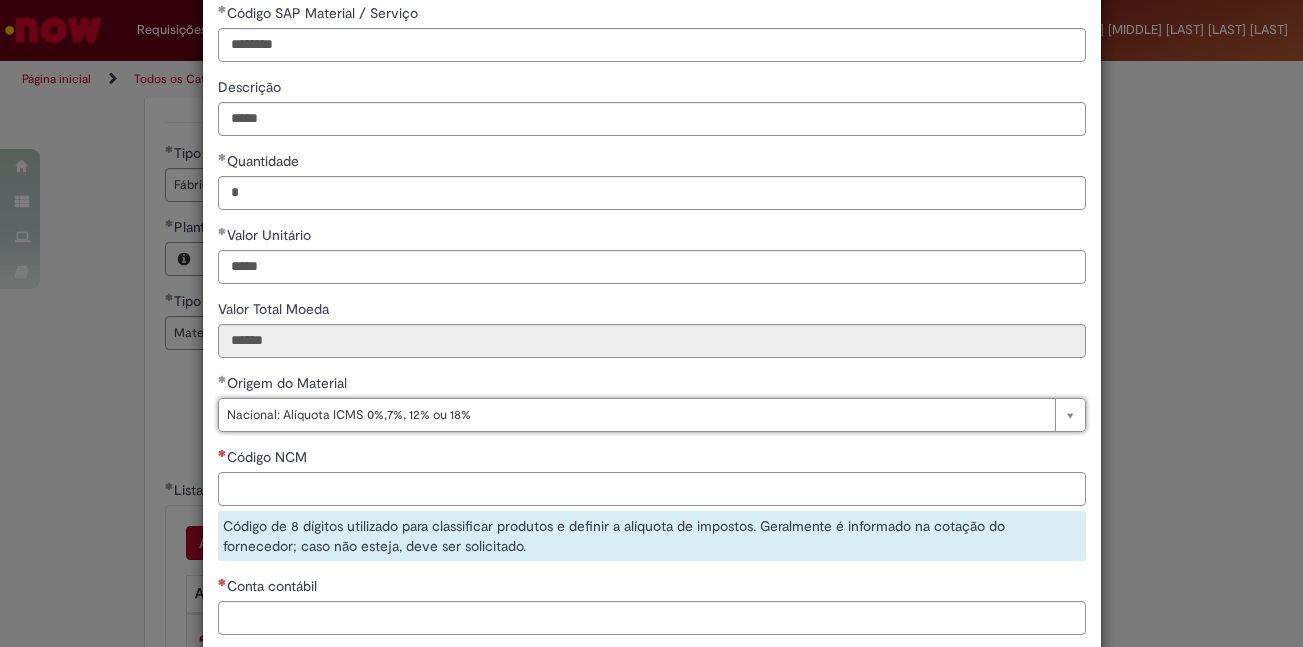 click on "Código NCM" at bounding box center (652, 489) 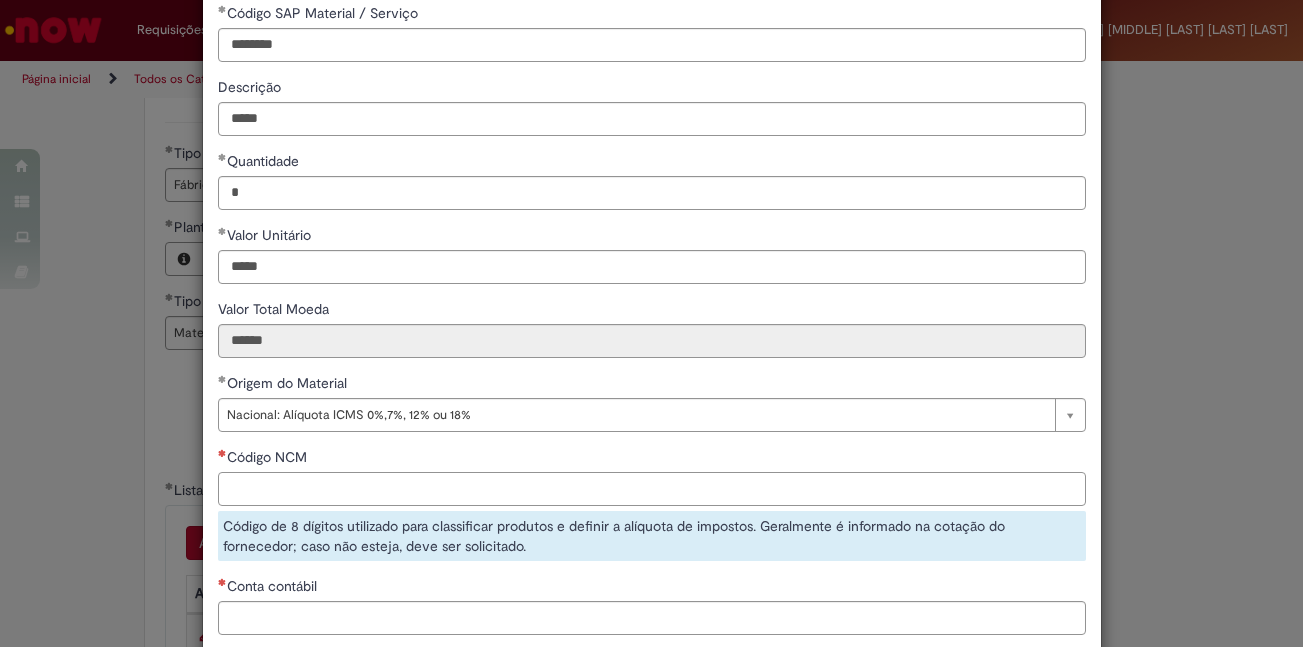 click on "Código NCM" at bounding box center [652, 489] 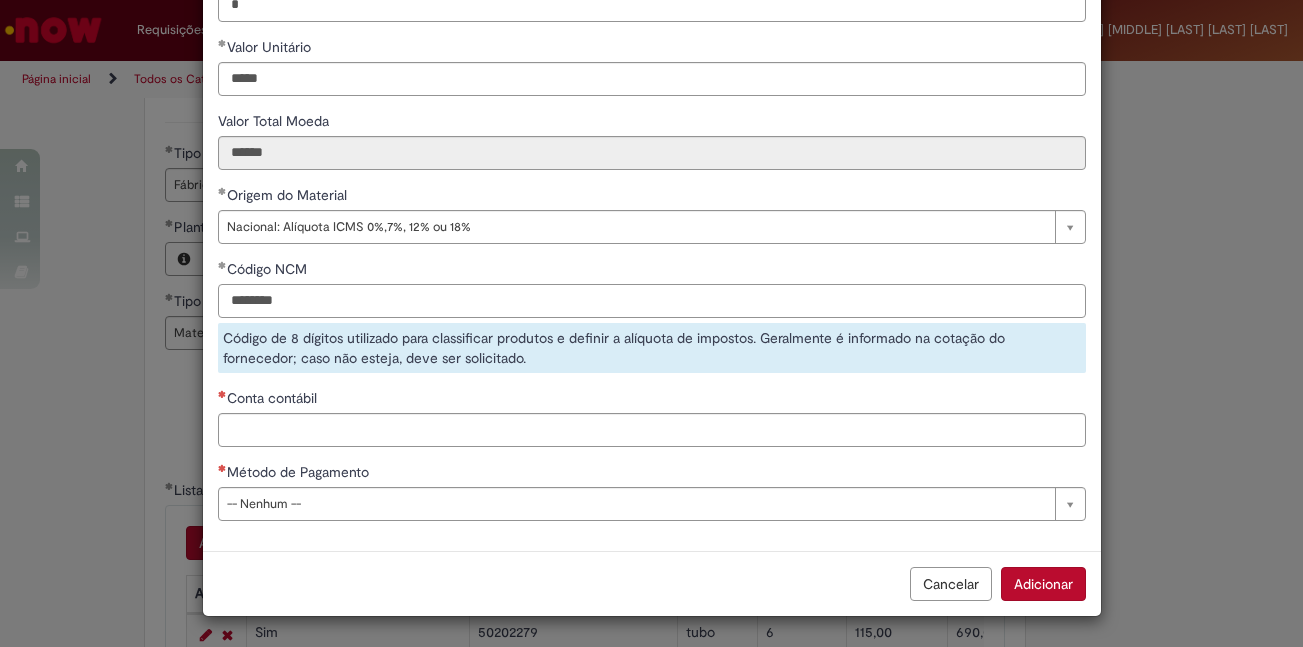 type on "********" 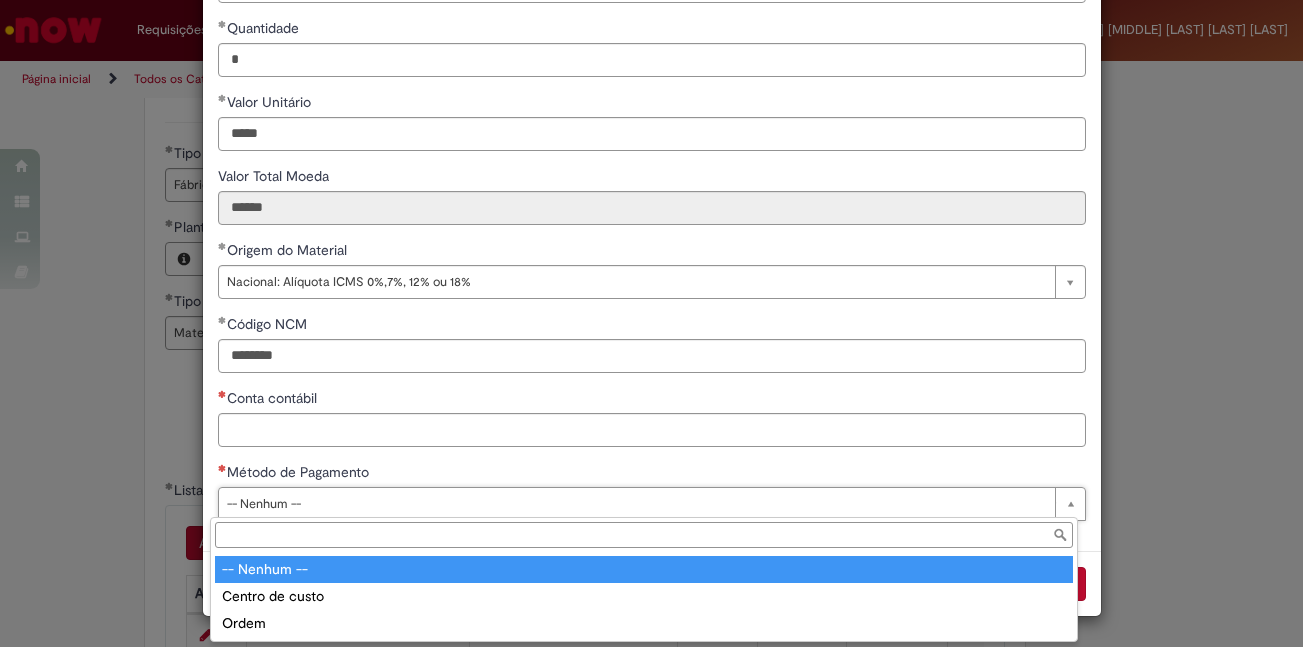 scroll, scrollTop: 233, scrollLeft: 0, axis: vertical 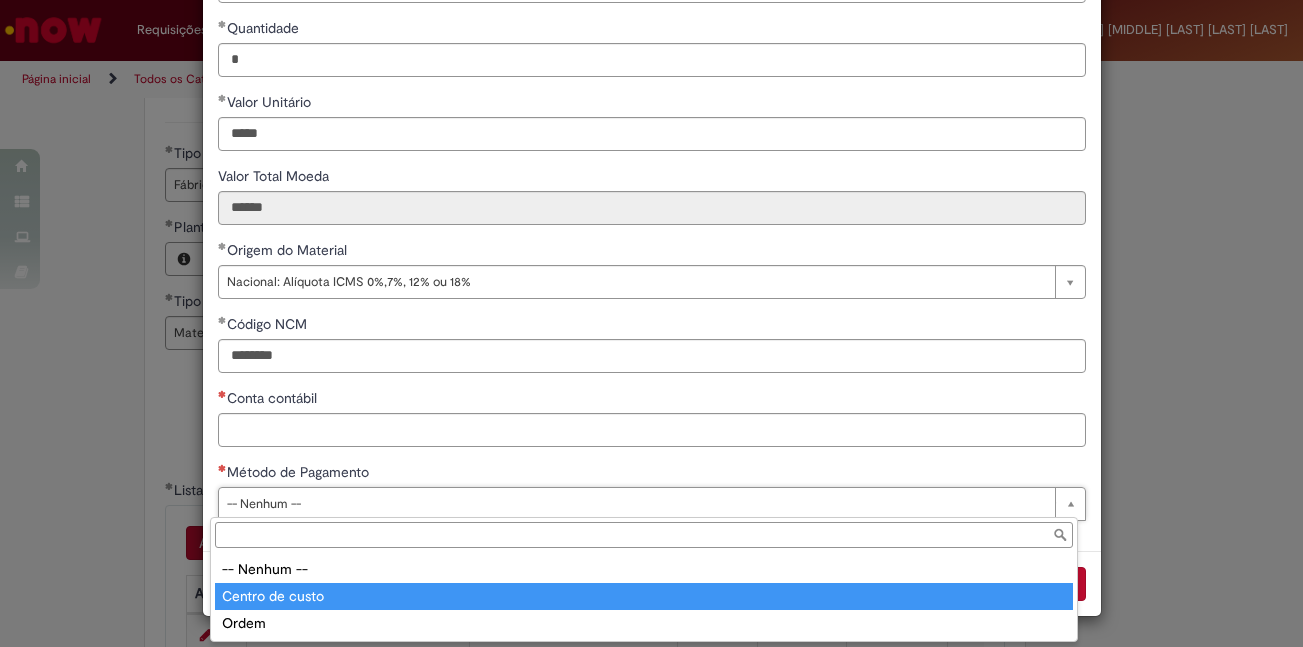 type on "**********" 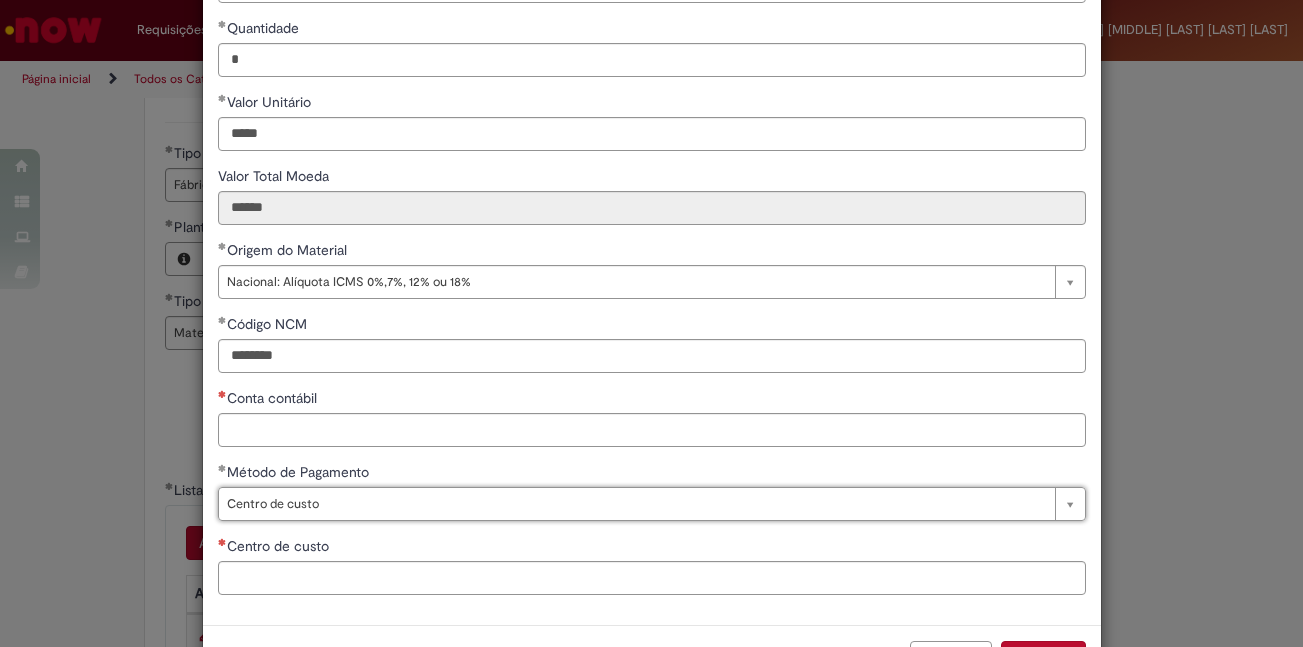 click on "**********" at bounding box center (652, 240) 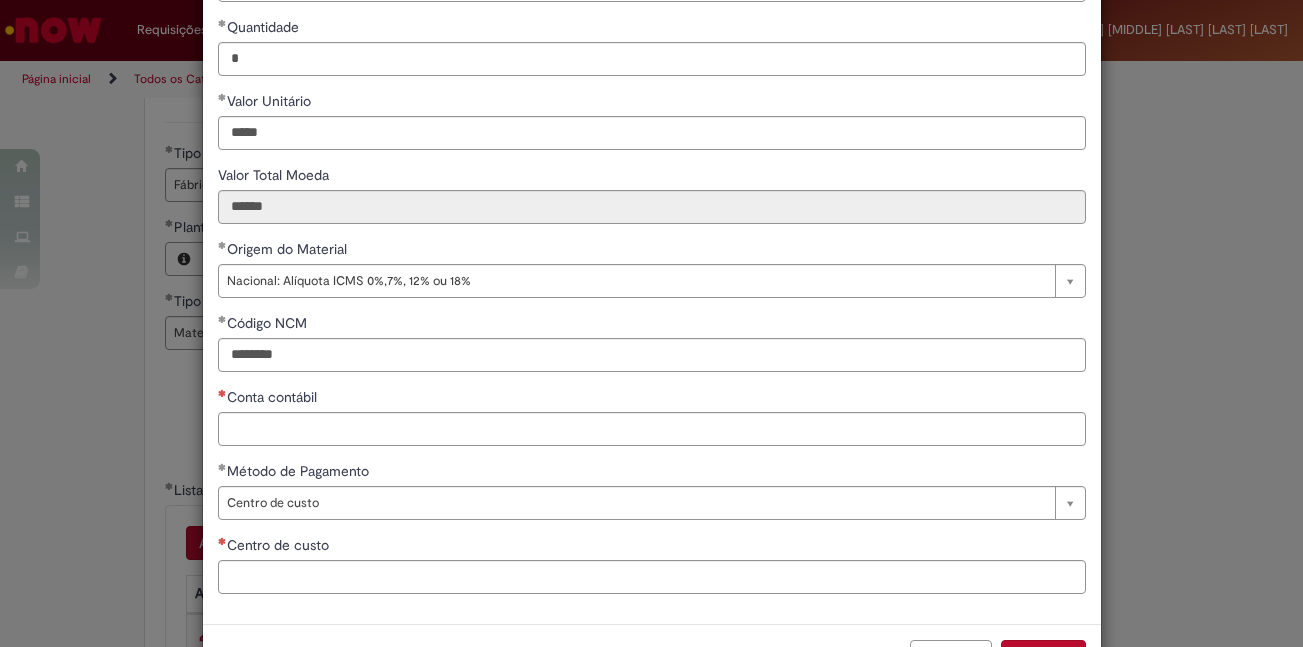 scroll, scrollTop: 233, scrollLeft: 0, axis: vertical 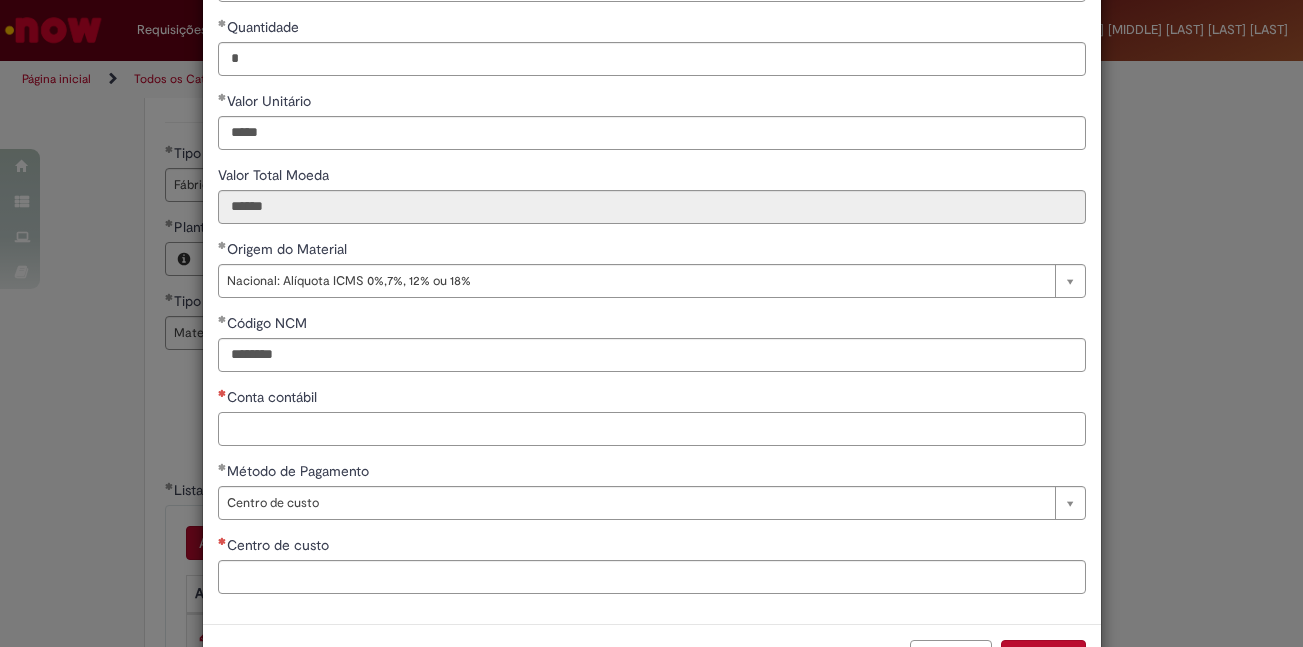 click on "Conta contábil" at bounding box center (652, 429) 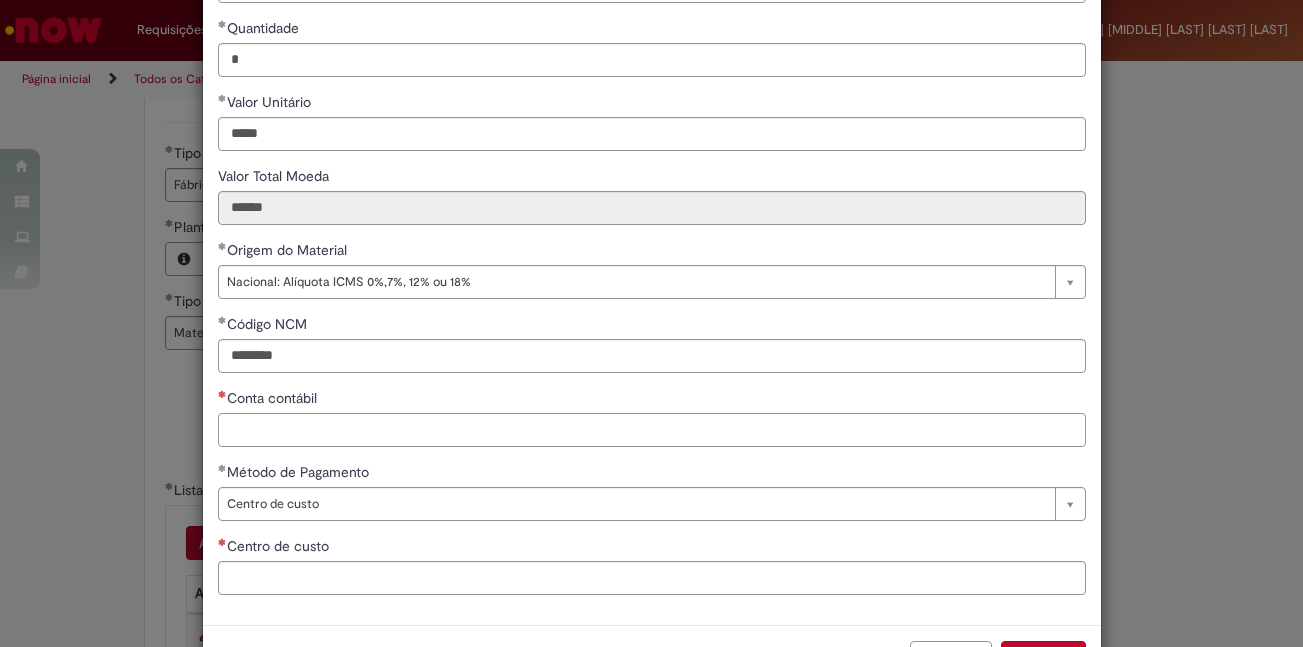 paste on "********" 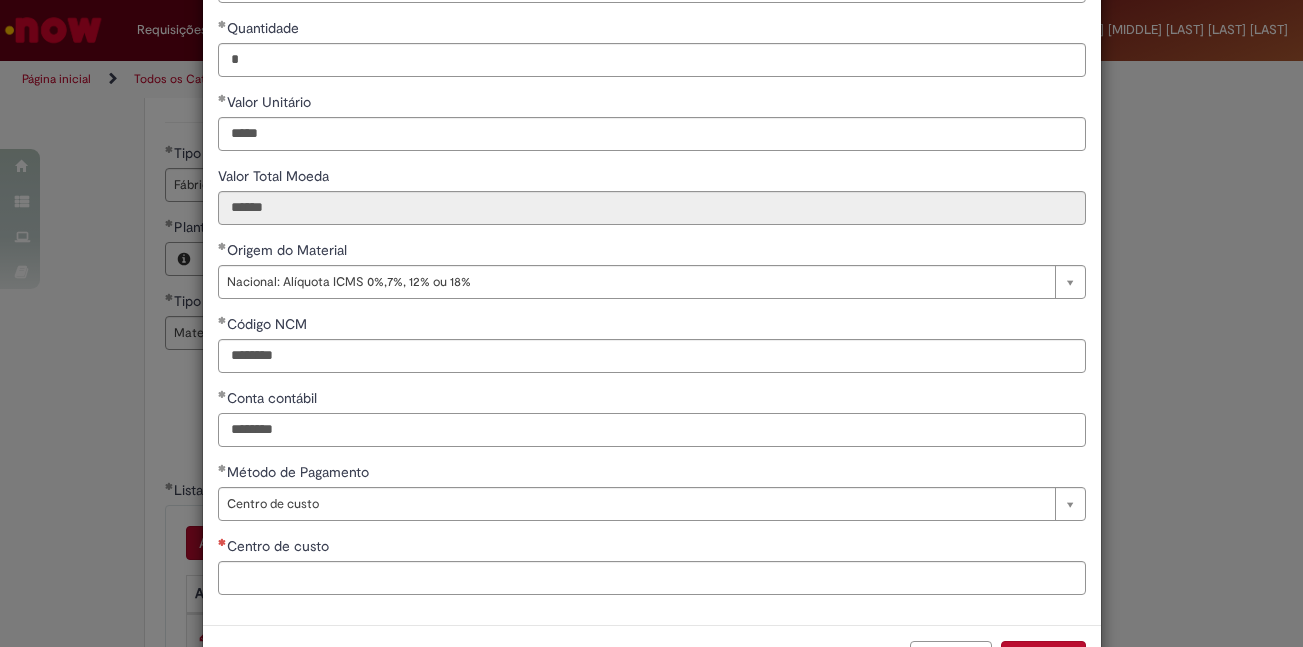 type on "********" 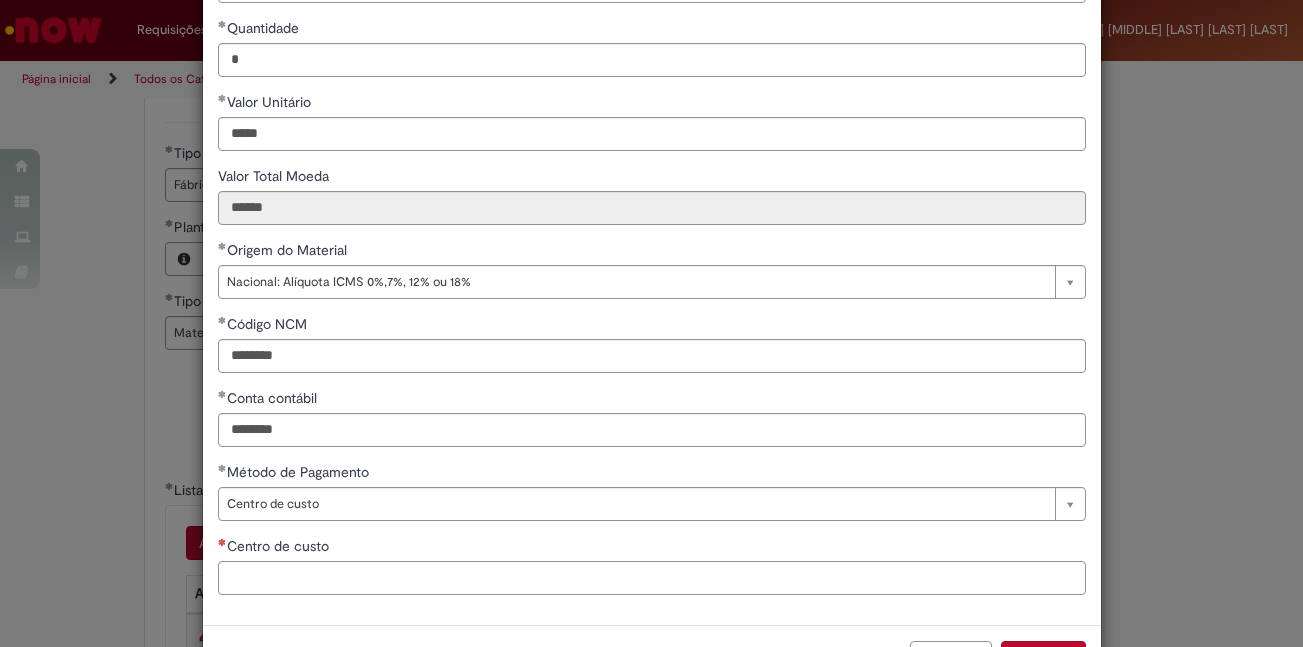 click on "Centro de custo" at bounding box center [652, 578] 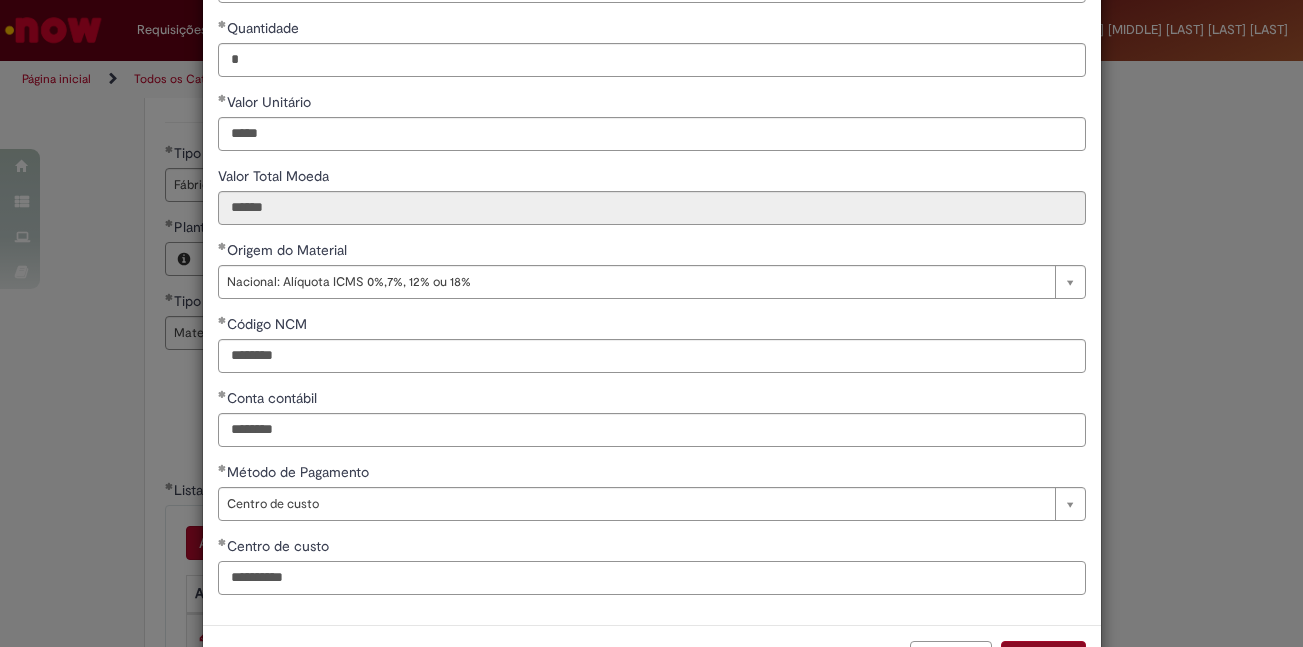 type on "**********" 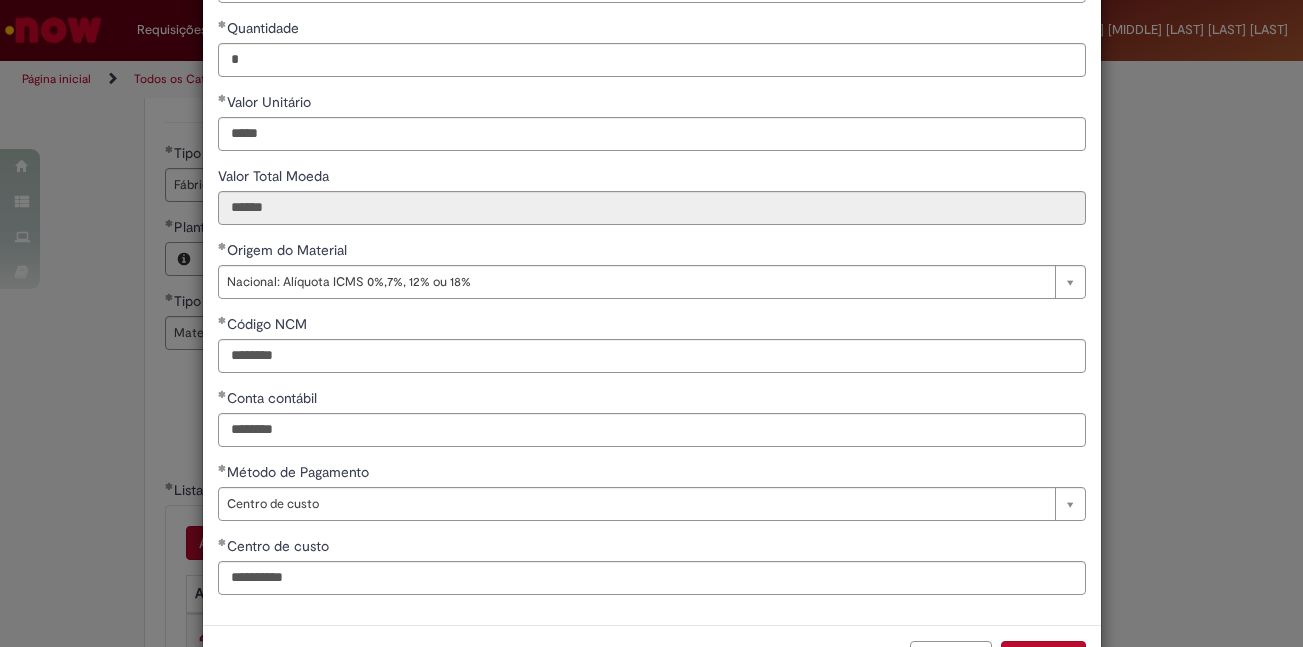 click on "Adicionar" at bounding box center (1043, 658) 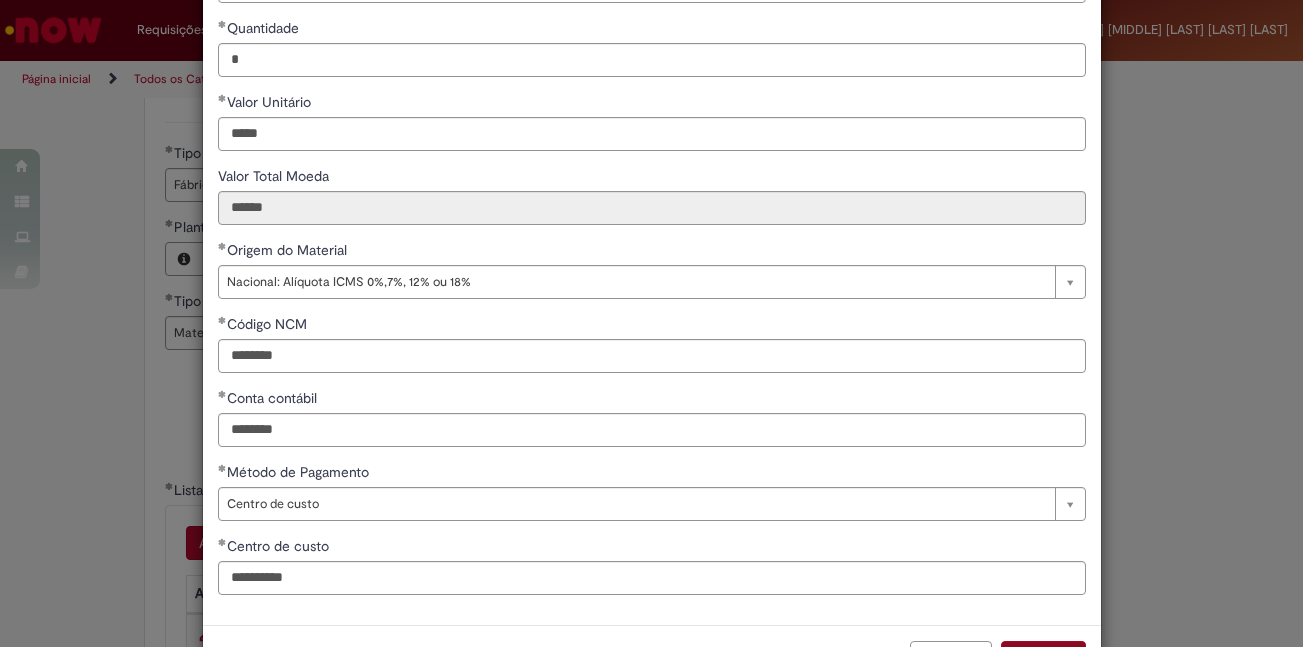 scroll, scrollTop: 261, scrollLeft: 0, axis: vertical 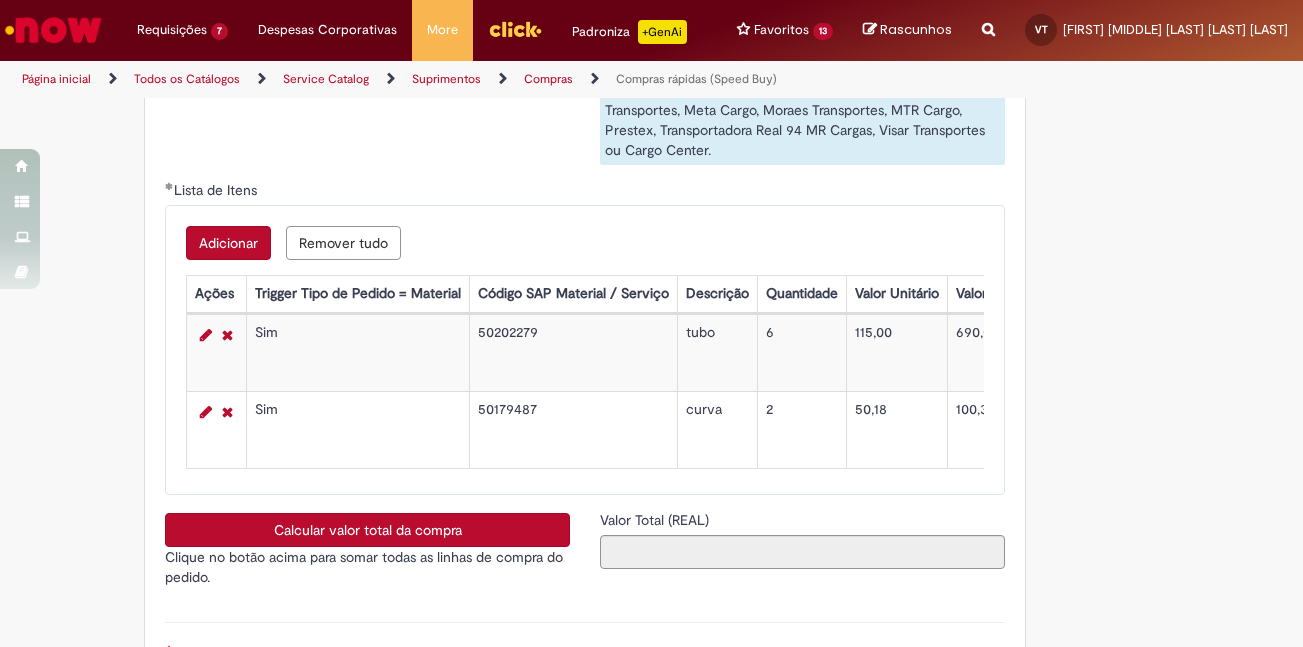 click on "Calcular valor total da compra" at bounding box center [367, 530] 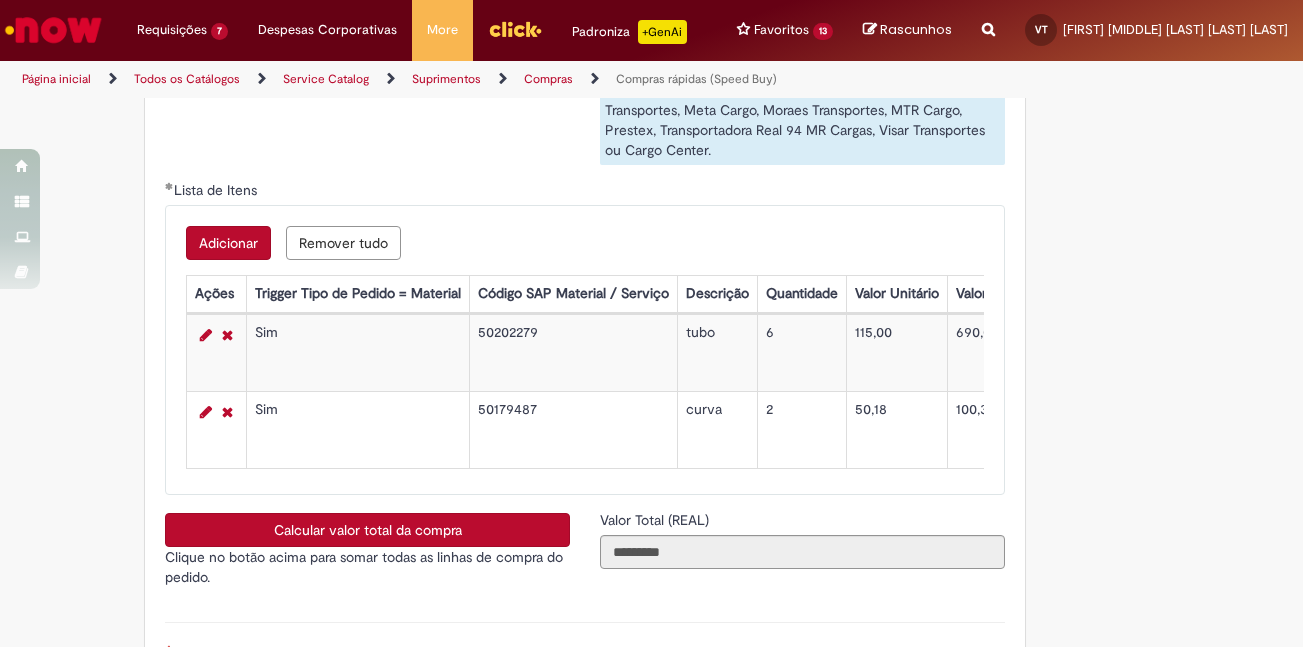 click on "Adicionar" at bounding box center [228, 243] 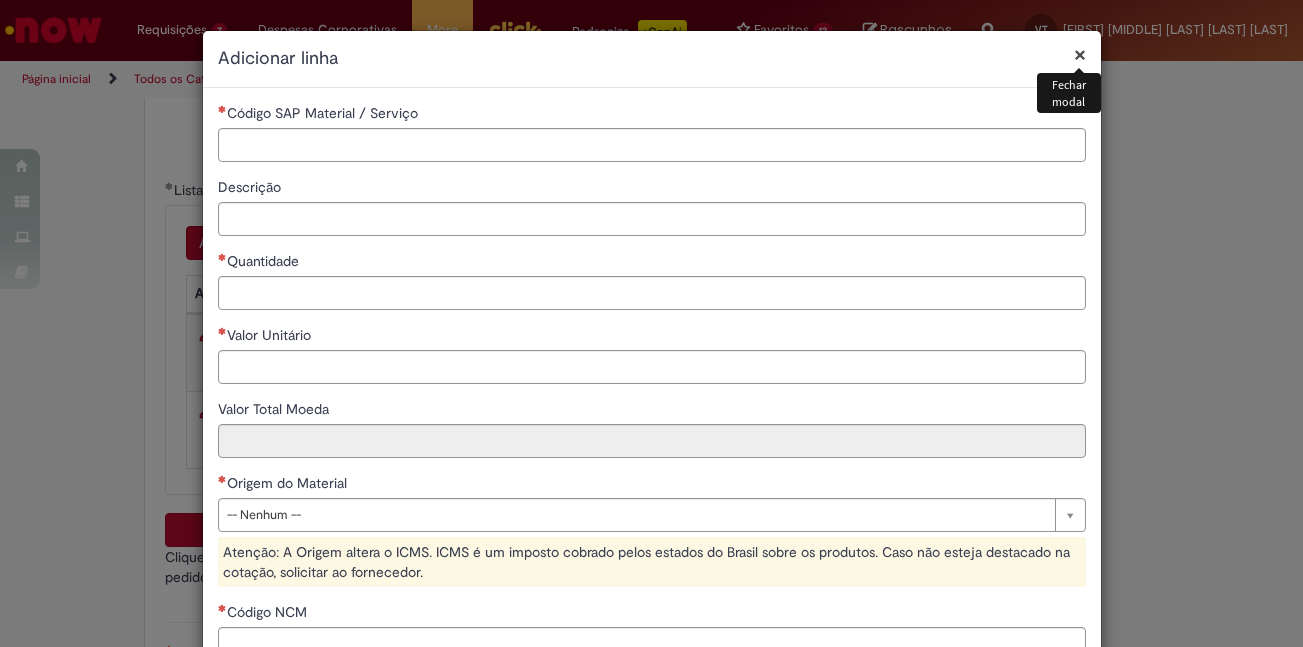 type 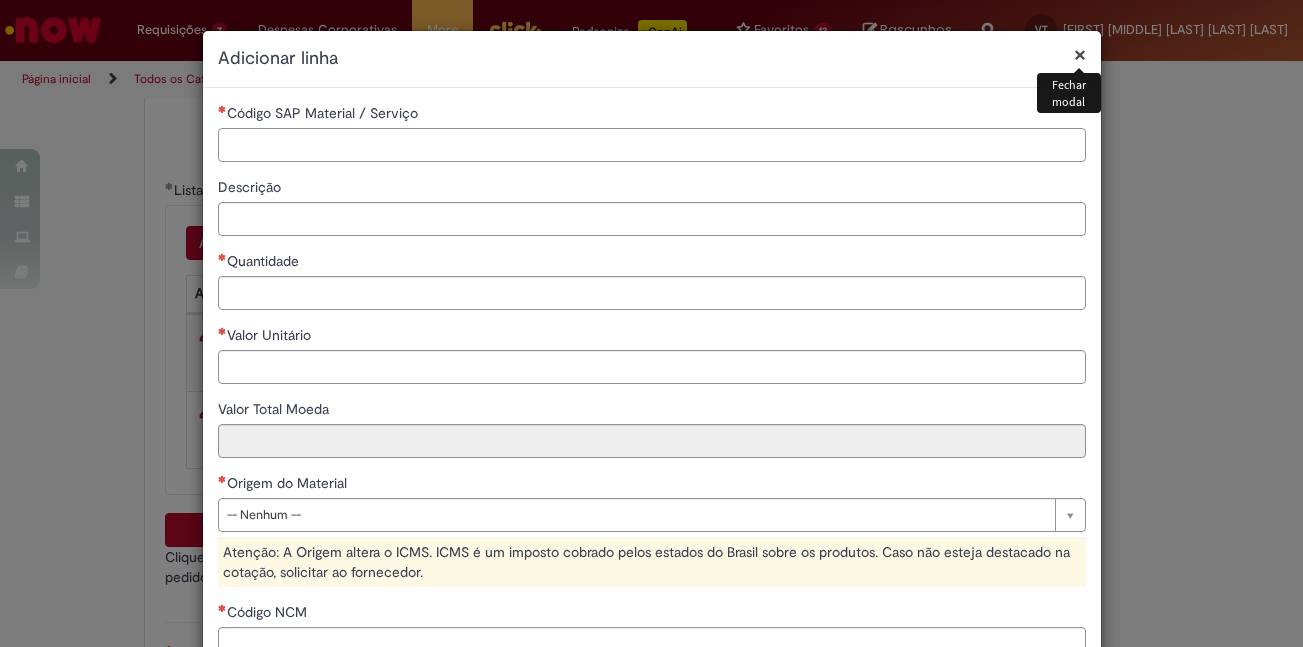click on "Código SAP Material / Serviço" at bounding box center [652, 145] 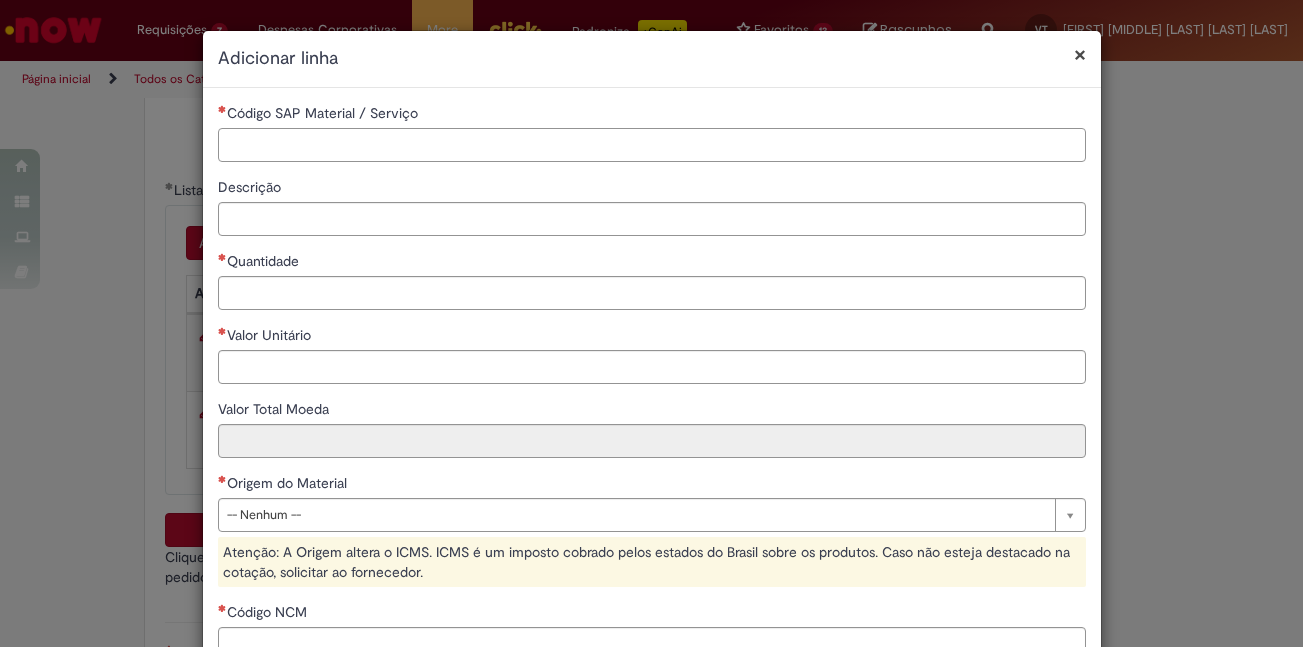 click on "Código SAP Material / Serviço" at bounding box center [652, 145] 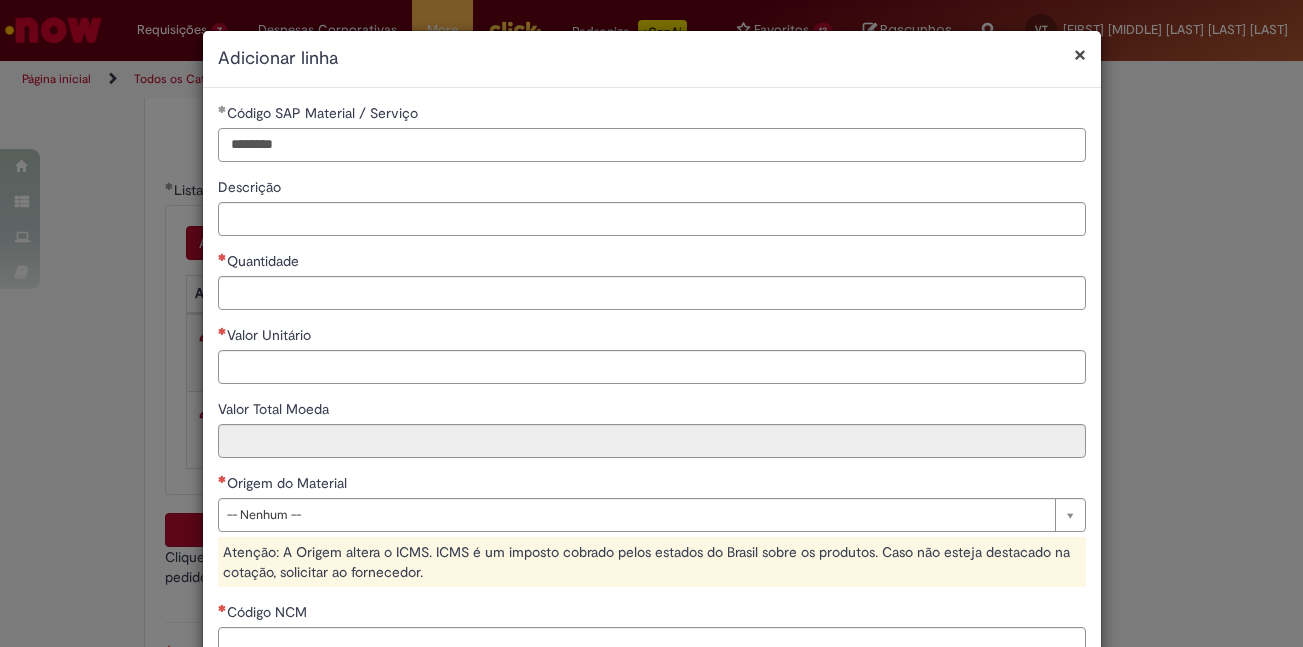 type on "********" 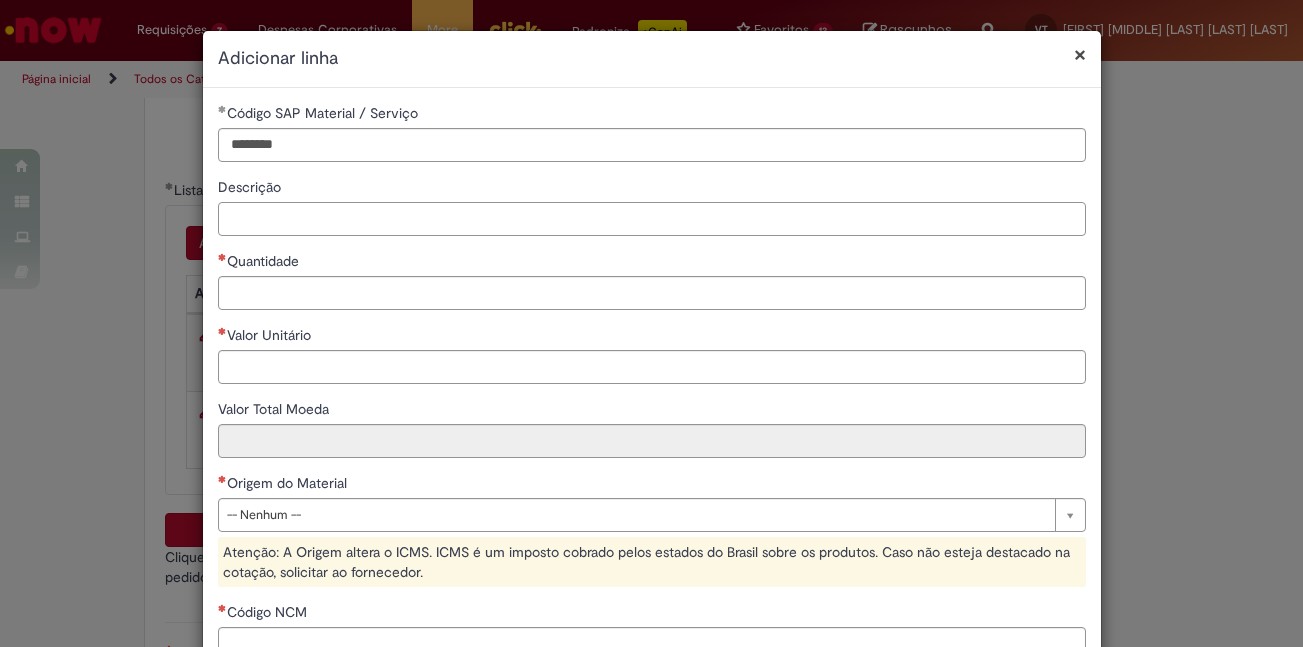 click on "Descrição" at bounding box center (652, 219) 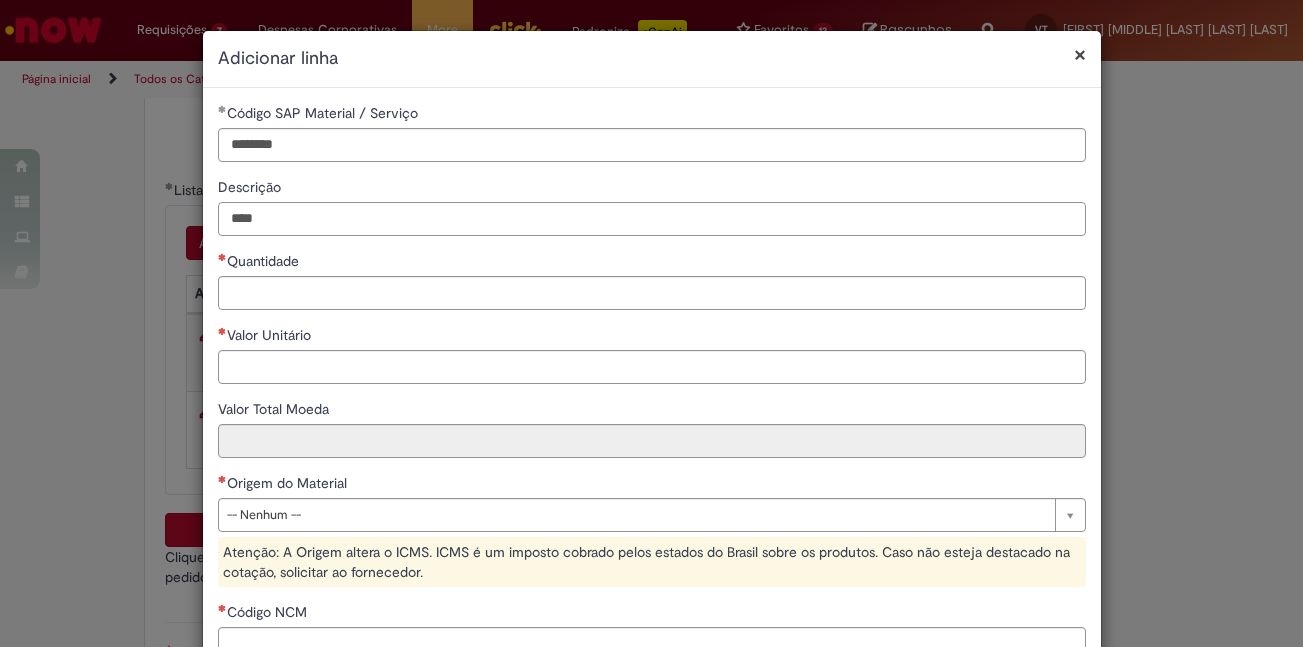 type on "****" 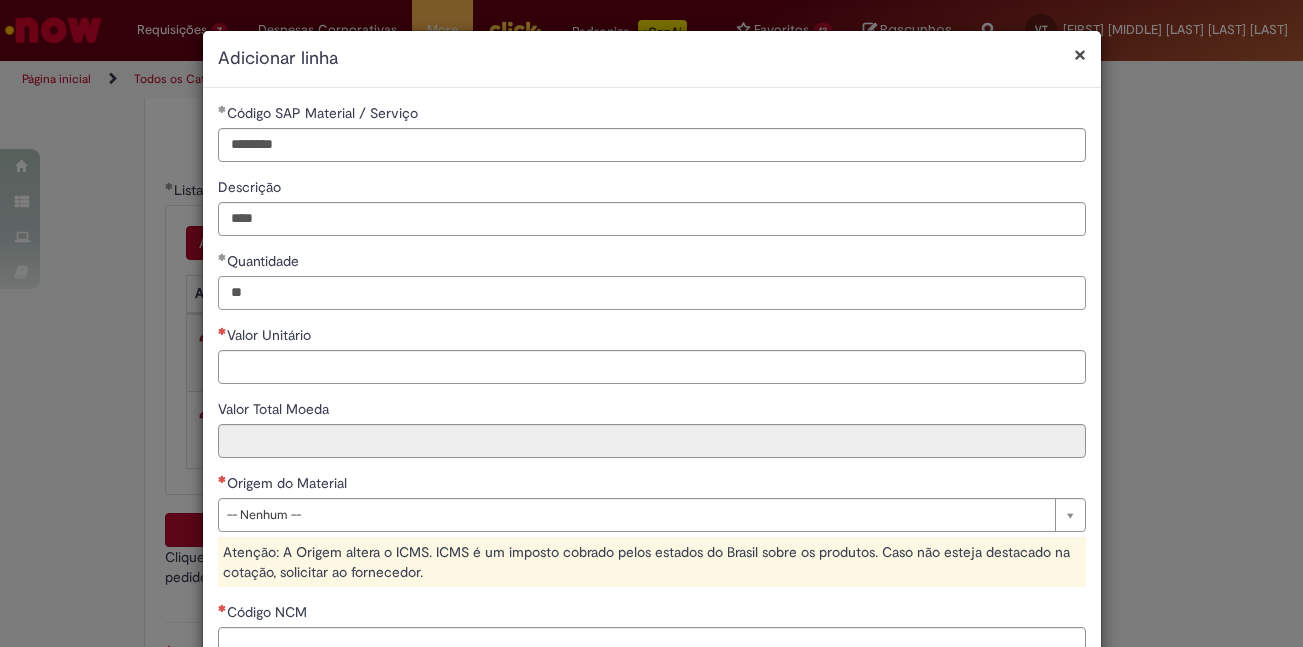 type on "**" 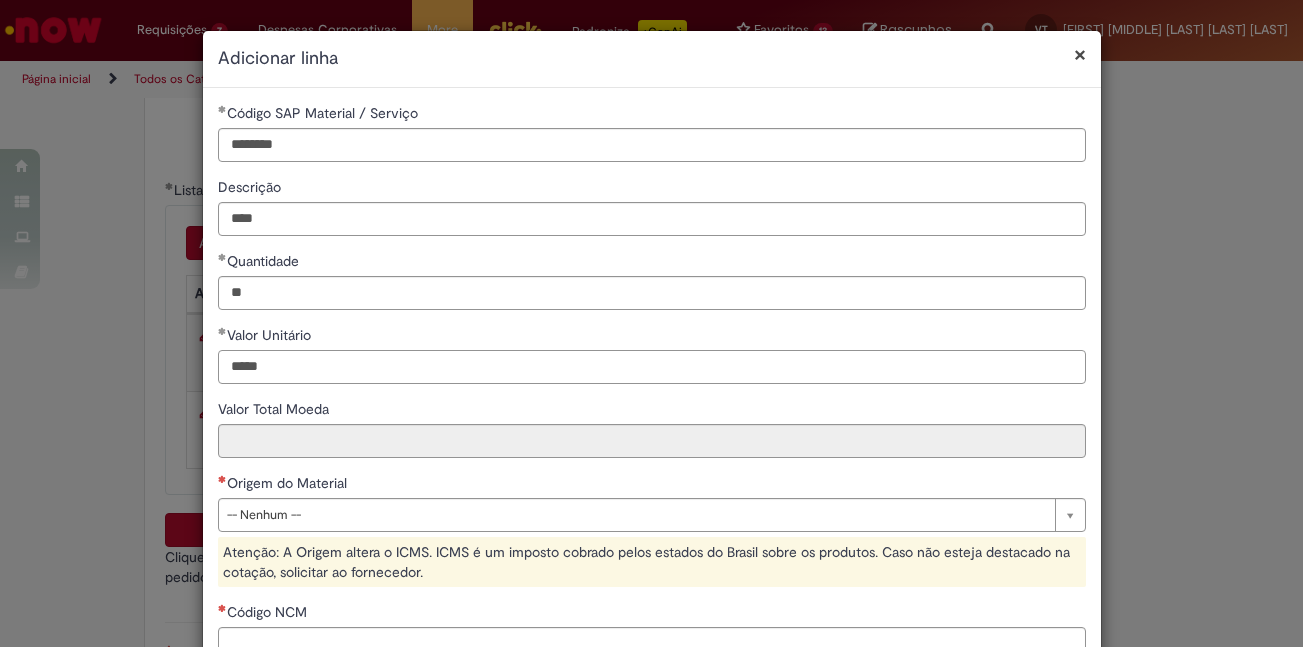 type on "*****" 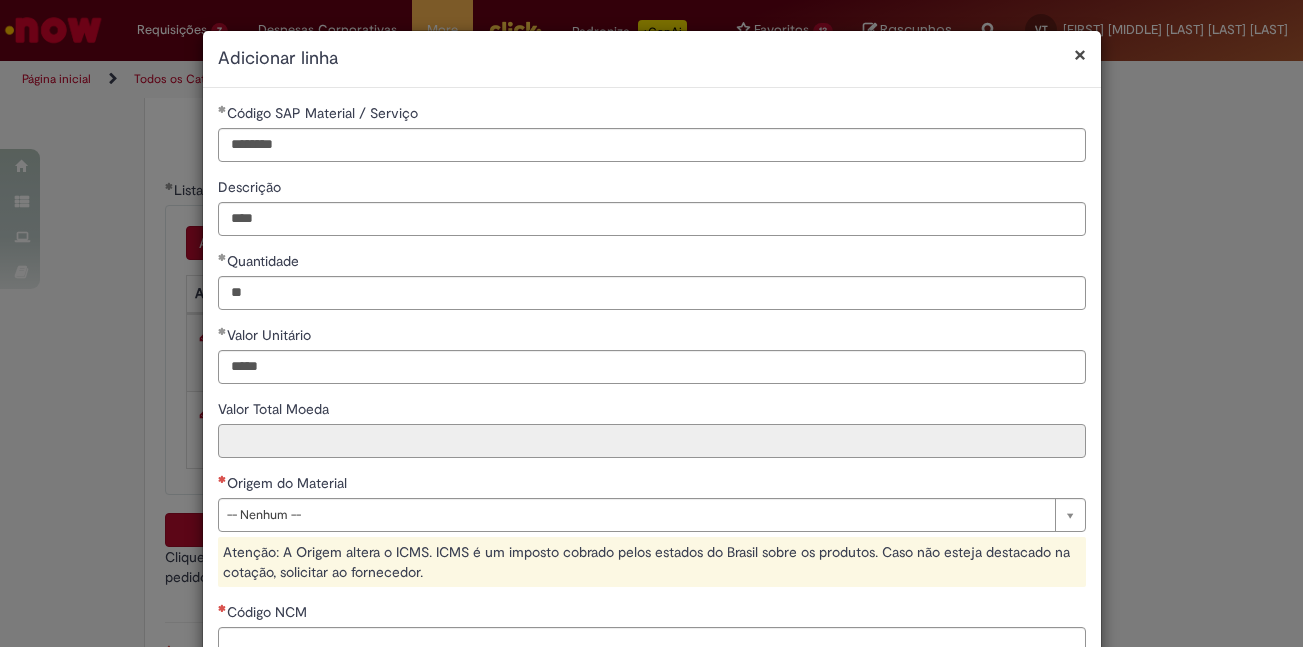 type on "********" 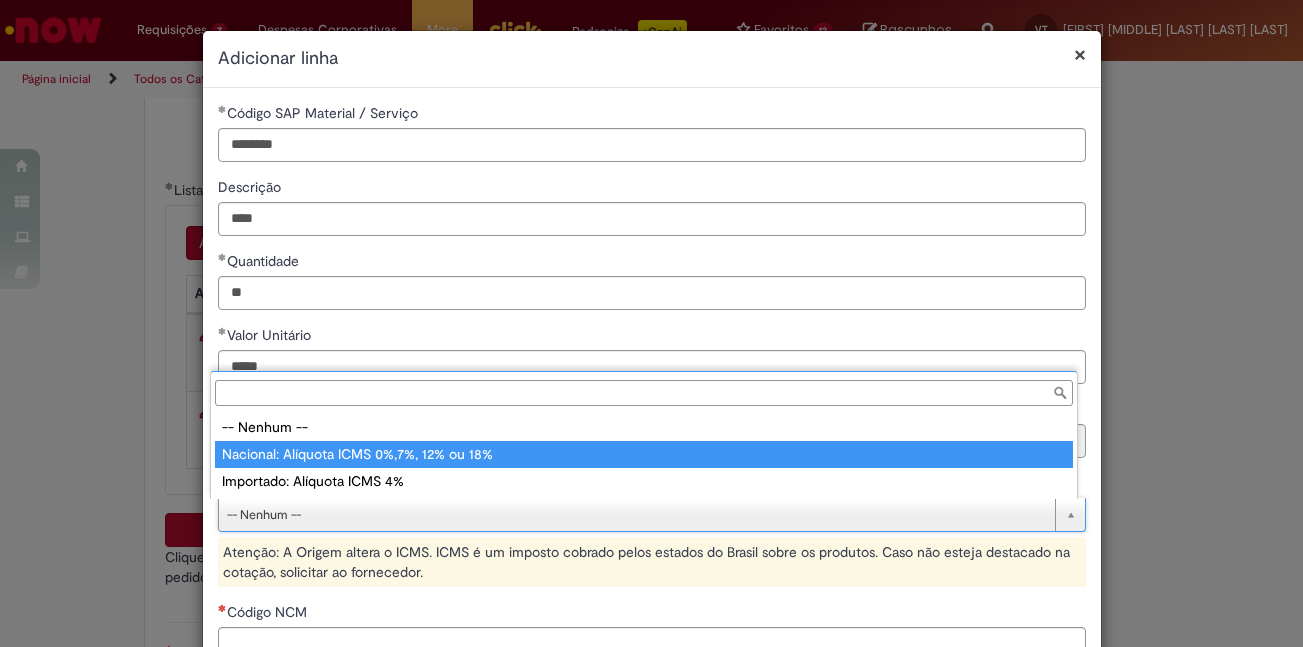 type on "**********" 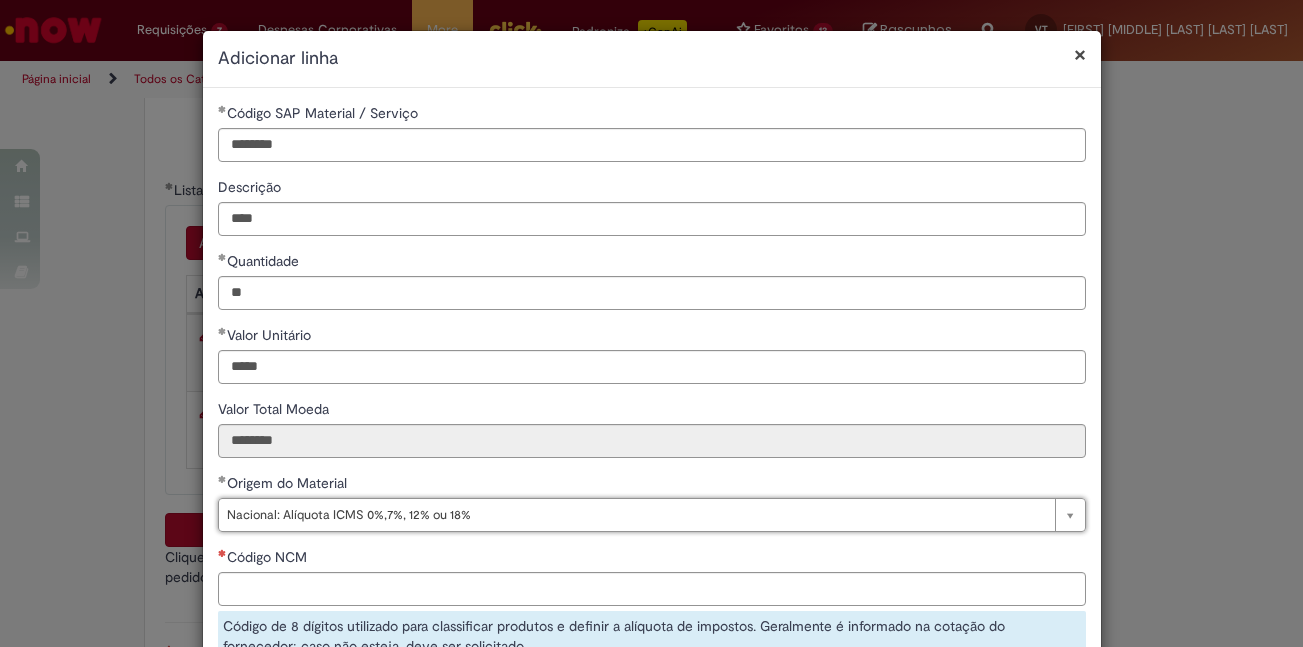 click on "Código NCM" at bounding box center [269, 557] 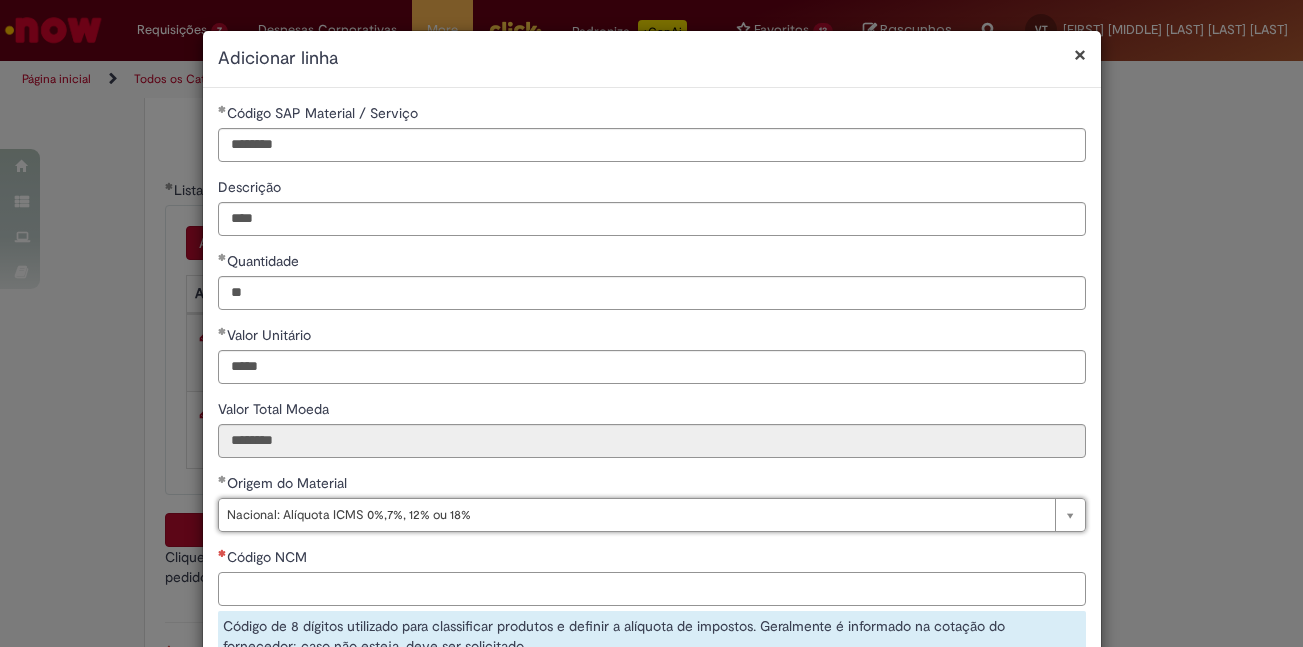 click on "Código NCM" at bounding box center (652, 589) 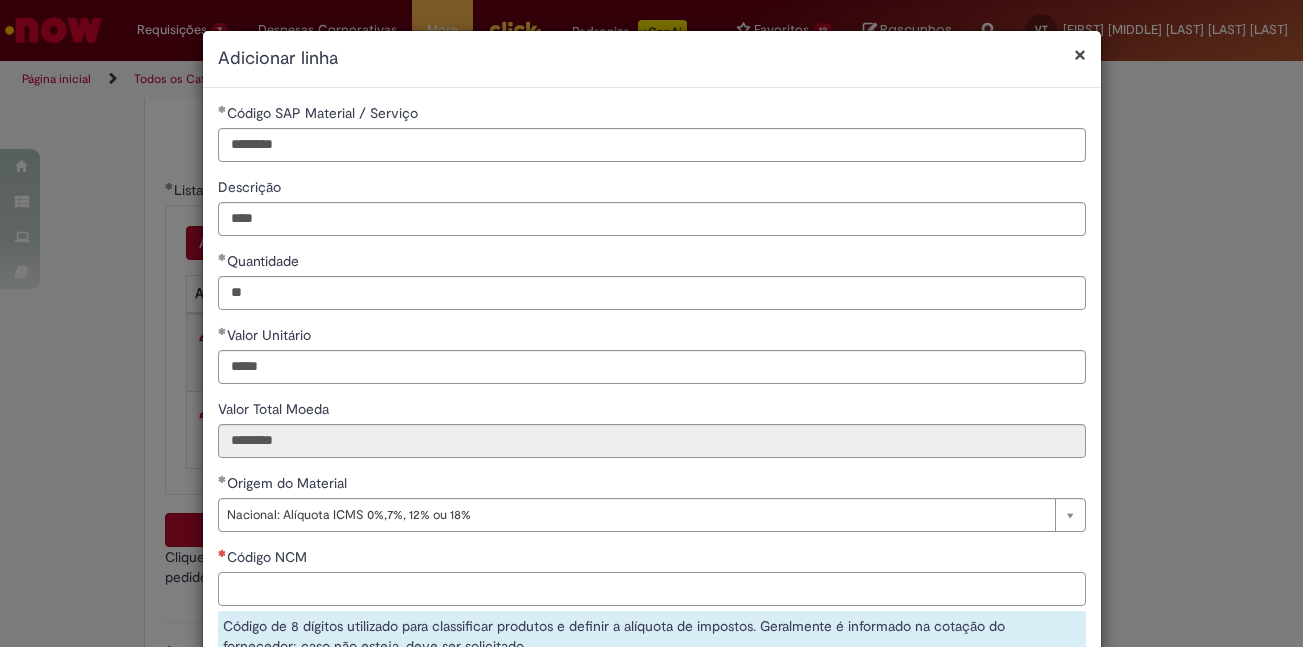 paste on "********" 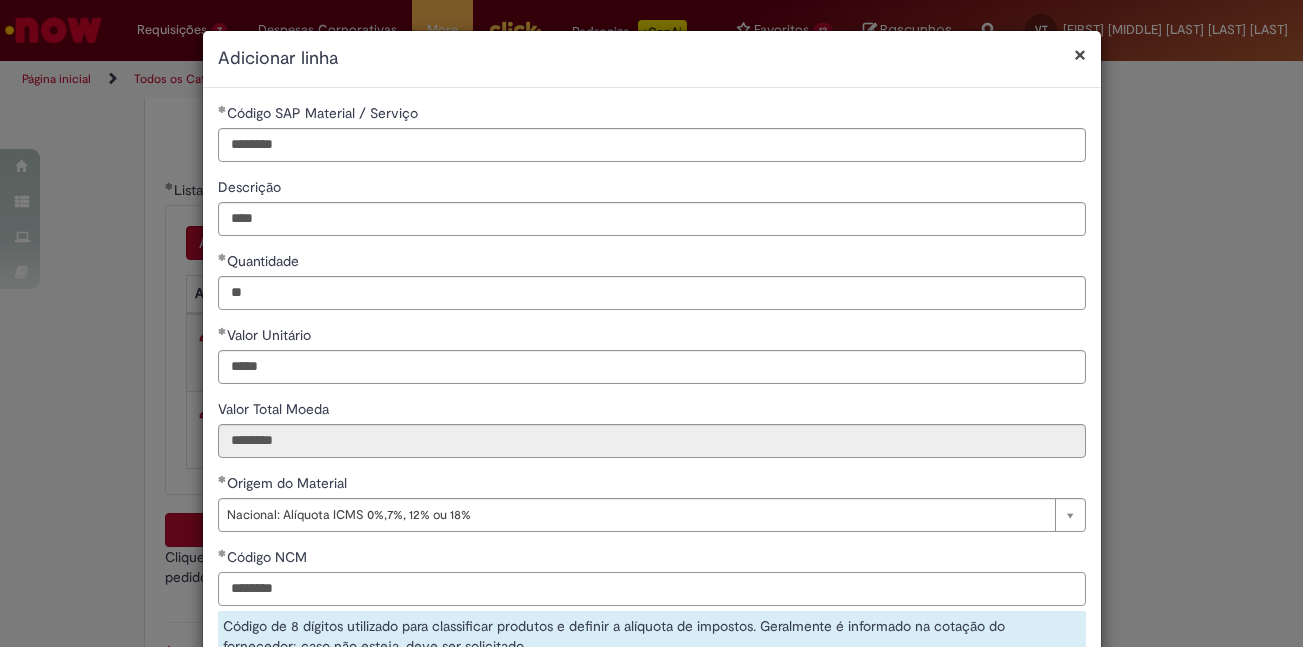 scroll, scrollTop: 200, scrollLeft: 0, axis: vertical 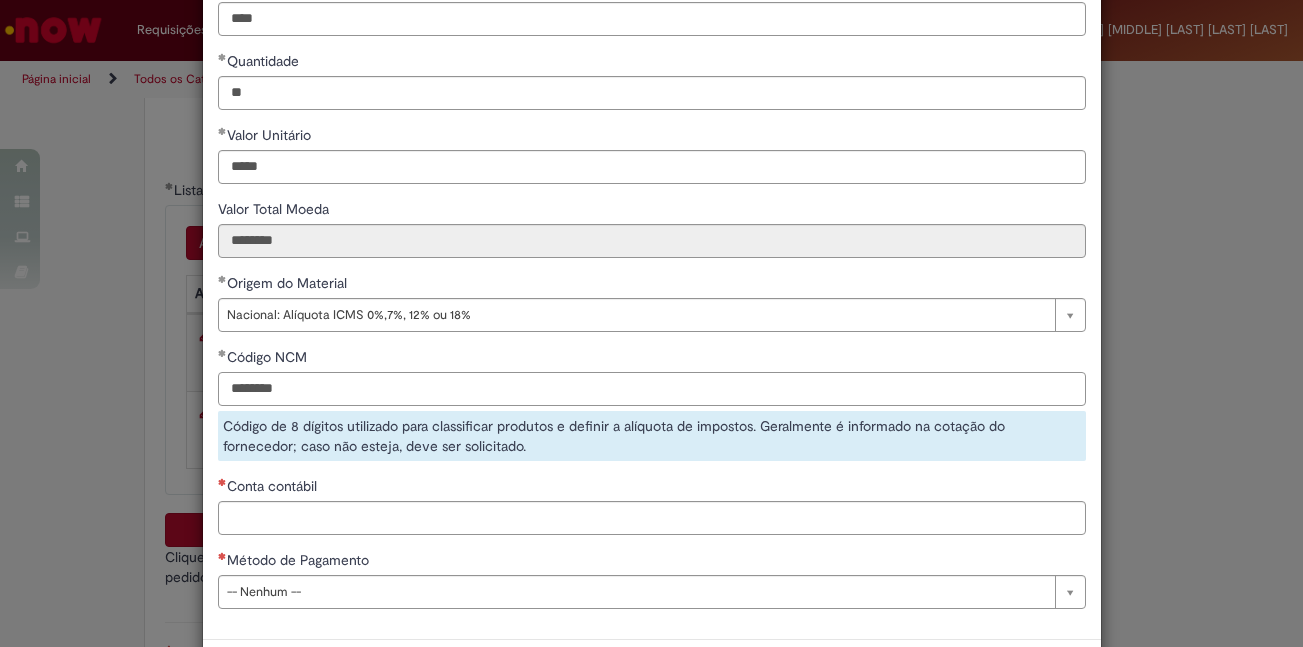 type on "********" 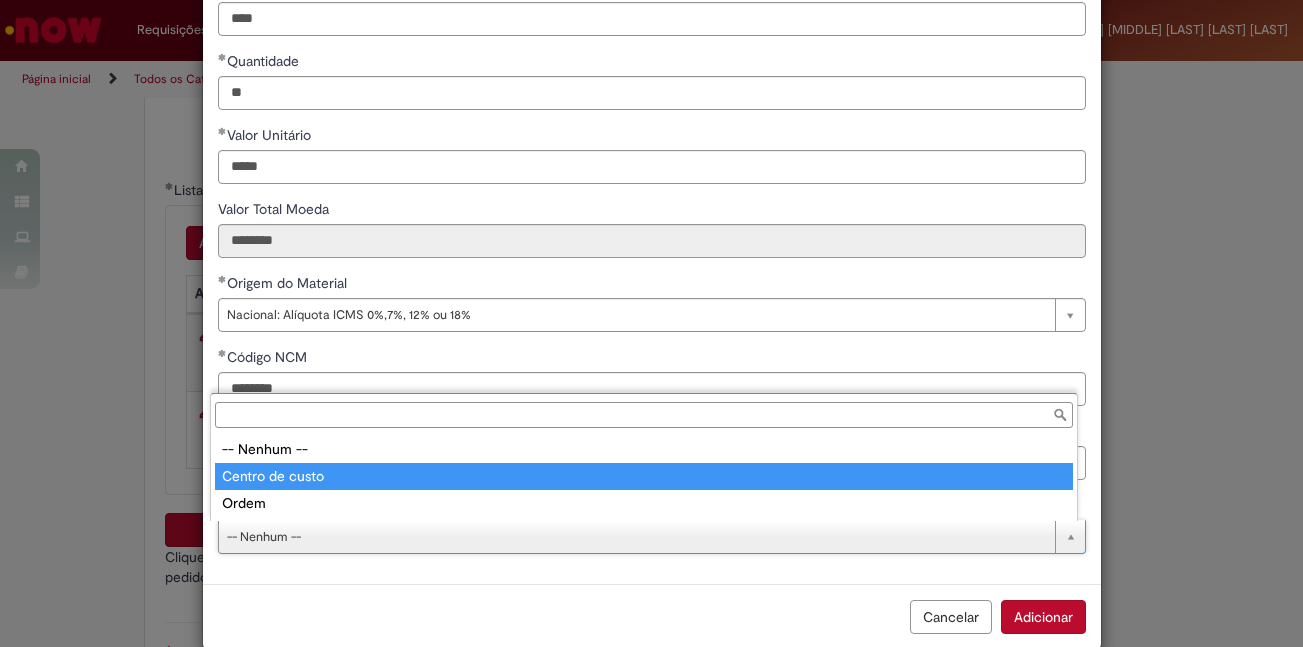 type on "**********" 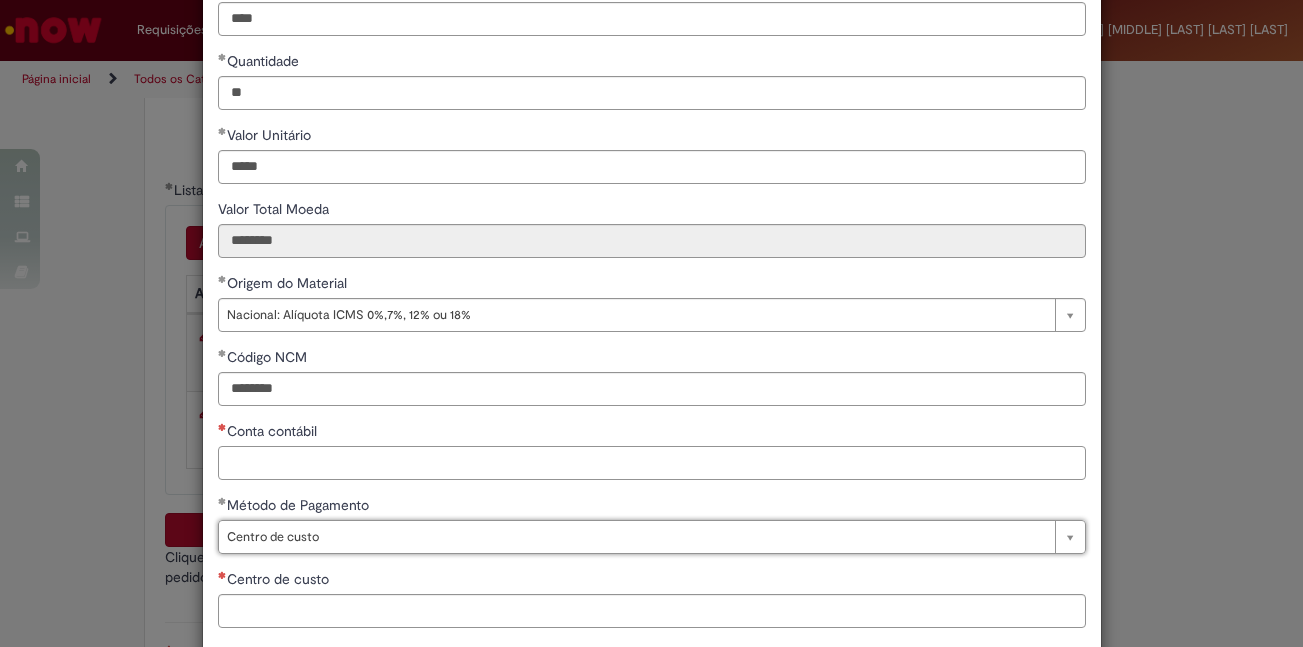 click on "Conta contábil" at bounding box center (652, 463) 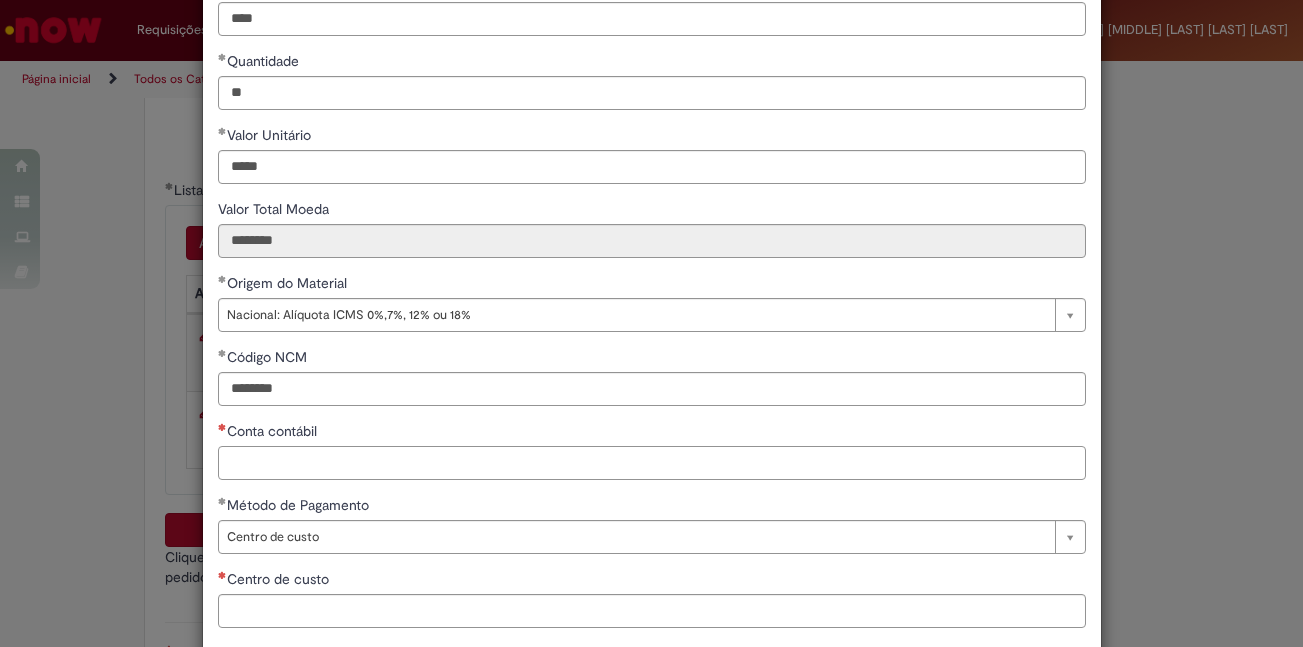 paste on "********" 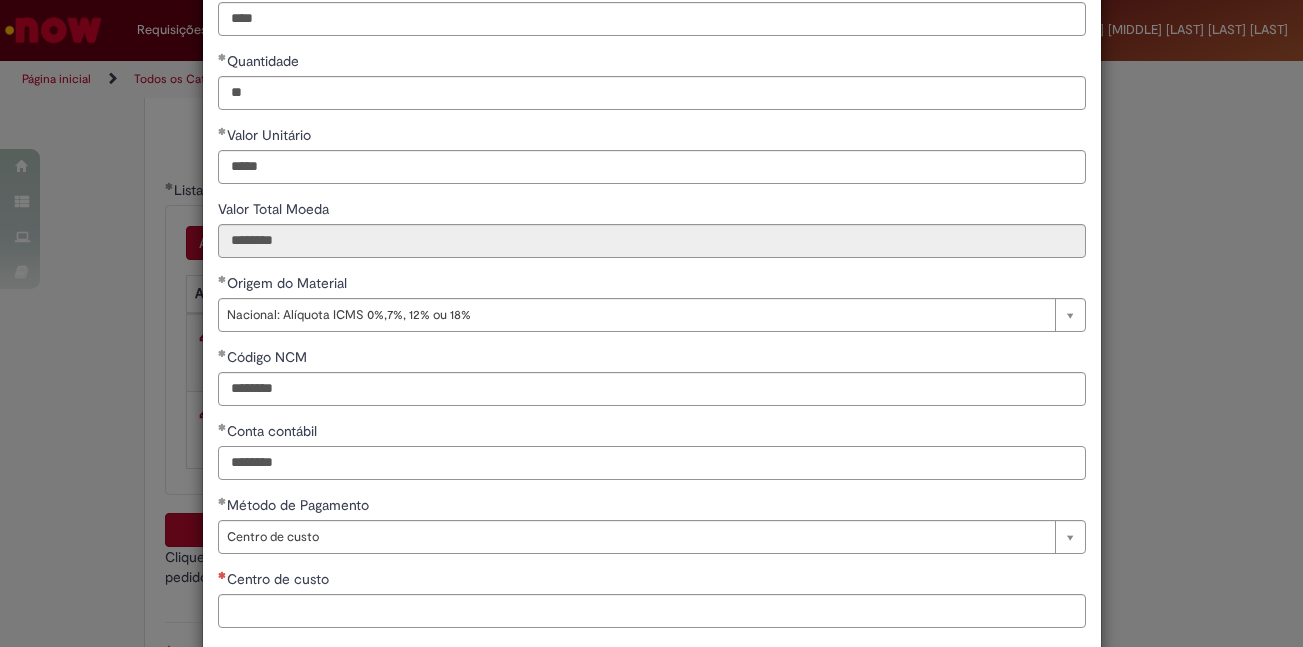 type on "********" 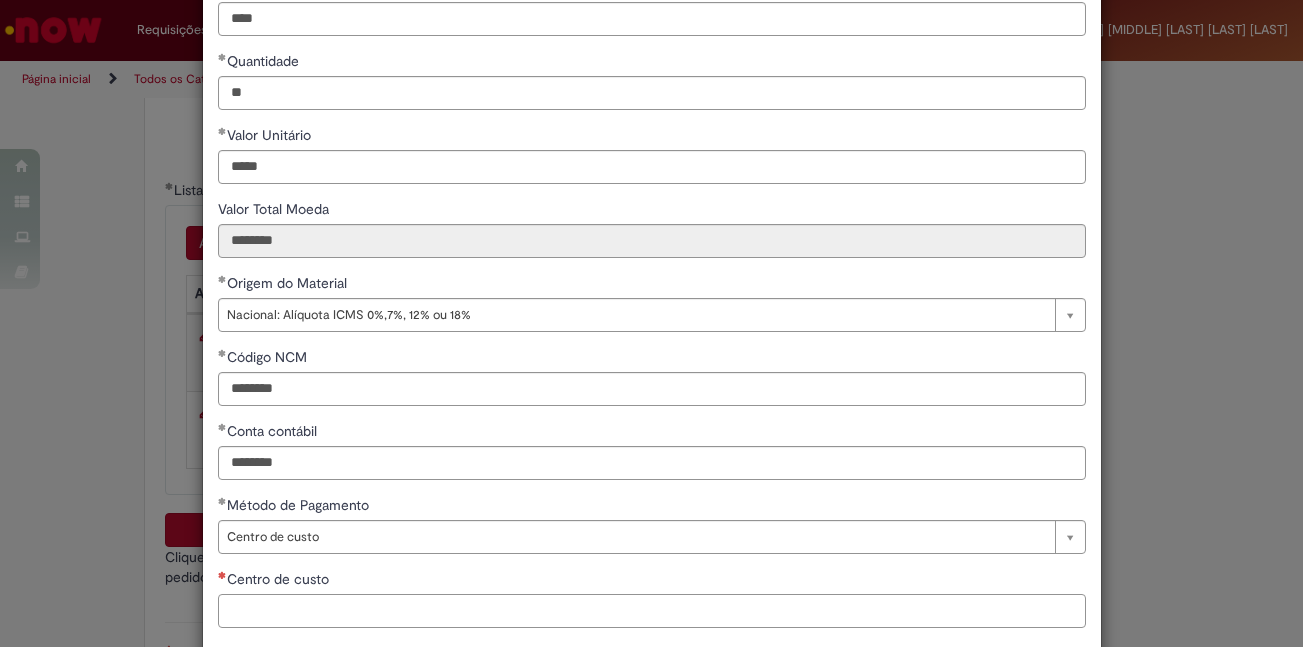 click on "Centro de custo" at bounding box center [652, 611] 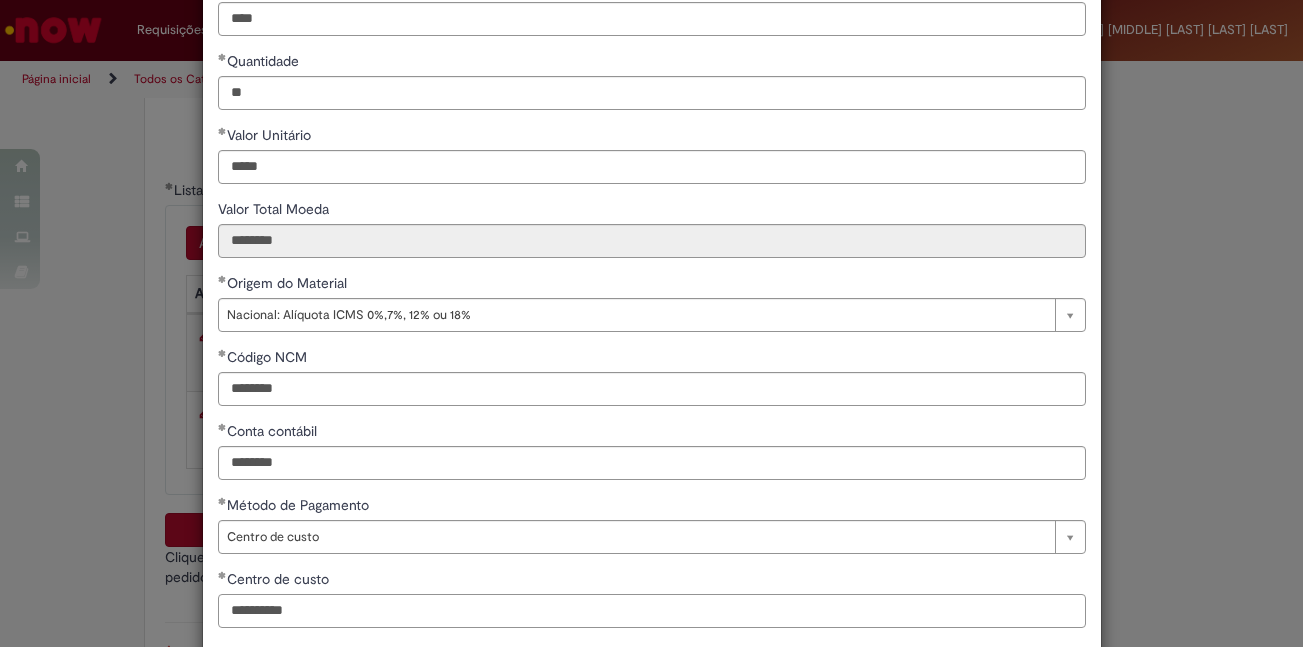 scroll, scrollTop: 307, scrollLeft: 0, axis: vertical 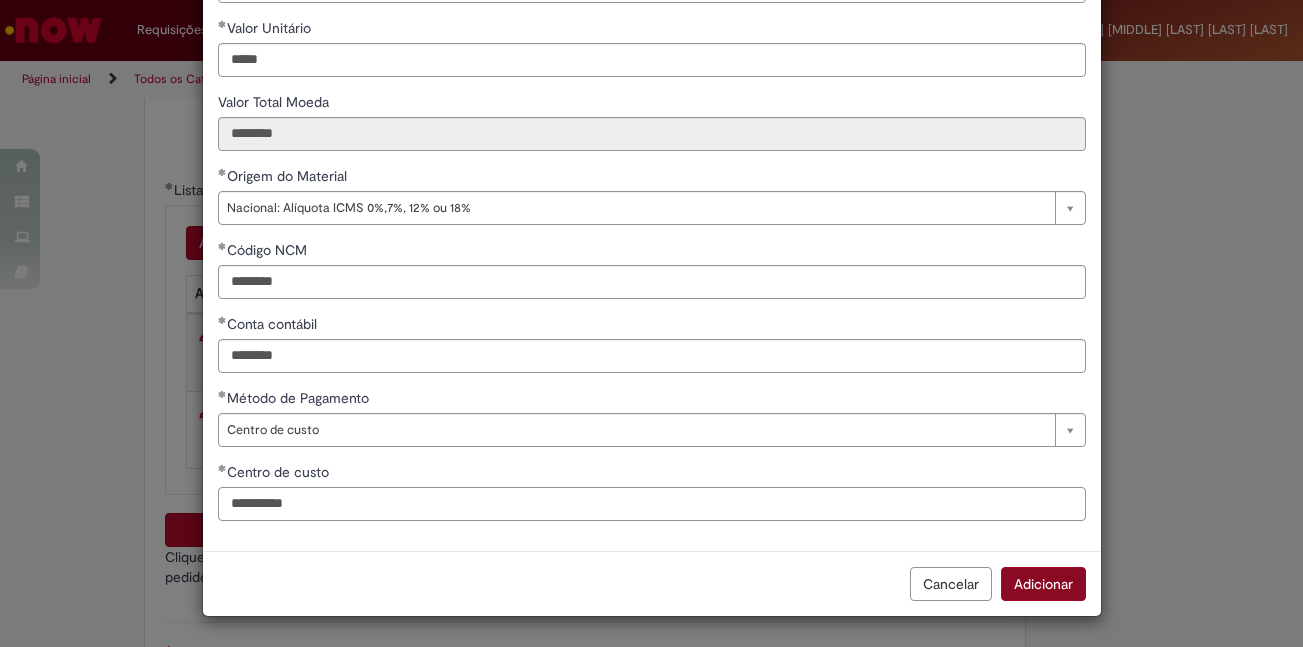 type on "**********" 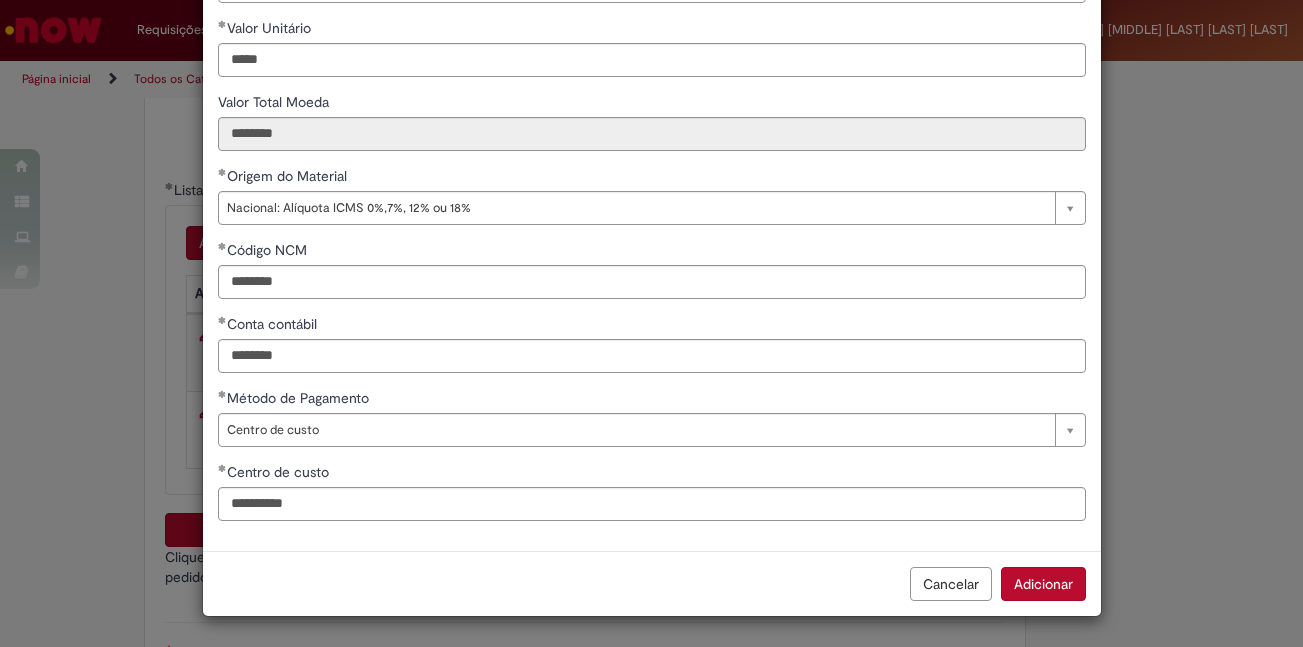 click on "Adicionar" at bounding box center (1043, 584) 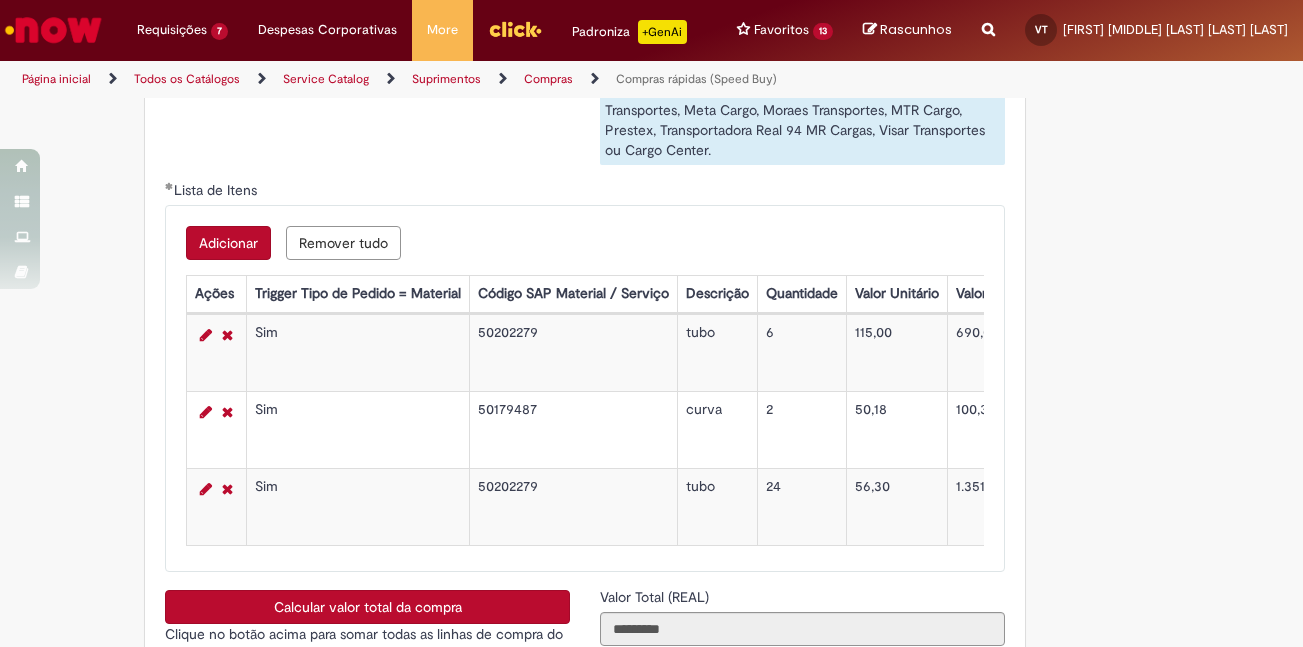click on "Adicionar Remover tudo Lista de Itens Ações Trigger Tipo de Pedido = Material Código SAP Material / Serviço Descrição Quantidade Valor Unitário Valor Total Moeda Origem do Material Código NCM Conta contábil Método de Pagamento Ordem de Serviço Sim 50202279 tubo 6 115,00 690,00 Nacional: Alíquota ICMS 0%,7%, 12% ou 18% 73064000 72044501 Centro de custo [STATE][ID] Sim 50179487 curva 2 50,18 100,36 Nacional: Alíquota ICMS 0%,7%, 12% ou 18% 73072300 72044501 Centro de custo [STATE][ID] Sim 50202279 tubo 24 56,30 1.351,20 Nacional: Alíquota ICMS 0%,7%, 12% ou 18% 73064000 72044501 Centro de custo [STATE][ID]" at bounding box center [585, 388] 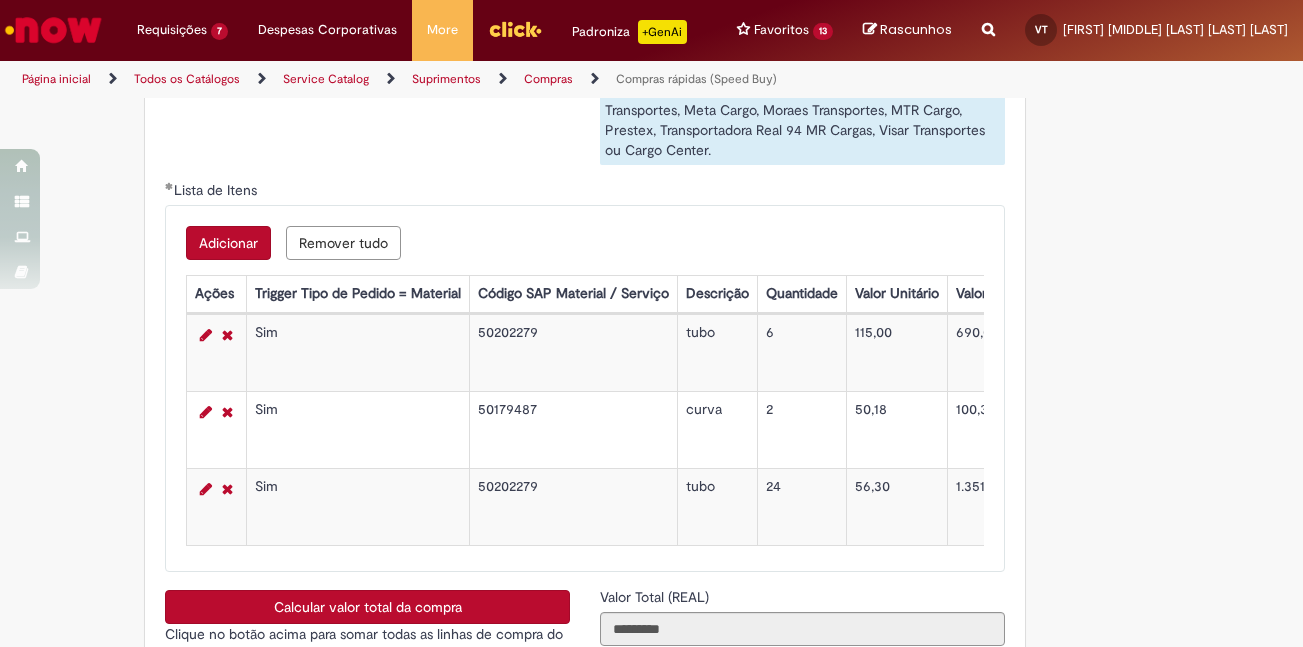 click on "Adicionar" at bounding box center [228, 243] 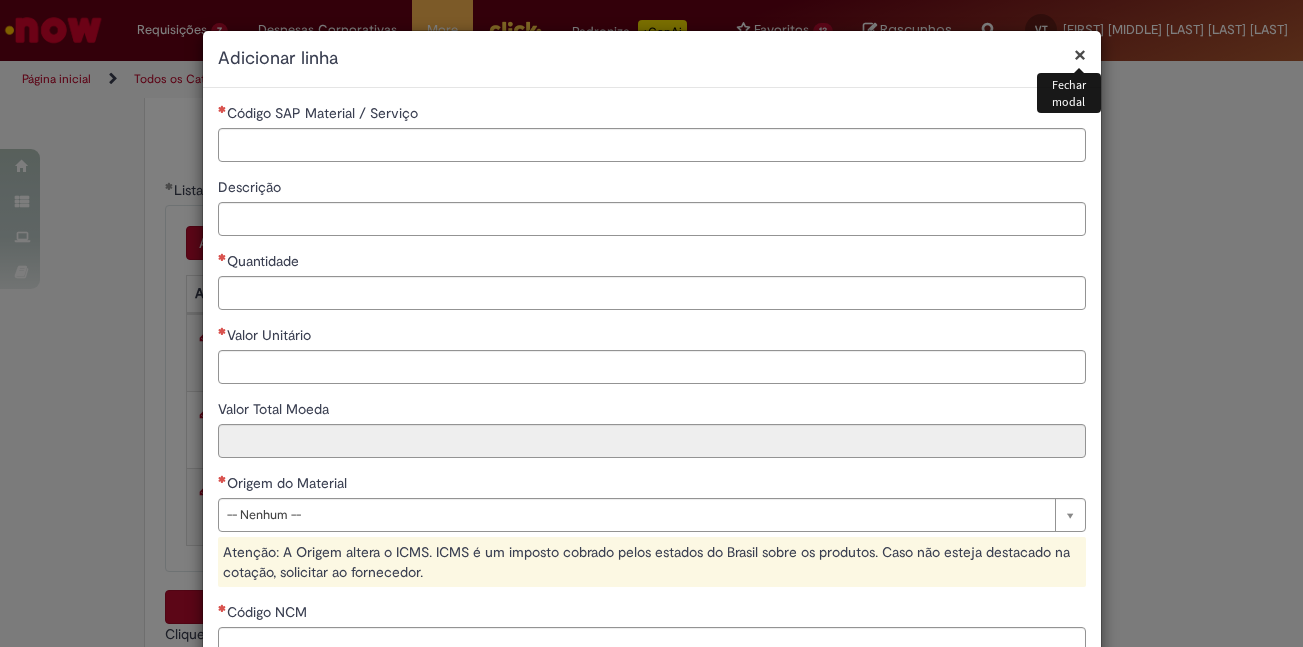 type 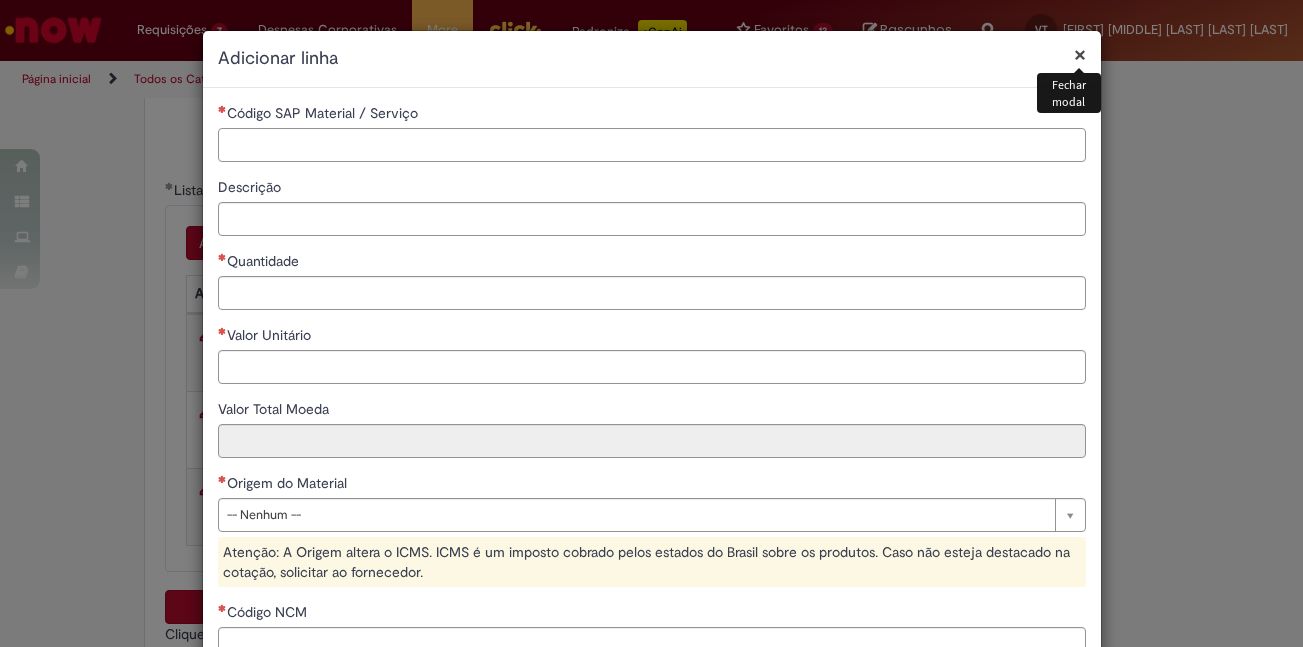 click on "Código SAP Material / Serviço" at bounding box center [652, 145] 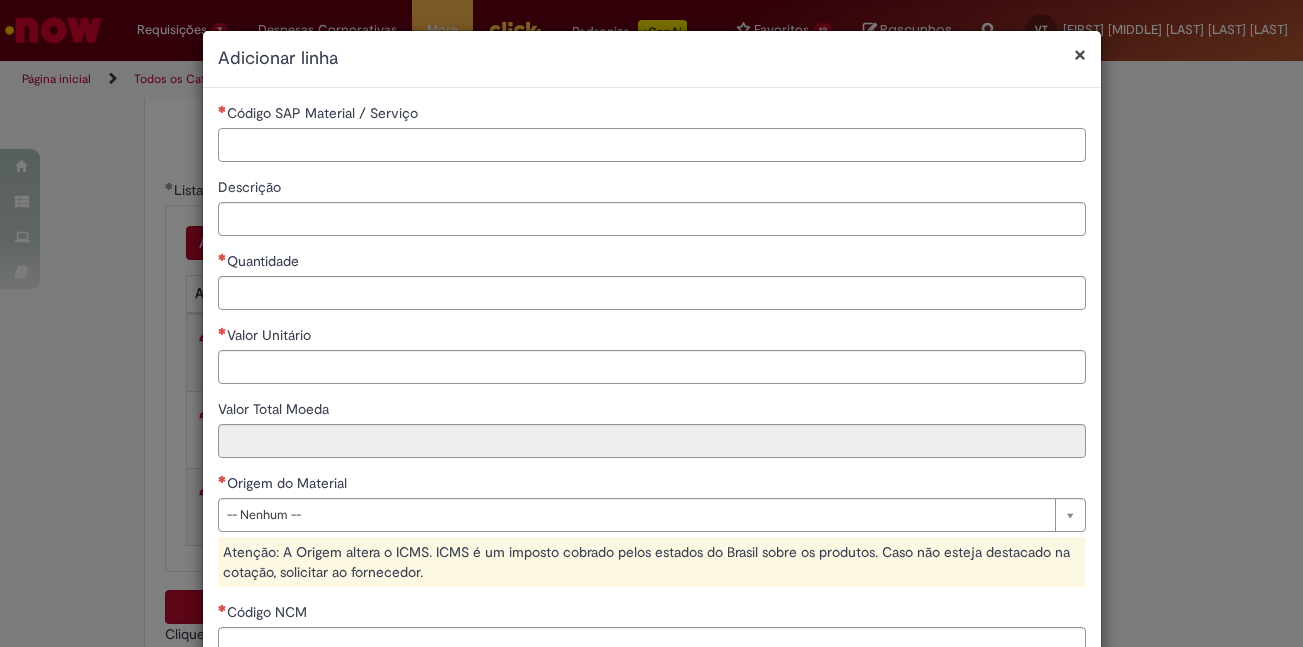 paste on "********" 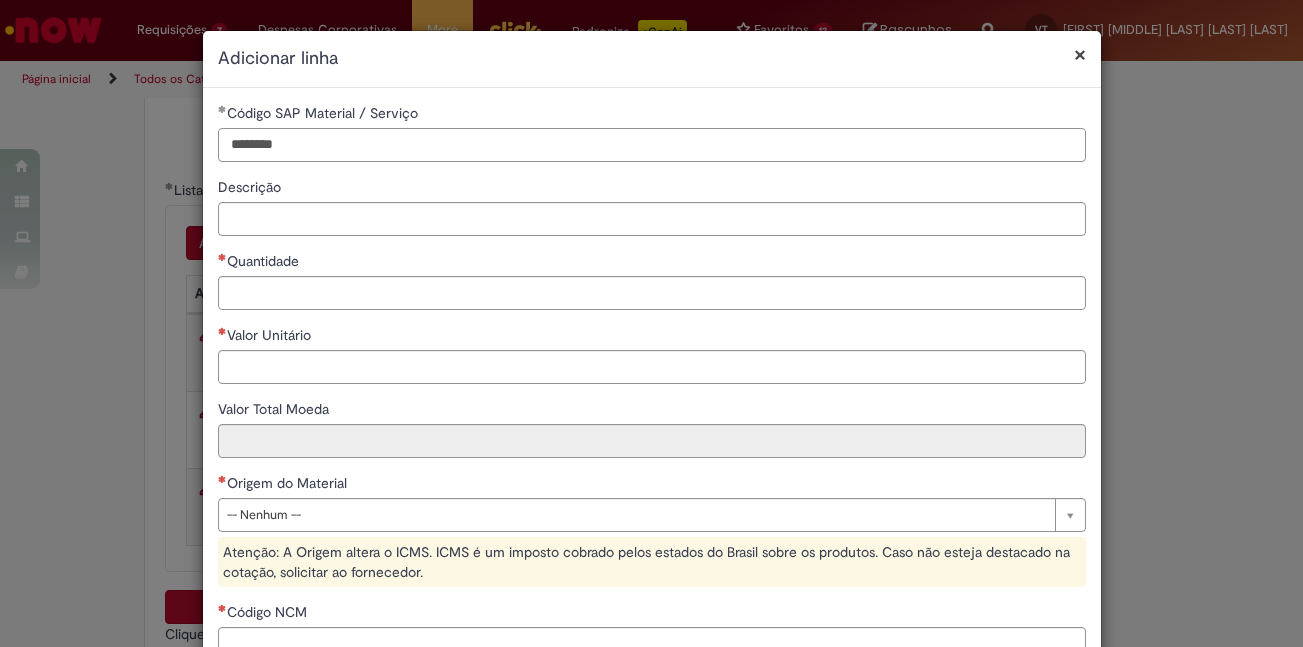 type on "********" 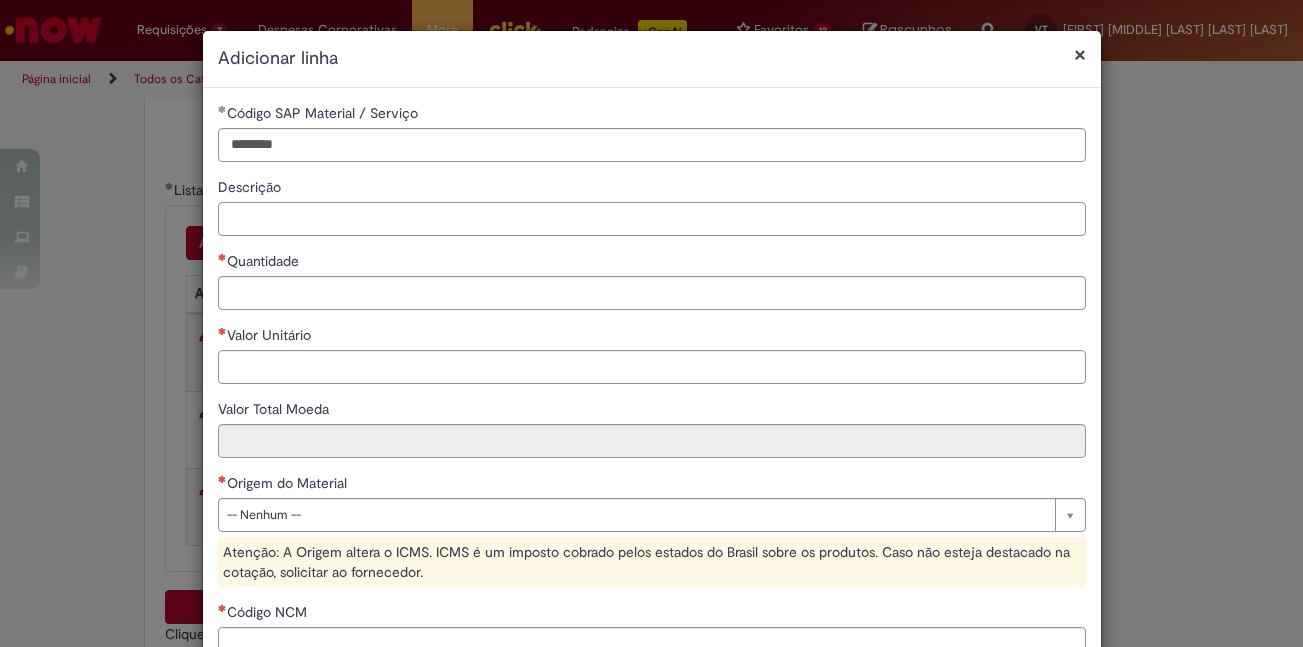 click on "Descrição" at bounding box center (652, 219) 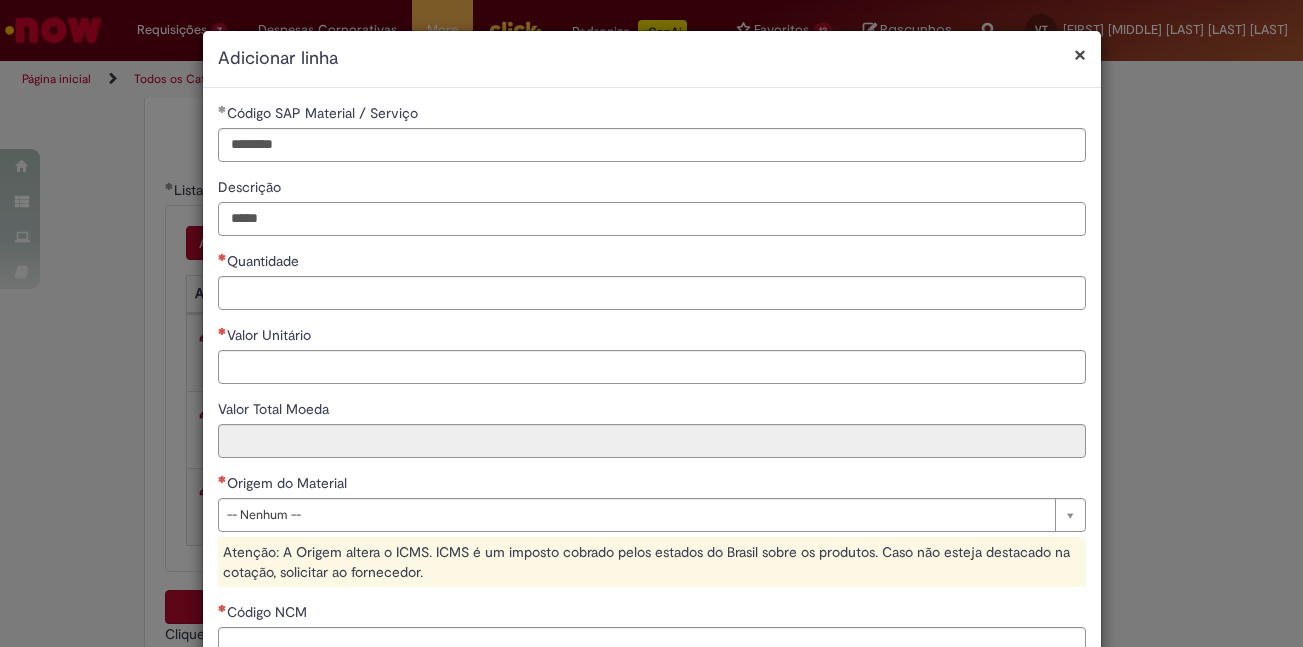 type on "*****" 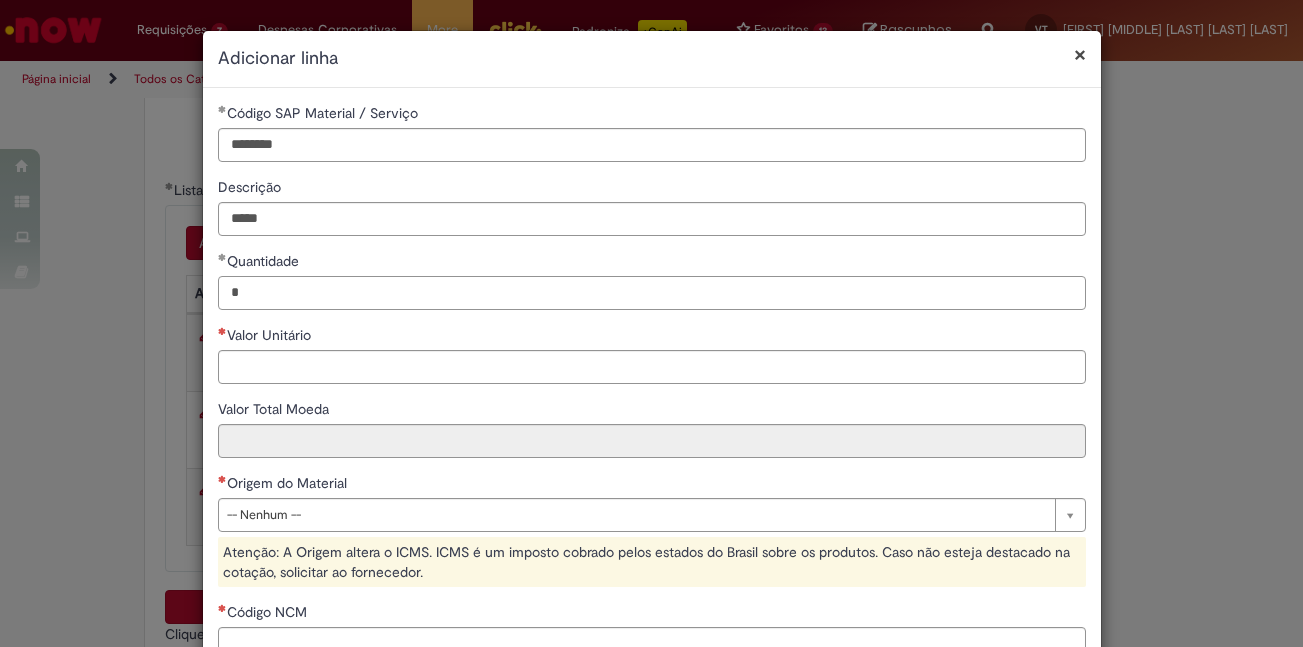 type on "*" 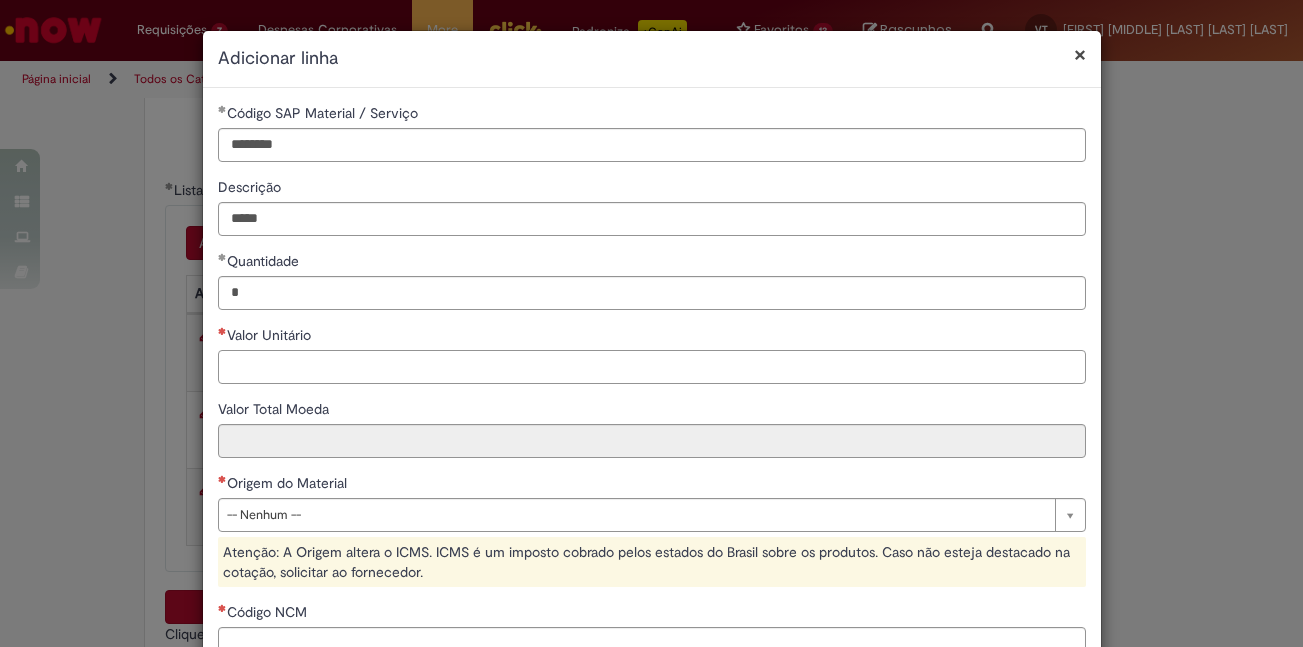 click on "Valor Unitário" at bounding box center (652, 367) 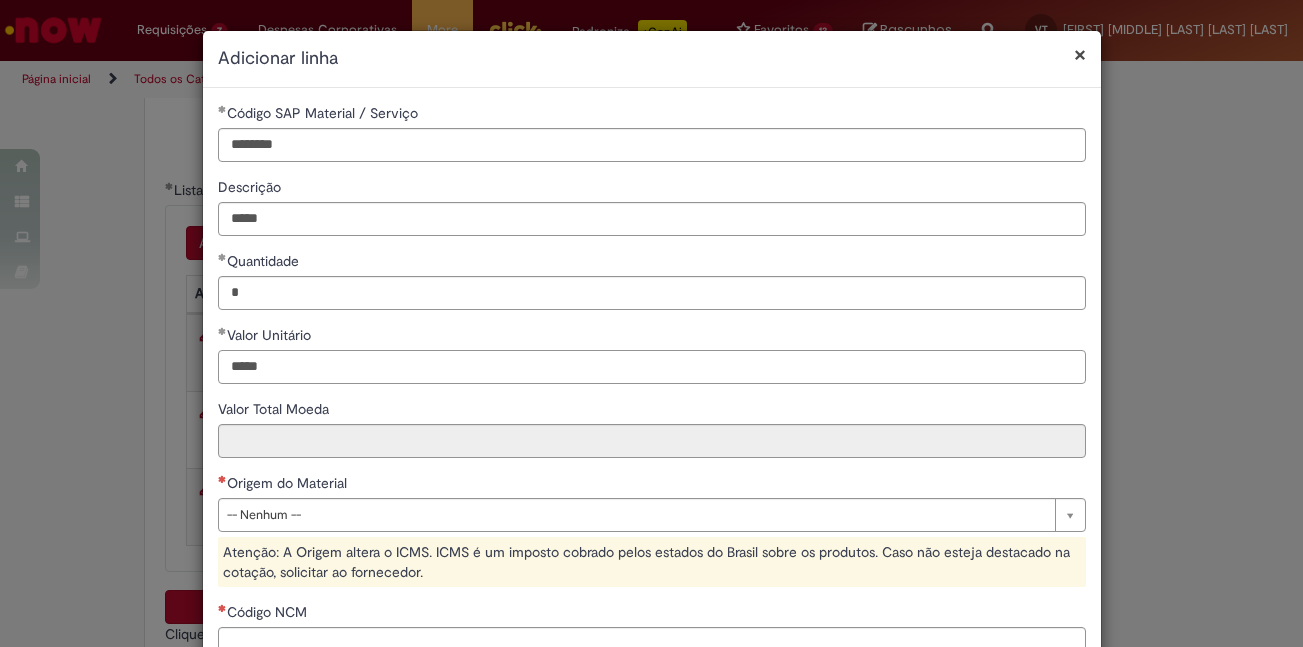 type on "*****" 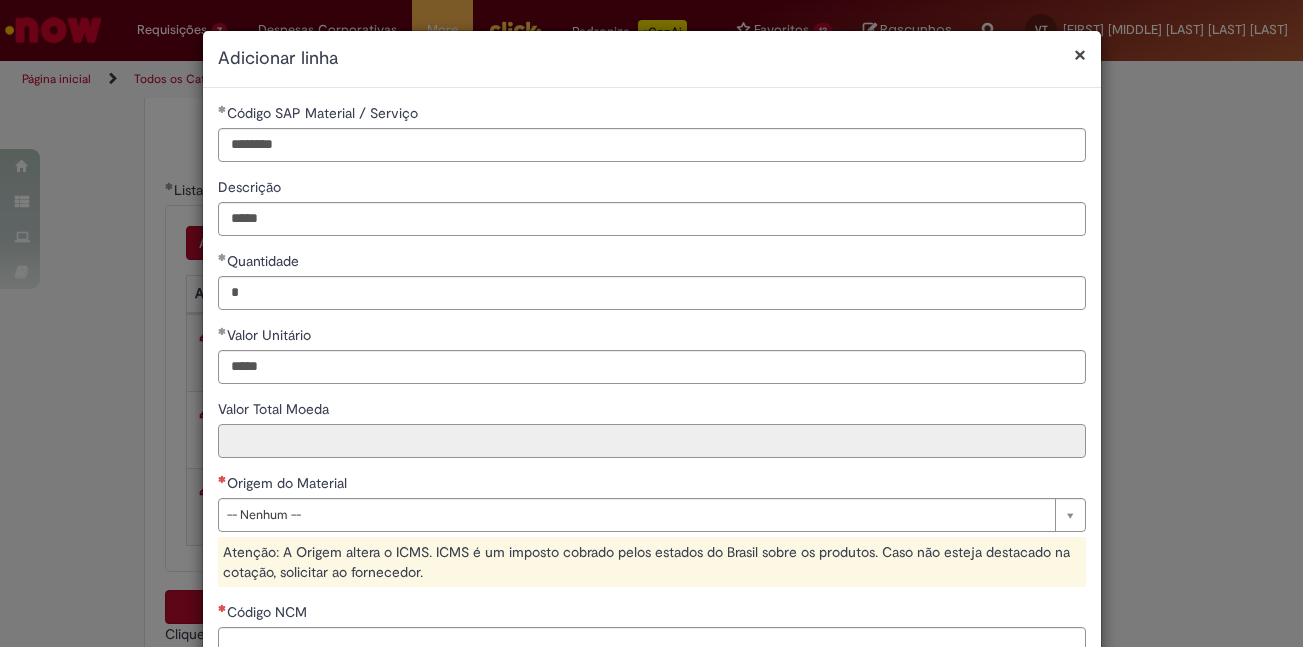 type on "*****" 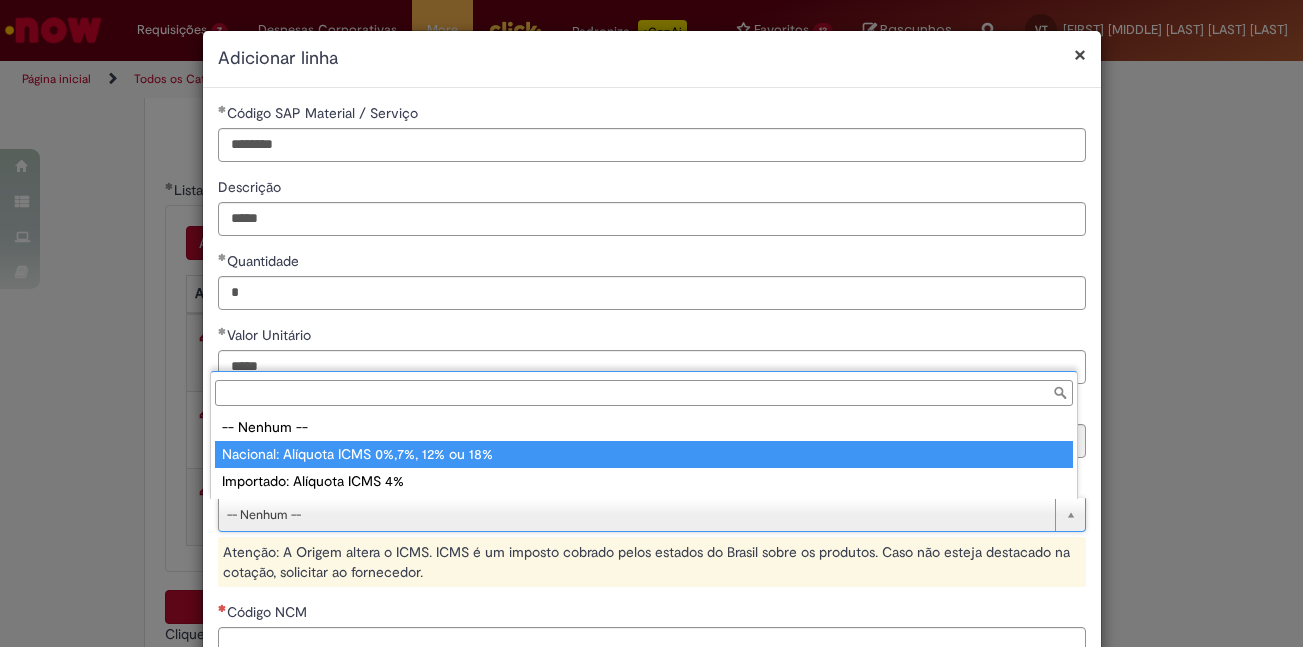 type on "**********" 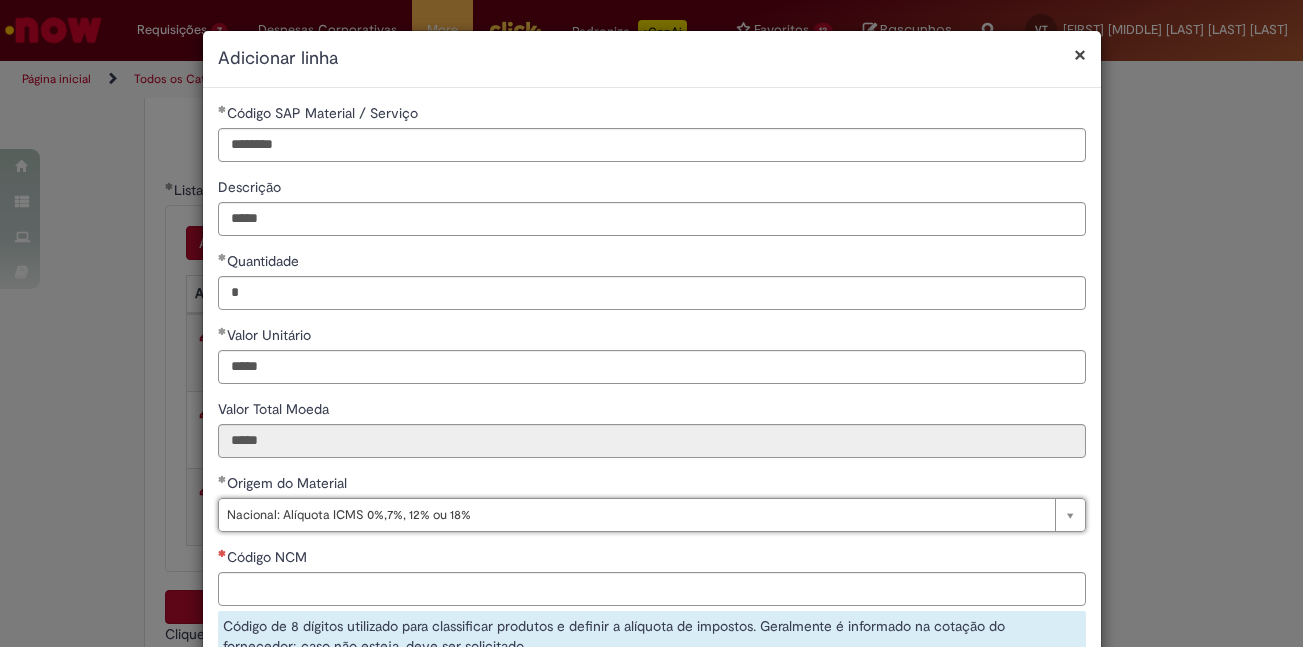 click on "**********" at bounding box center [652, 463] 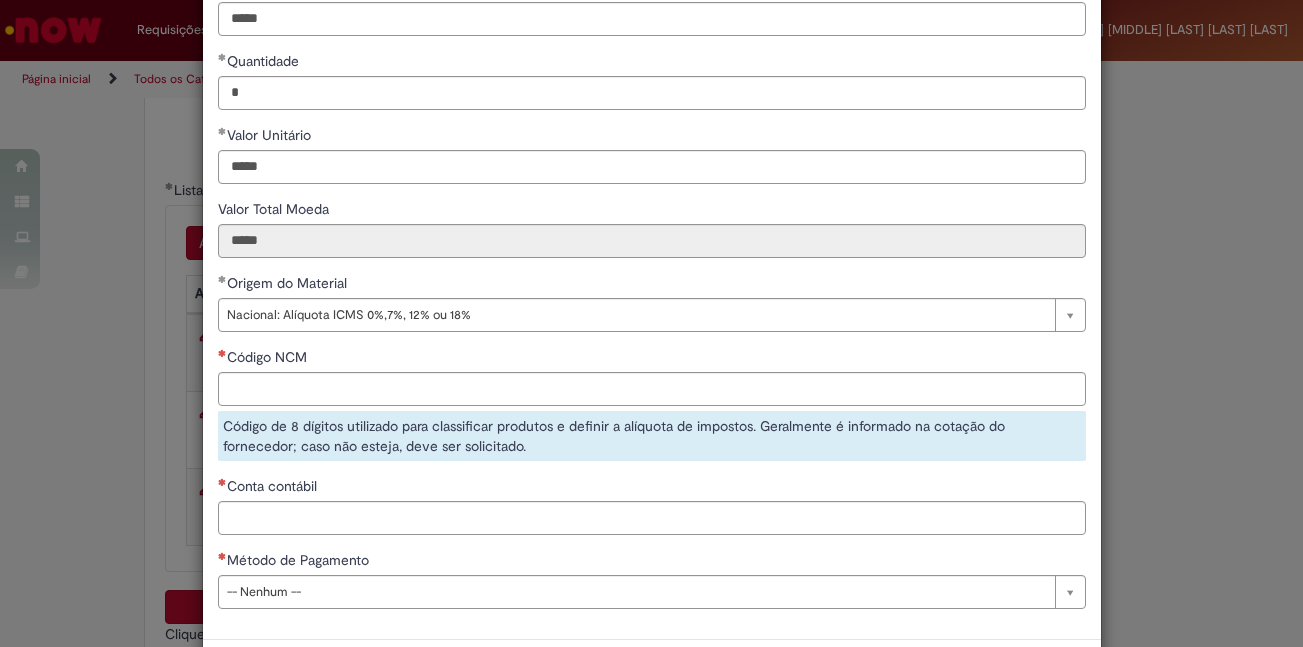 scroll, scrollTop: 200, scrollLeft: 0, axis: vertical 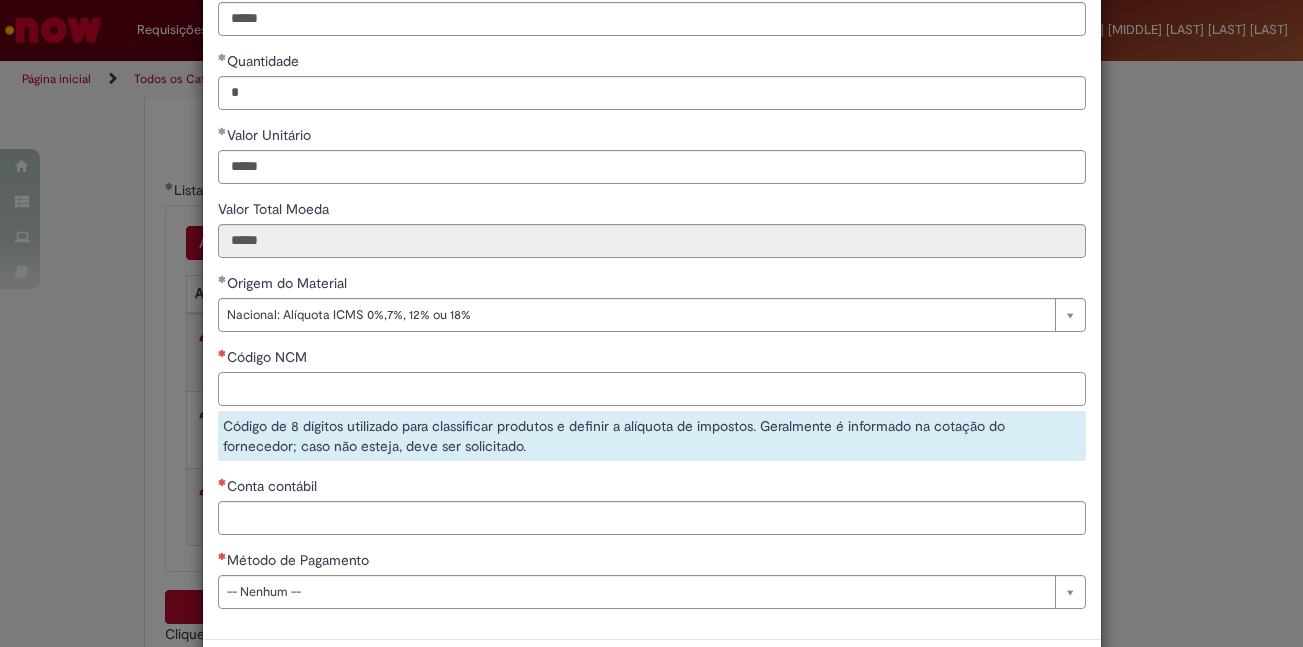 click on "Código NCM" at bounding box center [652, 389] 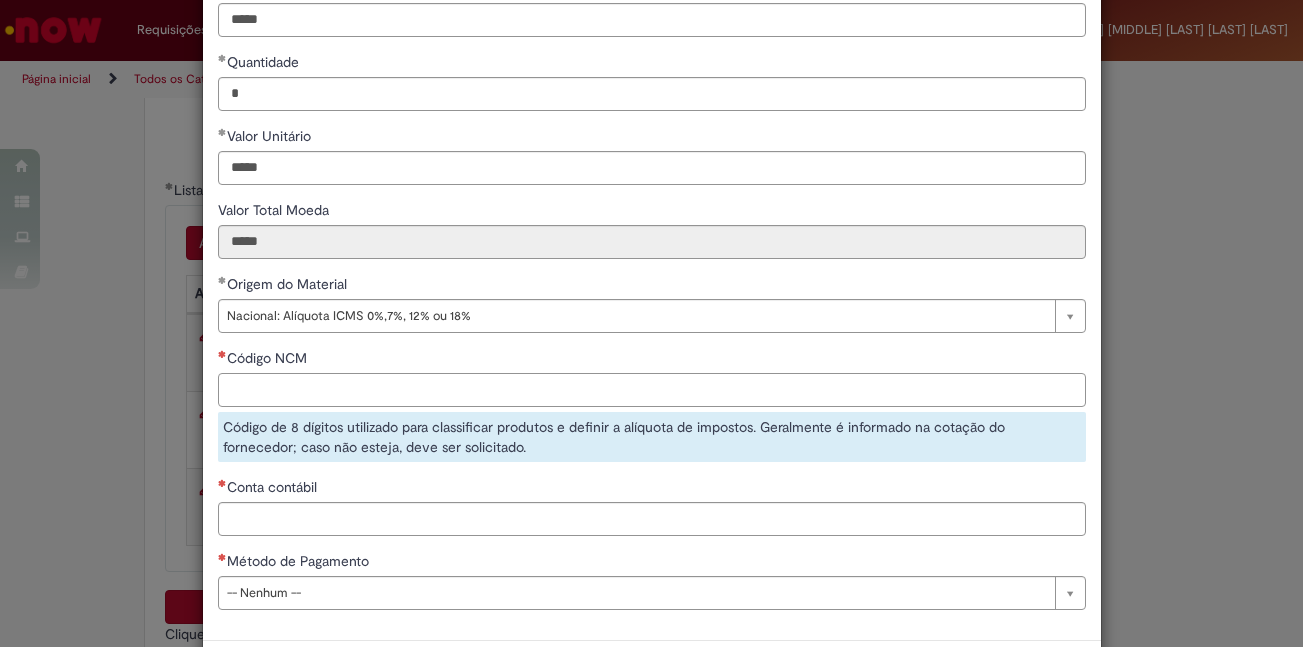 paste on "********" 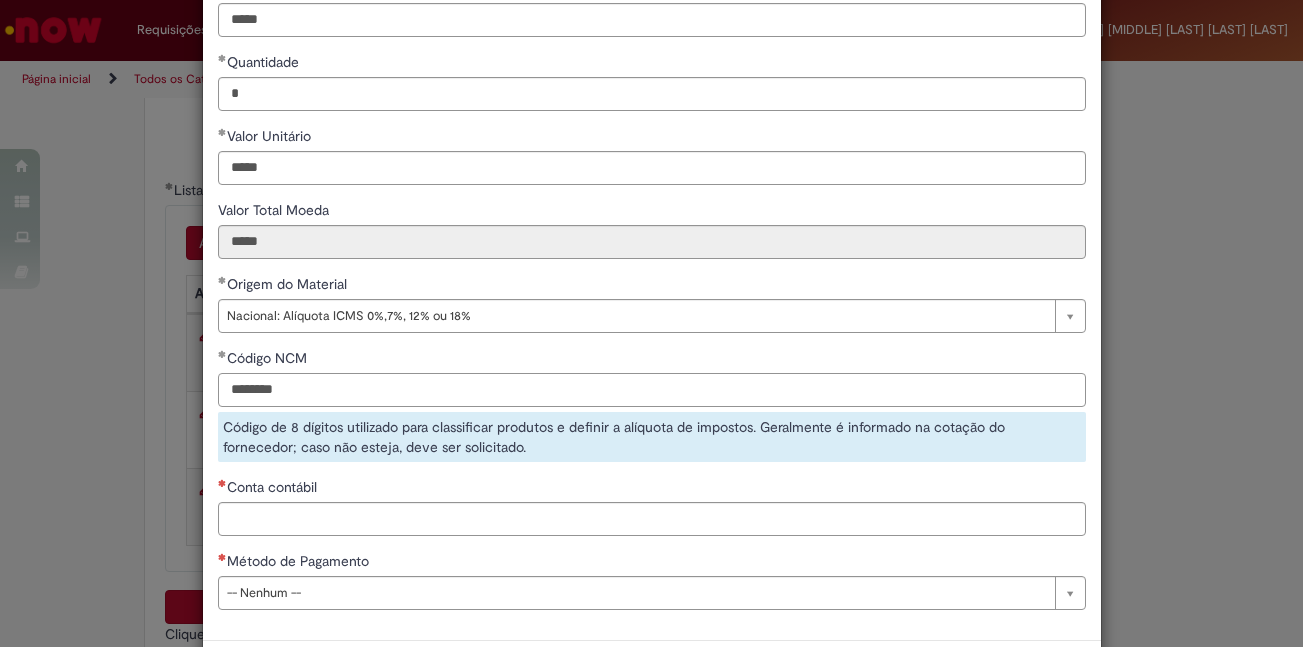 type on "********" 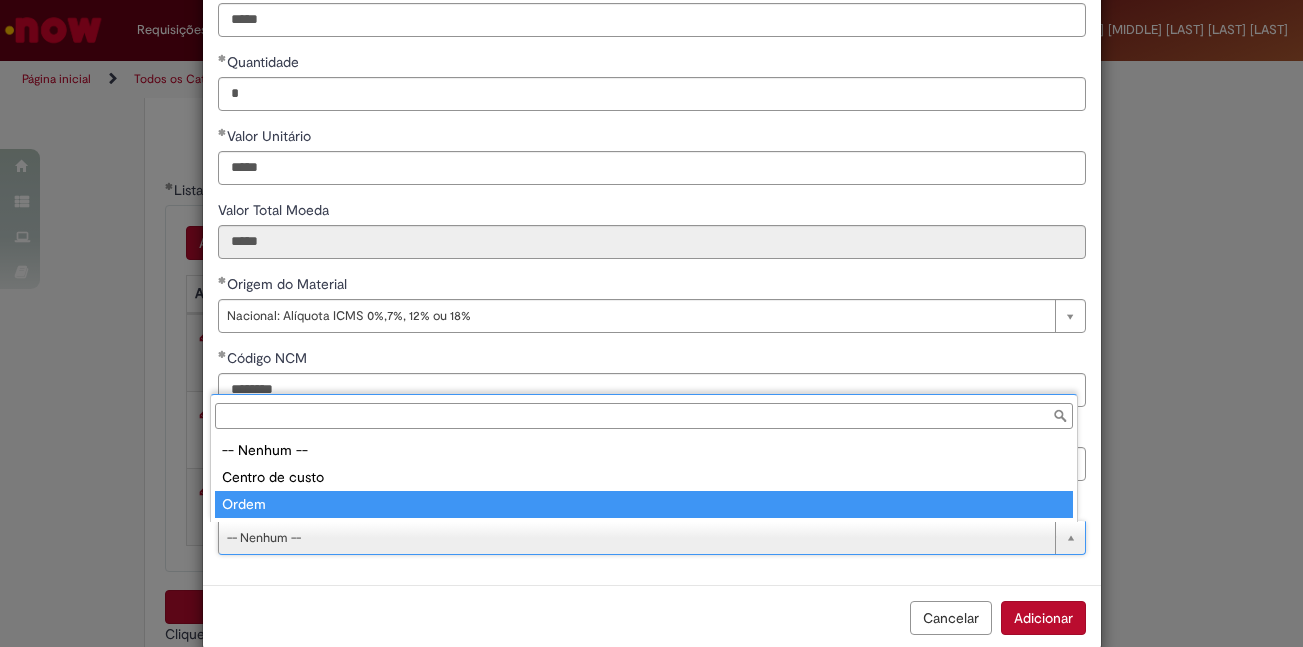 type on "**********" 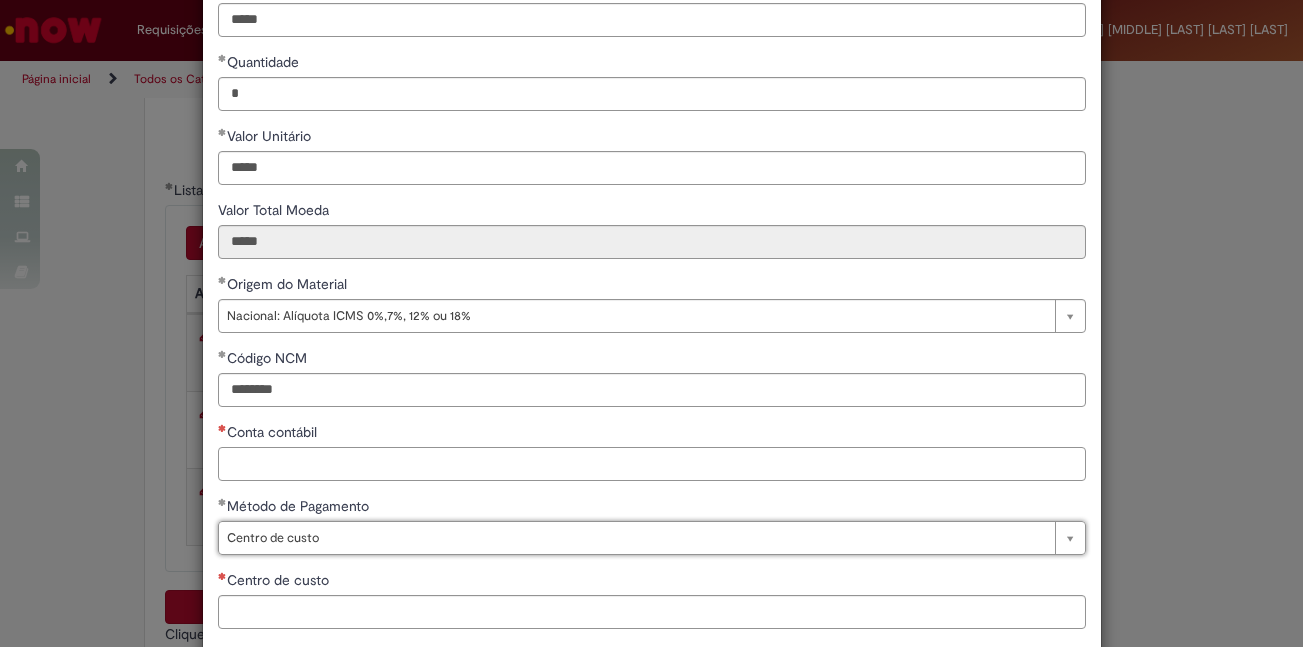 click on "Conta contábil" at bounding box center (652, 464) 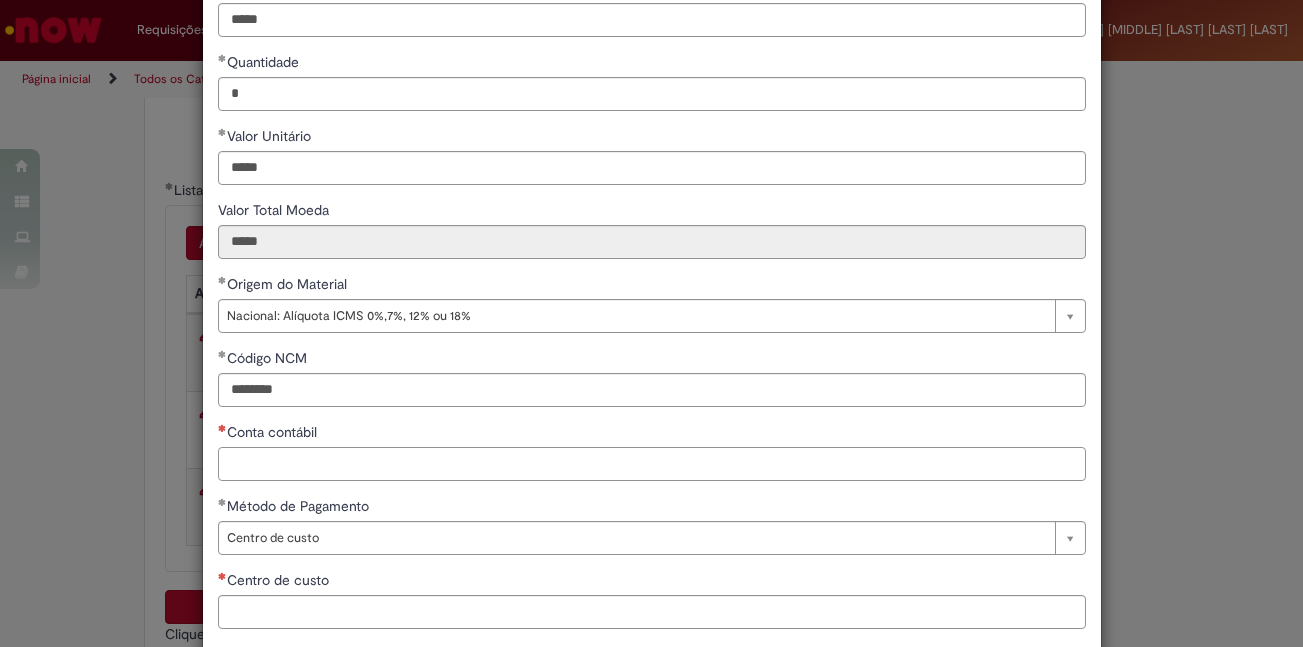 paste on "********" 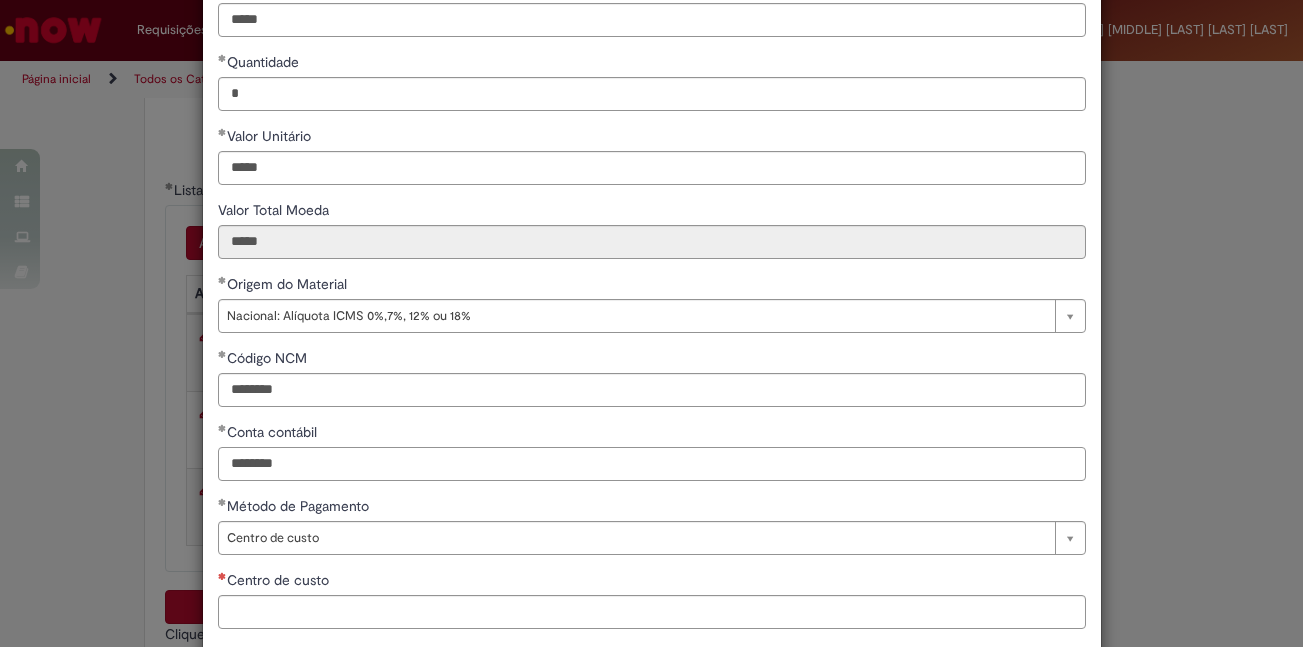 type on "********" 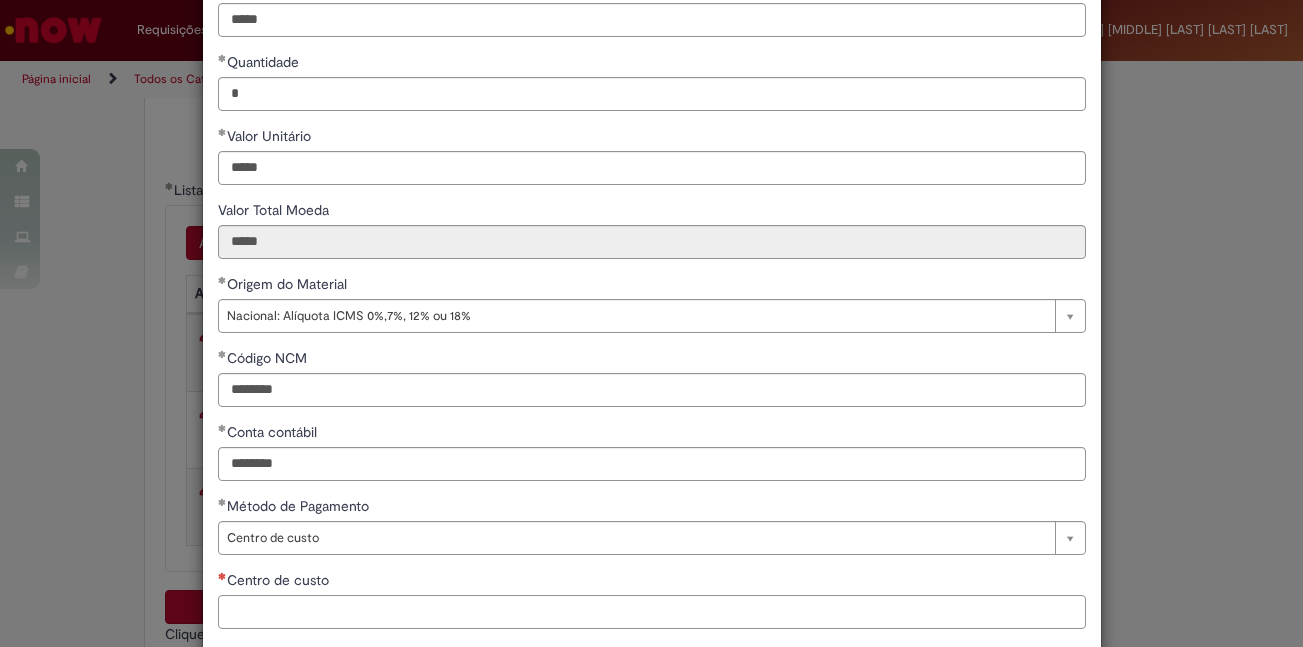 click on "Centro de custo" at bounding box center [652, 612] 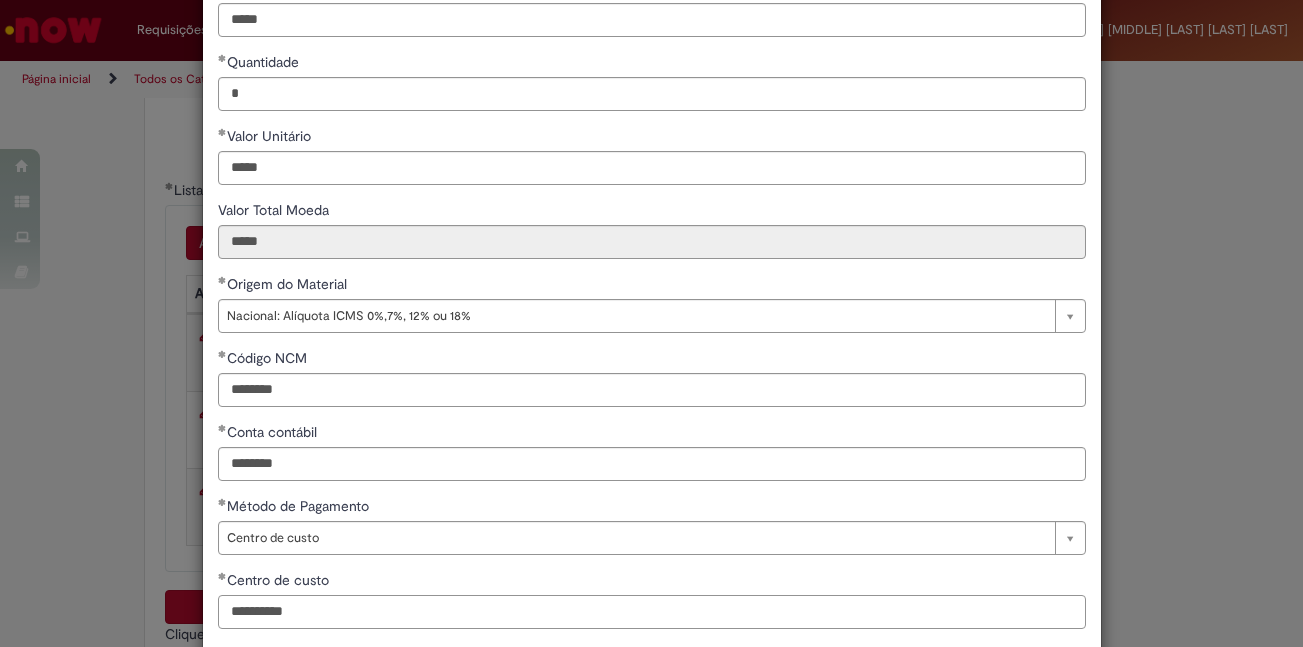 scroll, scrollTop: 307, scrollLeft: 0, axis: vertical 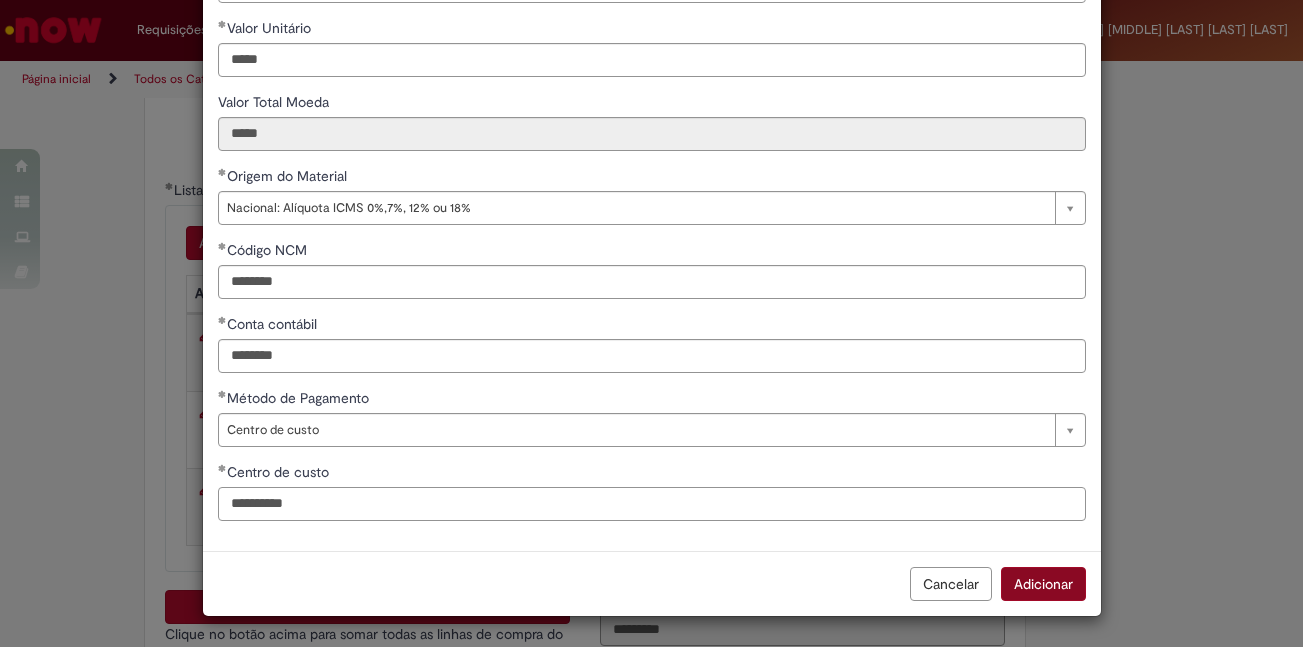 type on "**********" 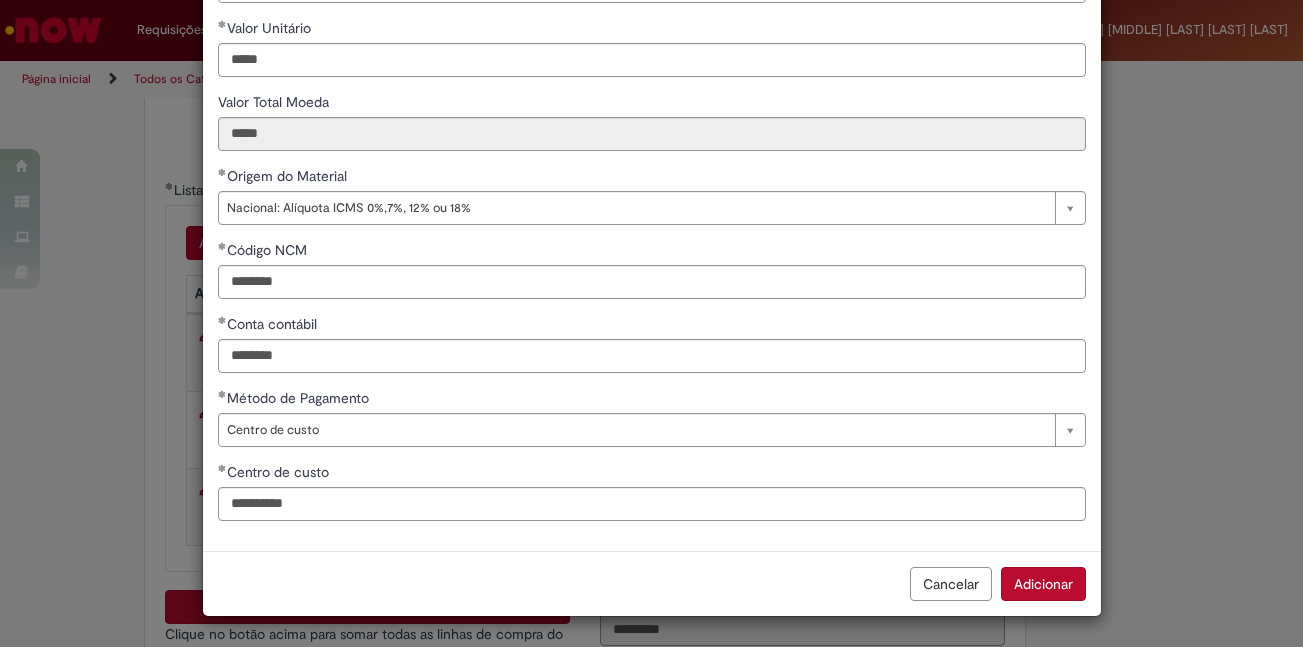 click on "Adicionar" at bounding box center (1043, 584) 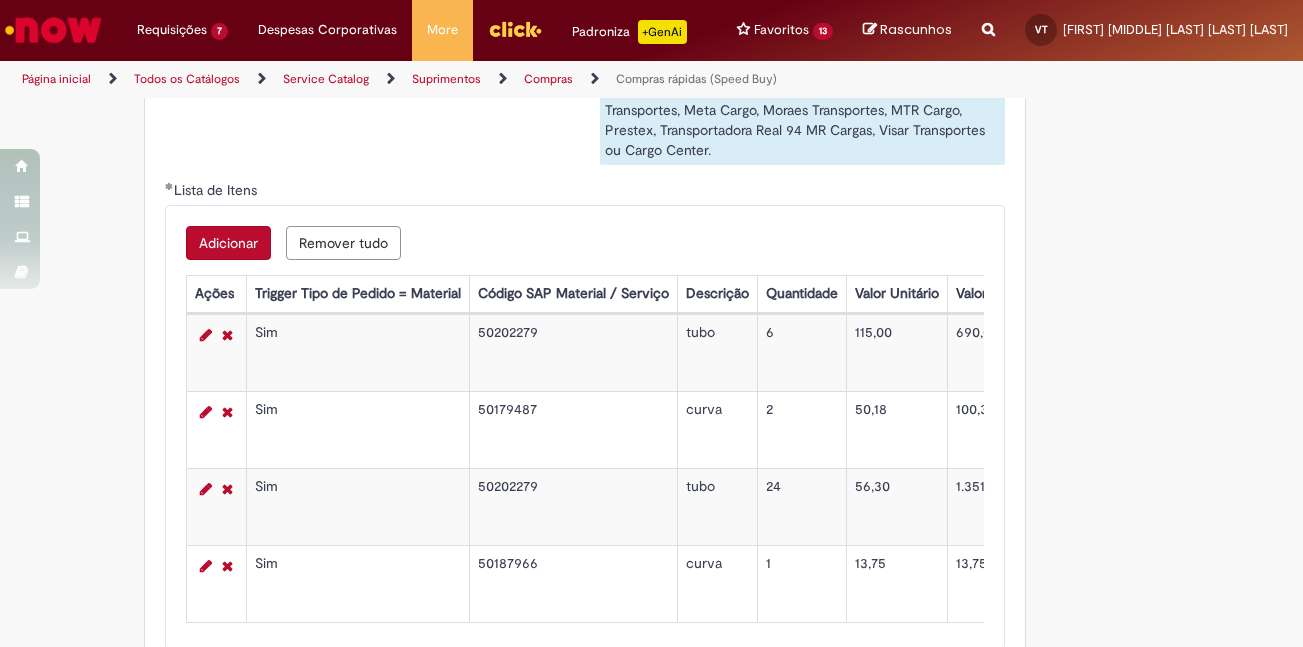 click on "Adicionar" at bounding box center (228, 243) 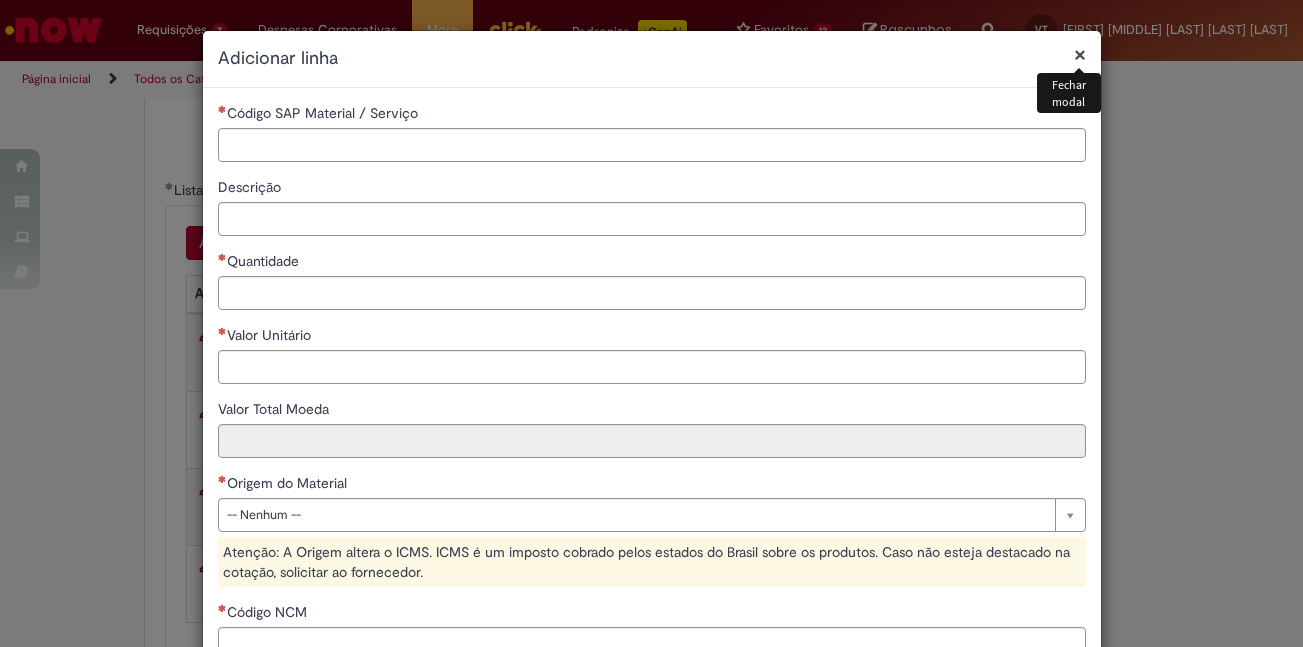 type 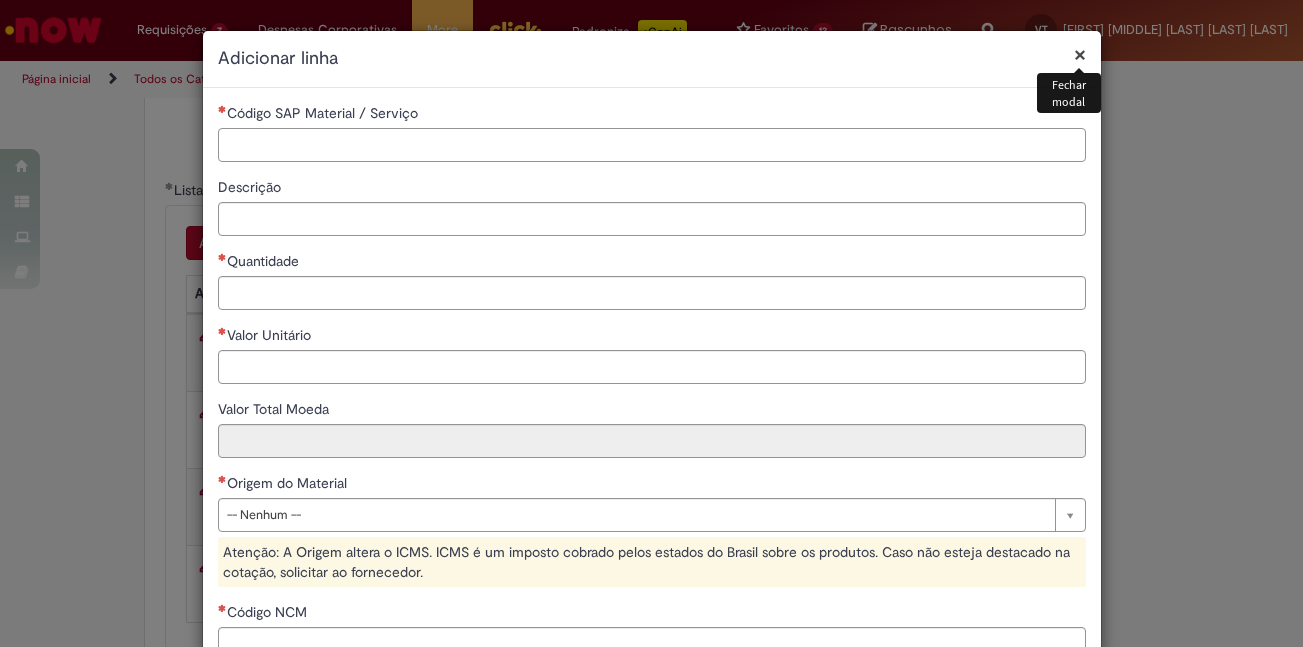 click on "Código SAP Material / Serviço" at bounding box center (652, 145) 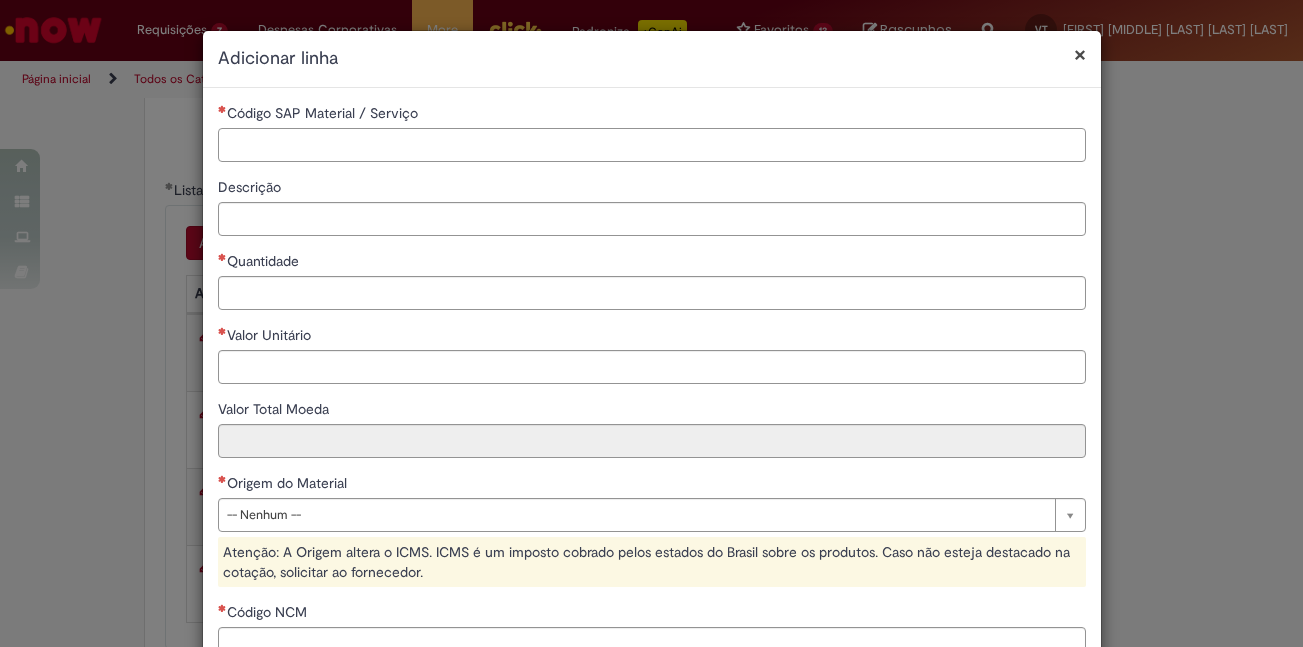 paste on "********" 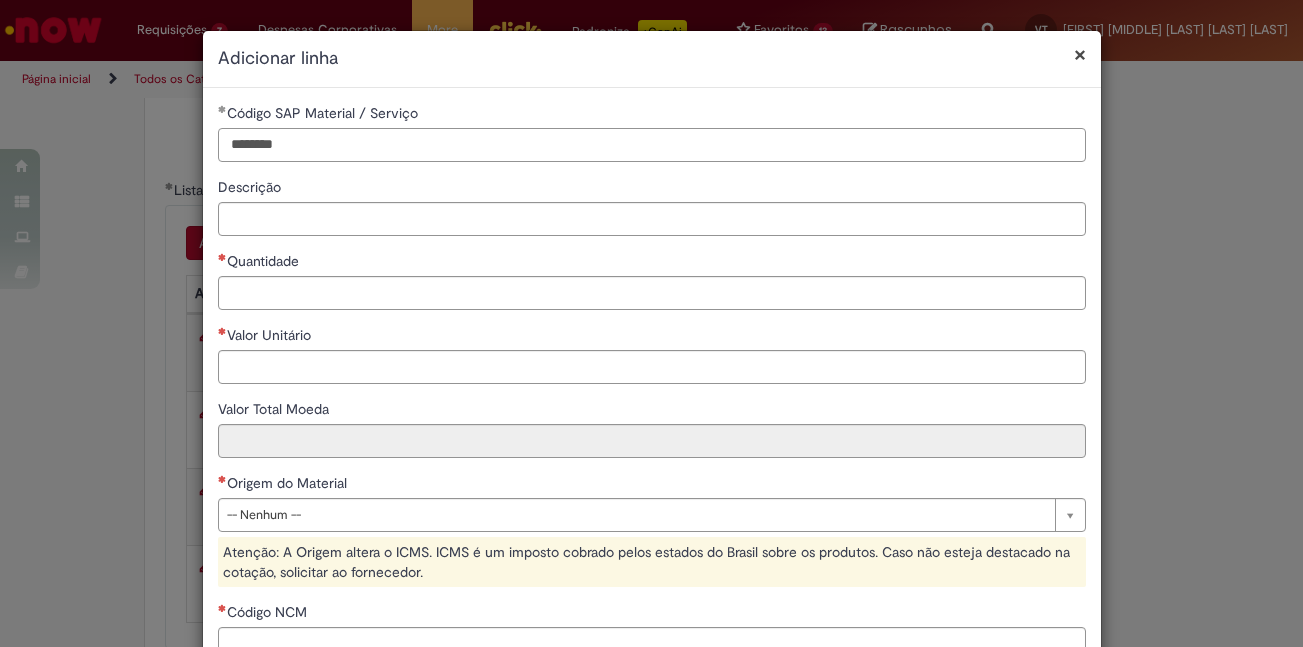 type on "********" 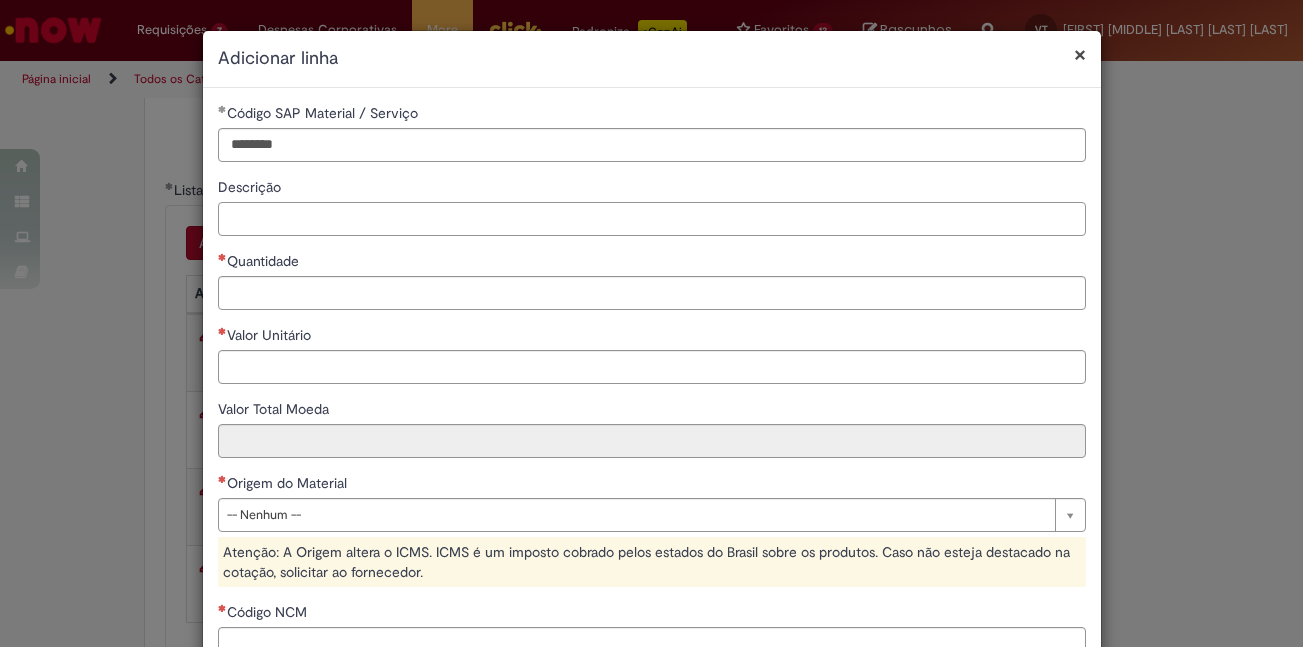 click on "Descrição" at bounding box center [652, 219] 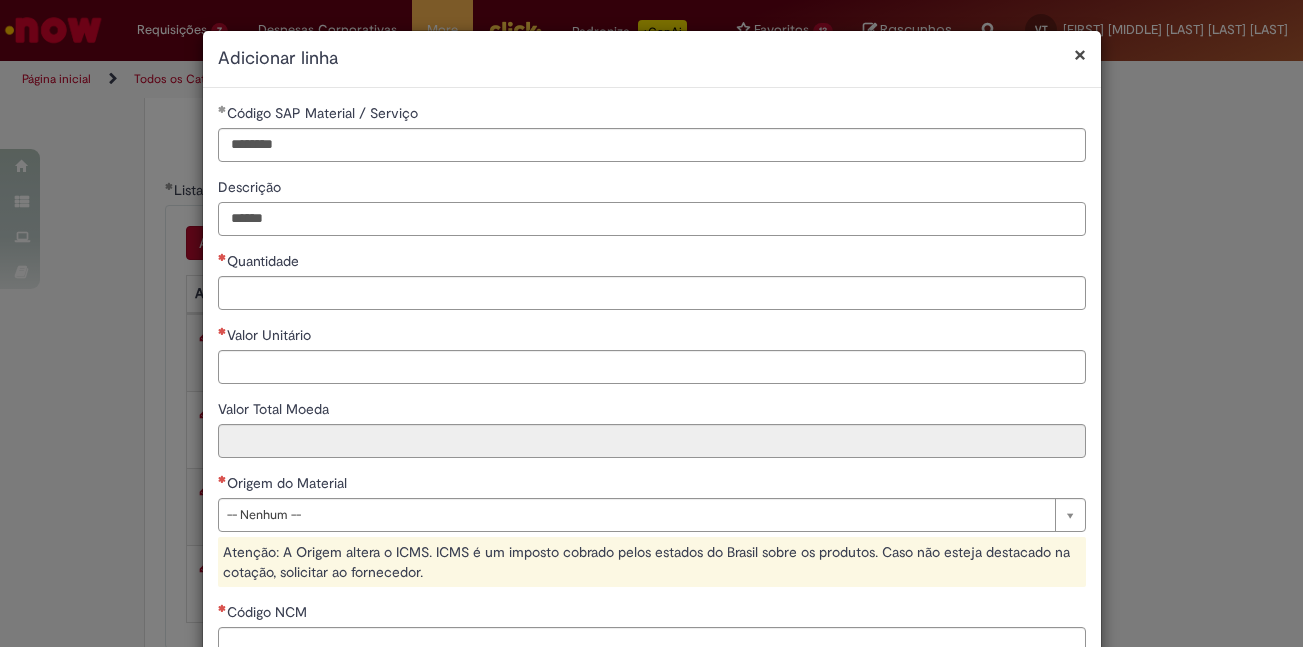 type on "******" 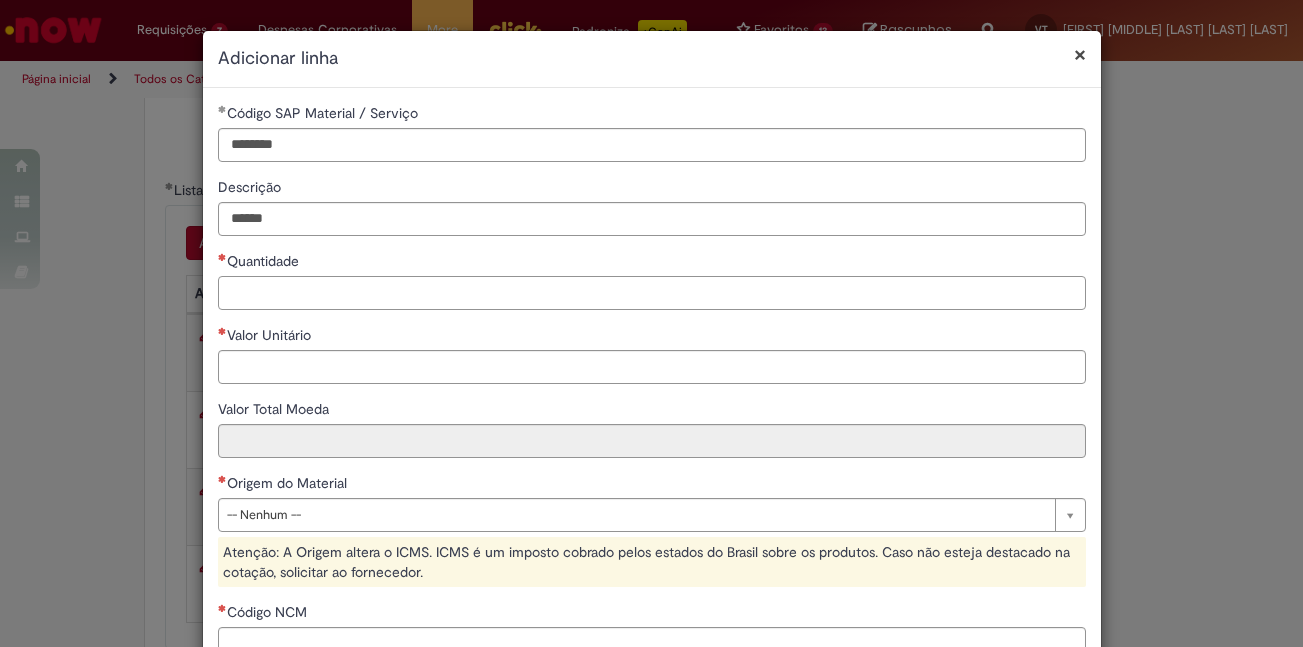 click on "Quantidade" at bounding box center (652, 293) 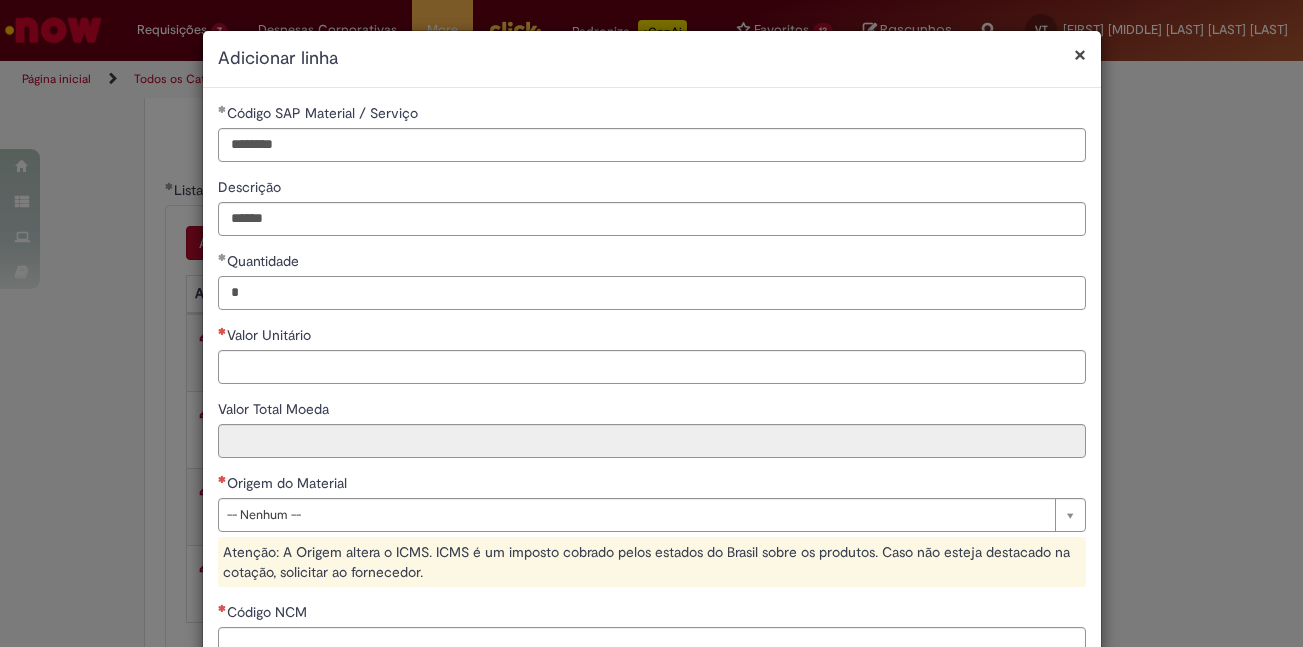 type on "*" 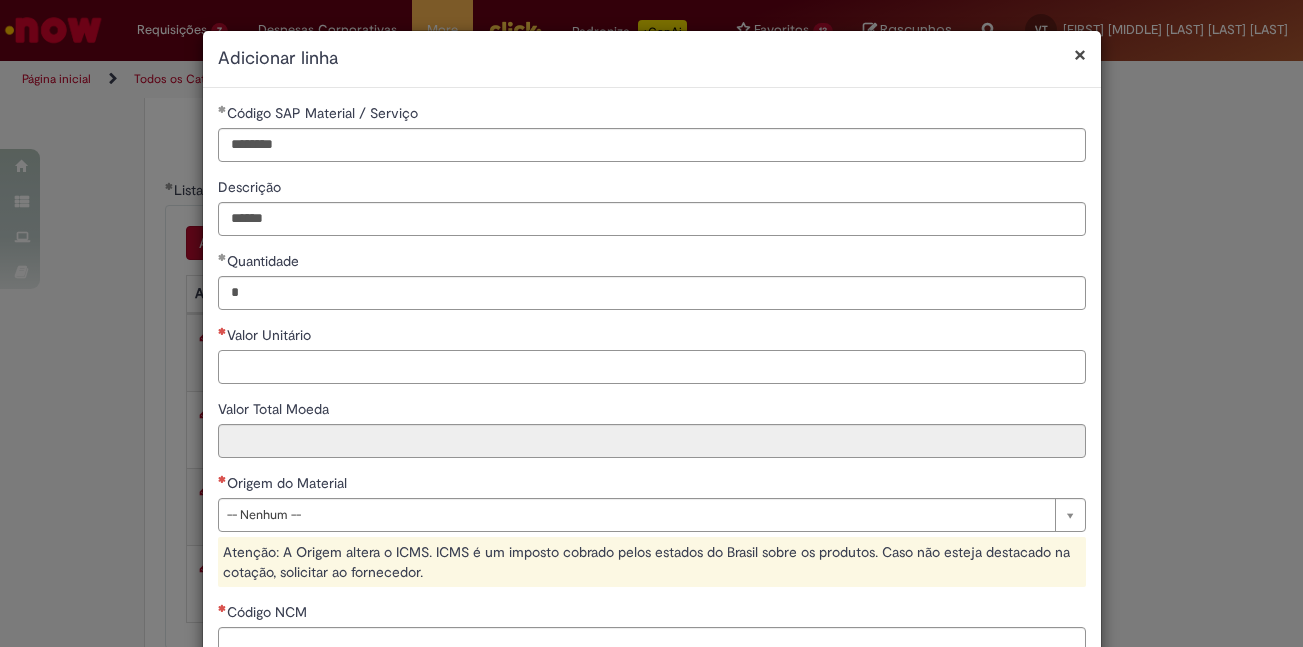 click on "Valor Unitário" at bounding box center (652, 367) 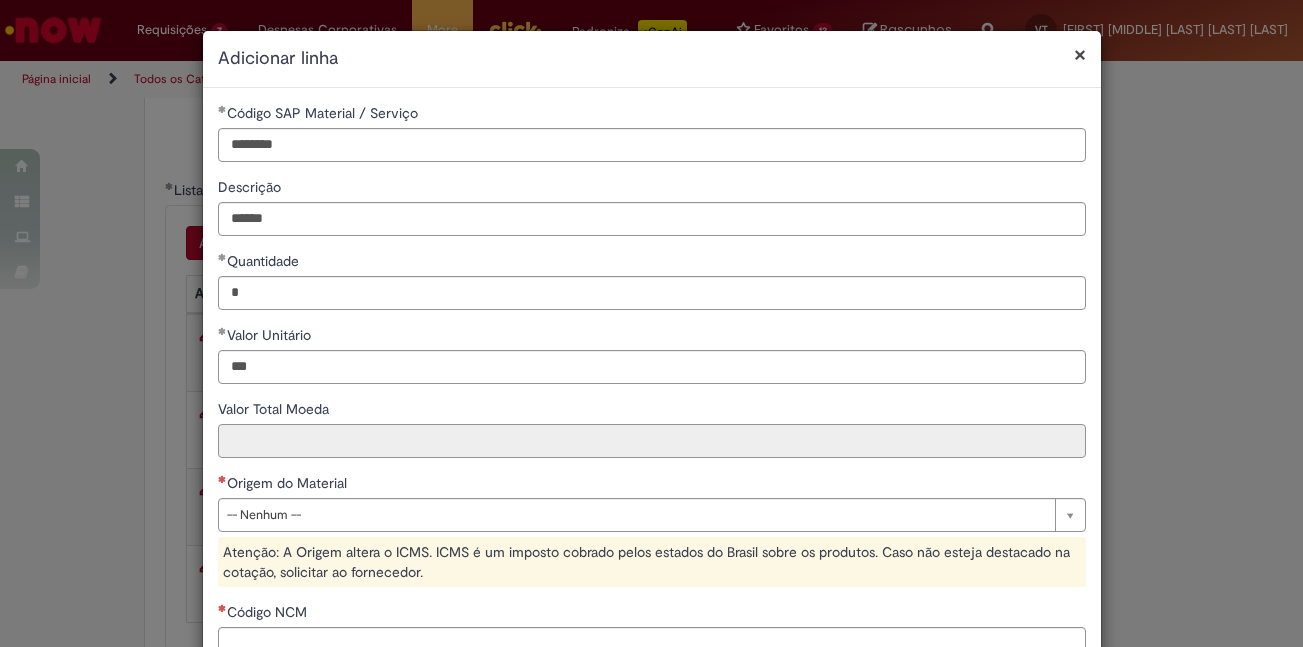 type on "******" 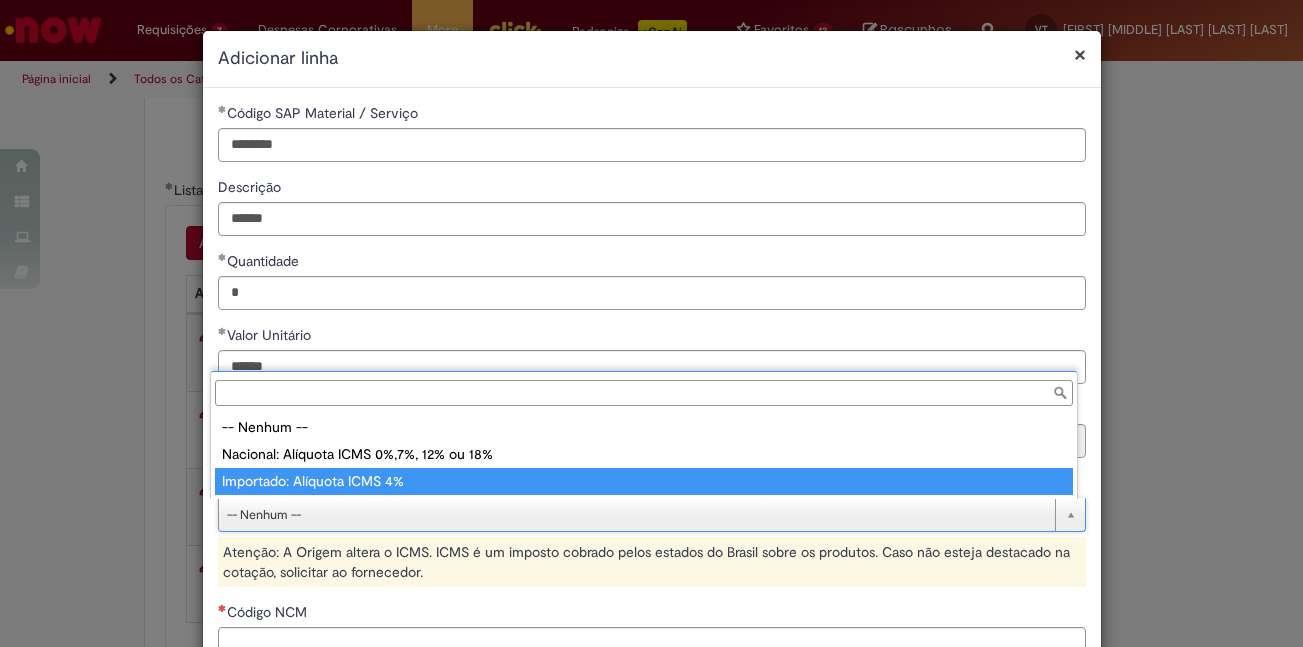 type on "**********" 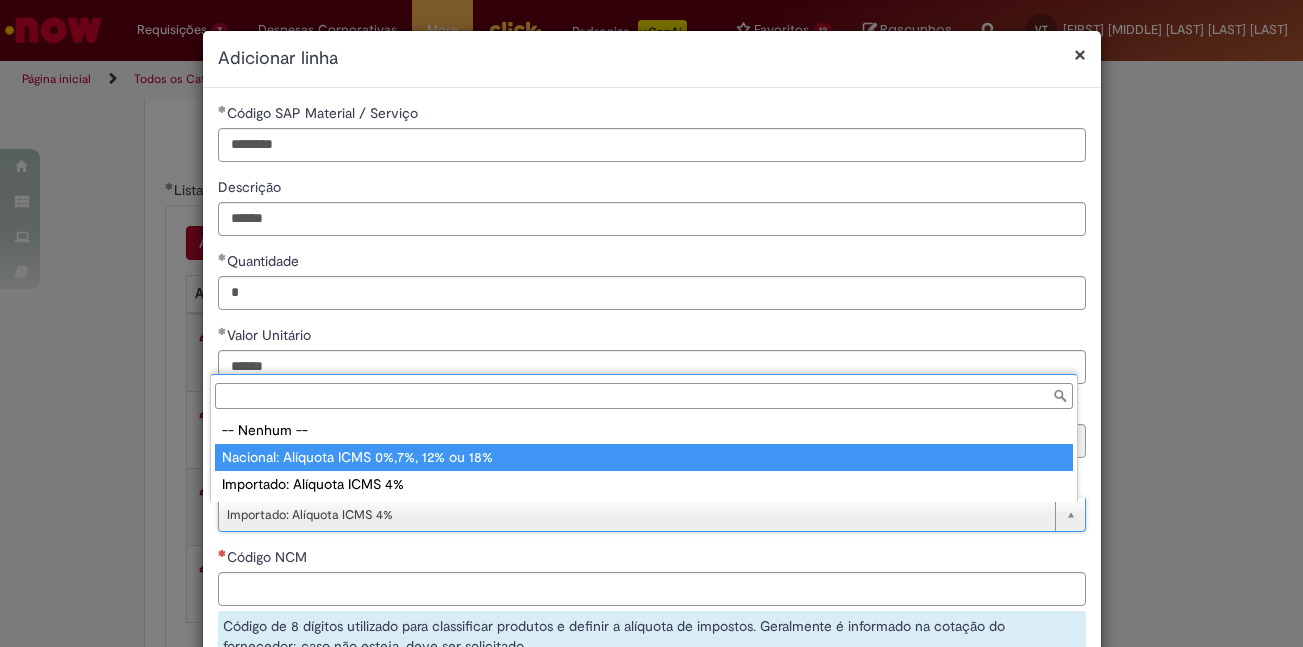 type on "**********" 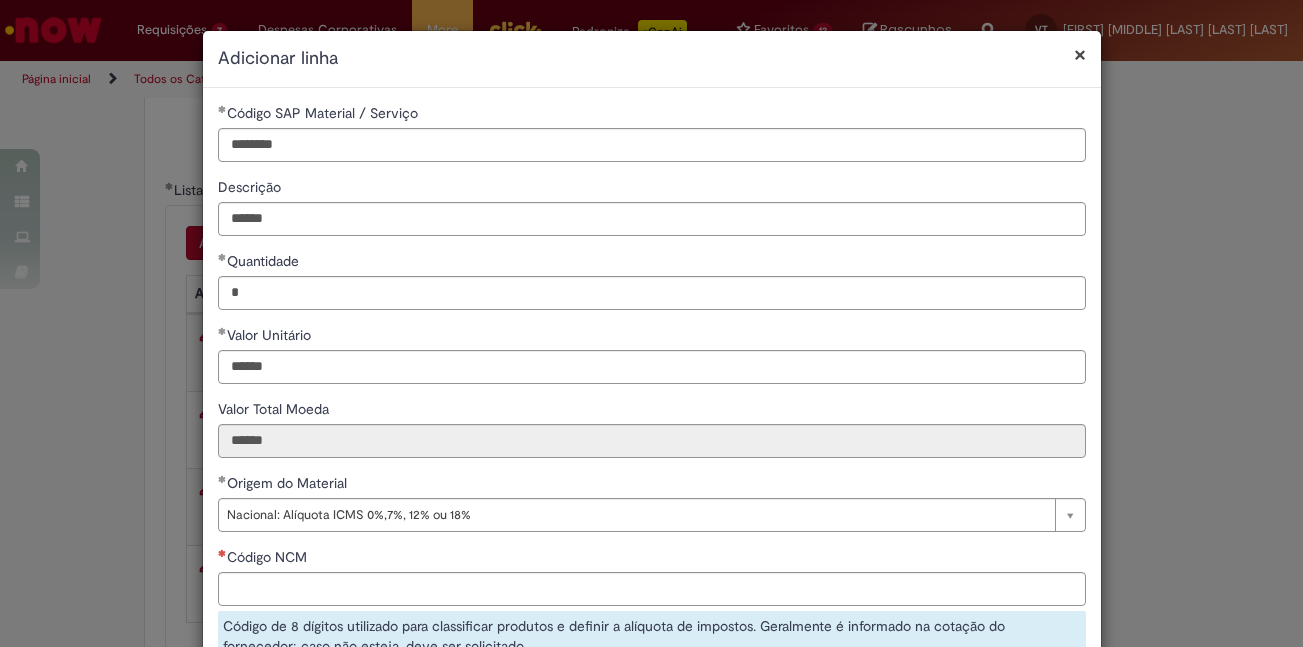 scroll, scrollTop: 0, scrollLeft: 0, axis: both 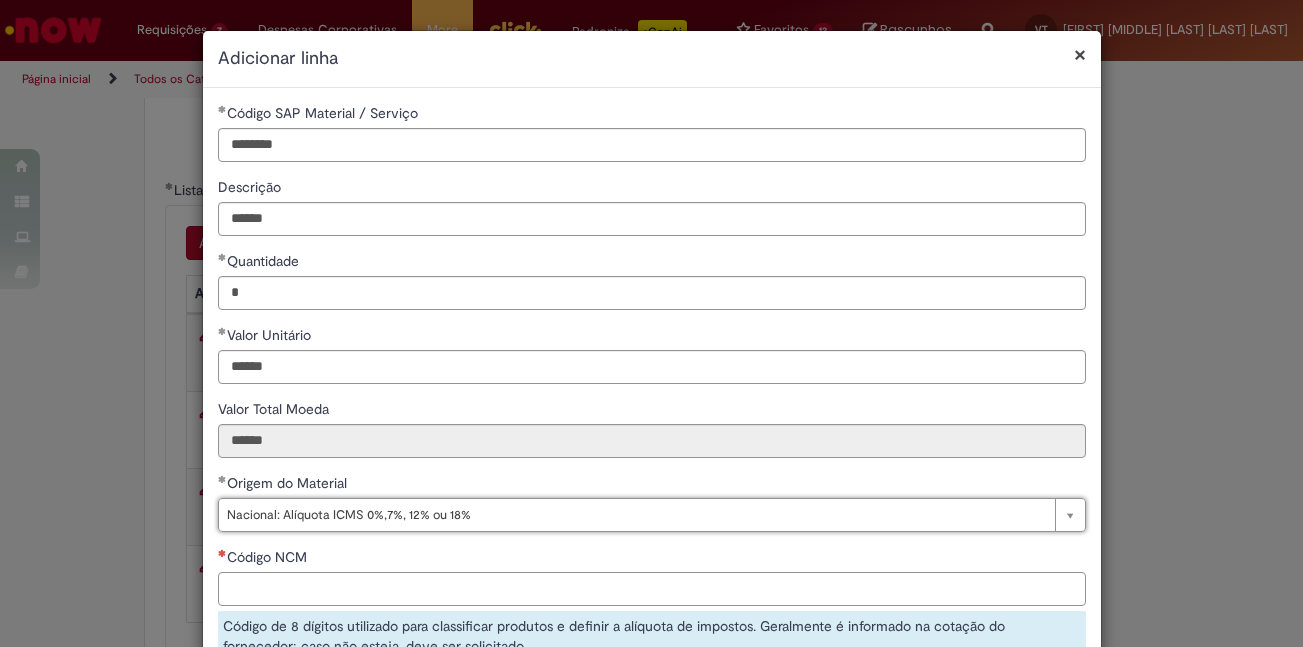 click on "Código NCM" at bounding box center [652, 589] 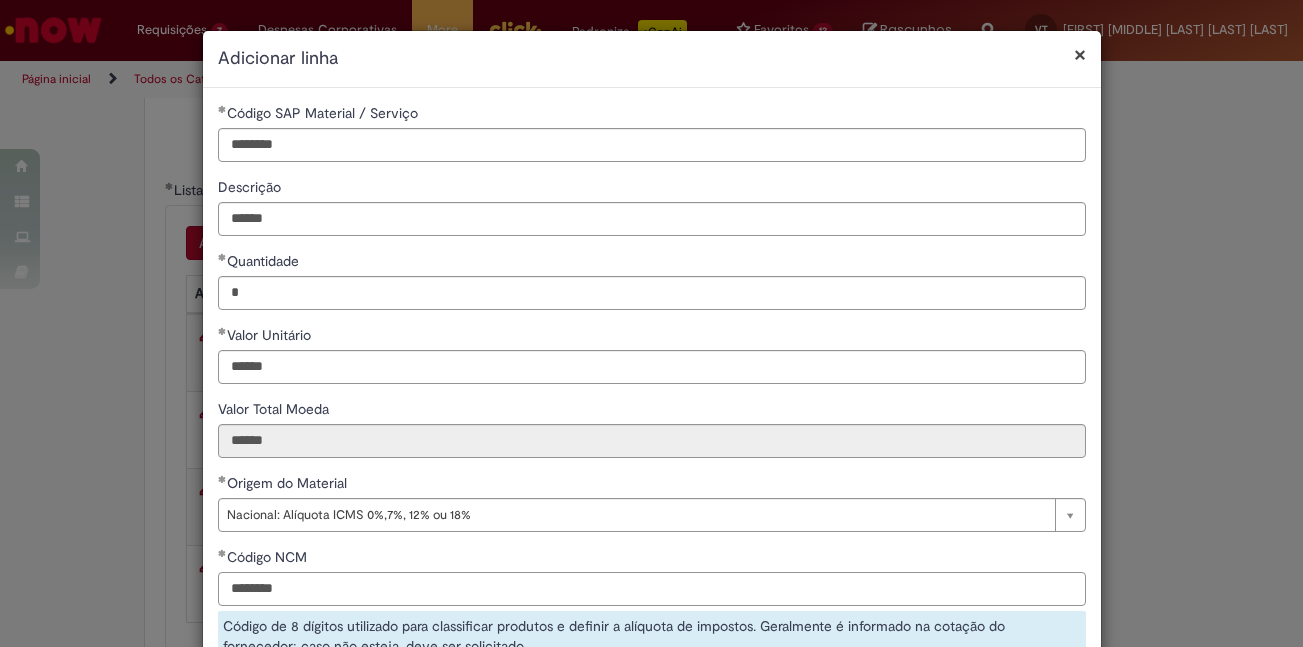 scroll, scrollTop: 288, scrollLeft: 0, axis: vertical 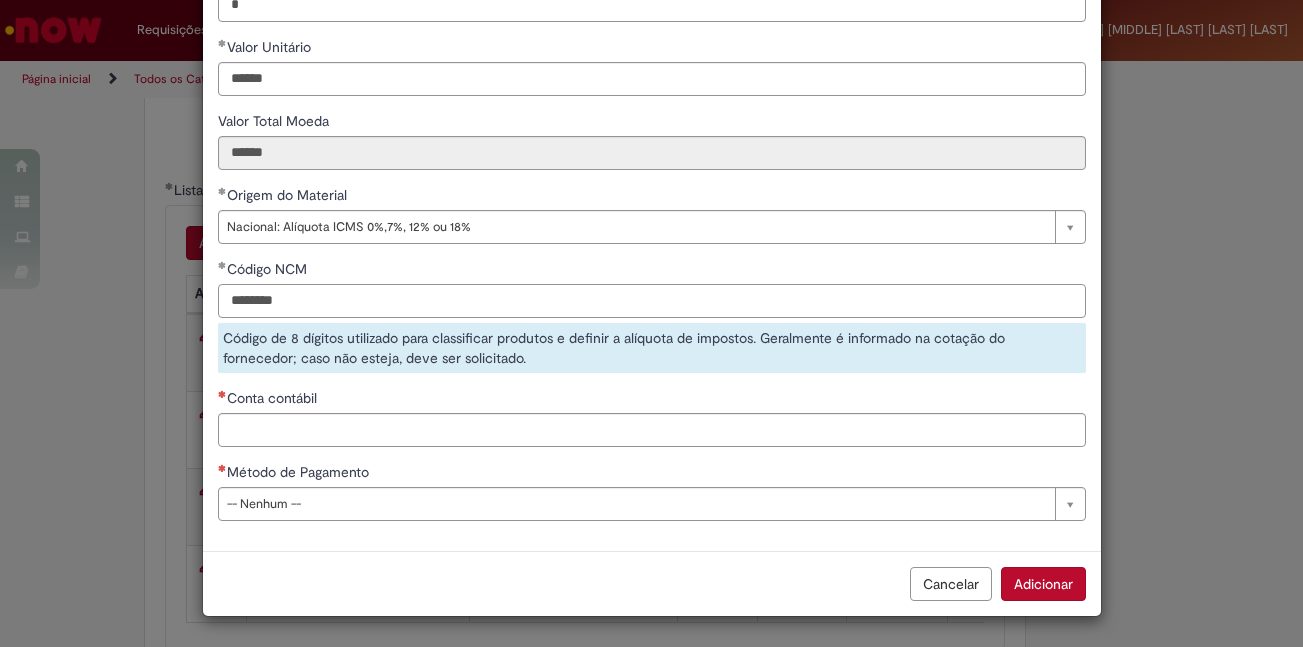 type on "********" 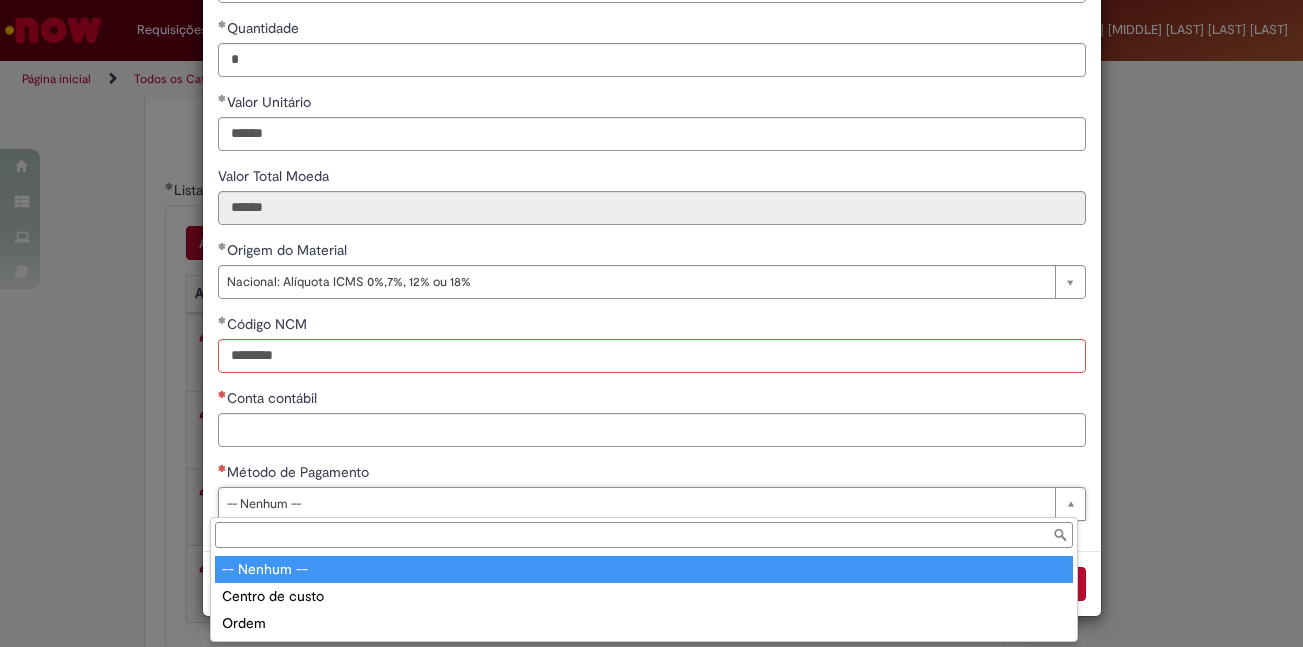 scroll, scrollTop: 233, scrollLeft: 0, axis: vertical 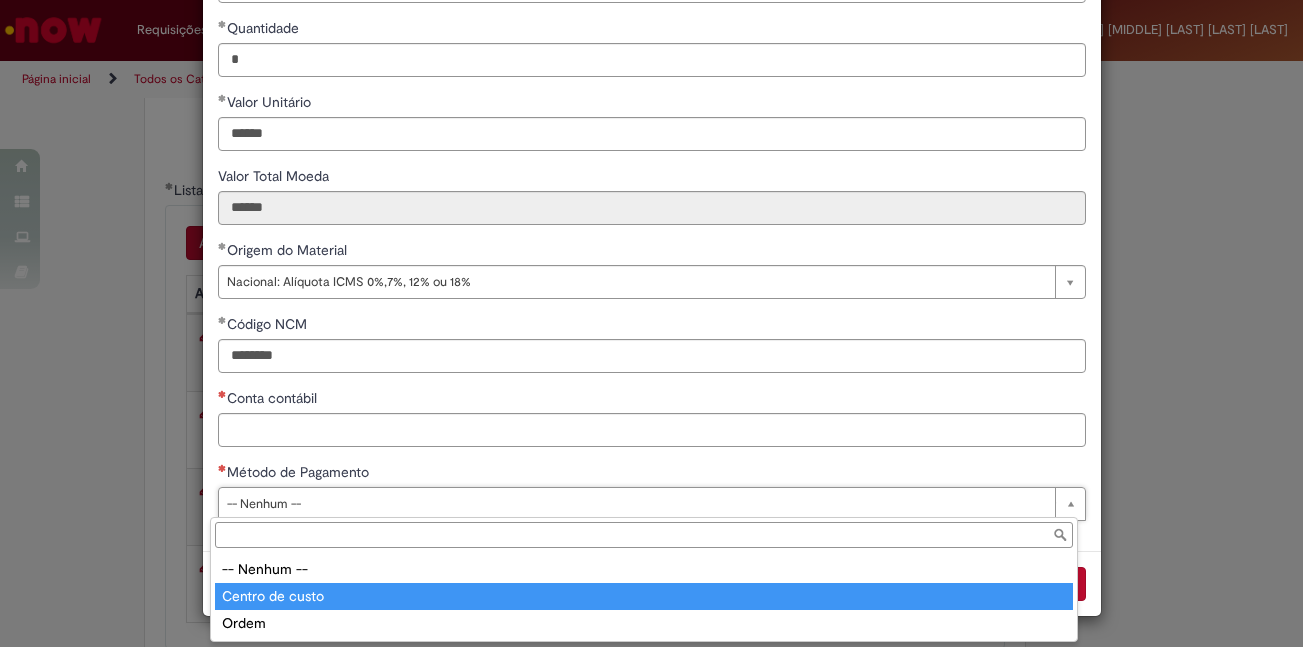 type on "**********" 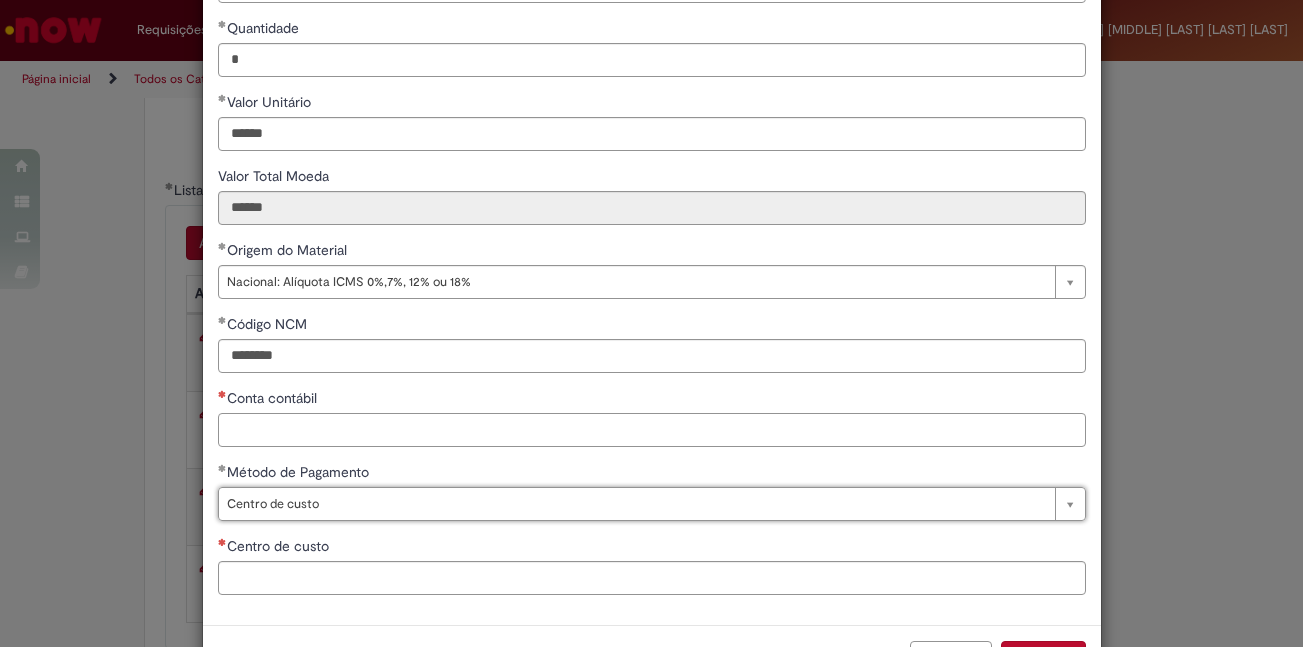 click on "Conta contábil" at bounding box center (652, 430) 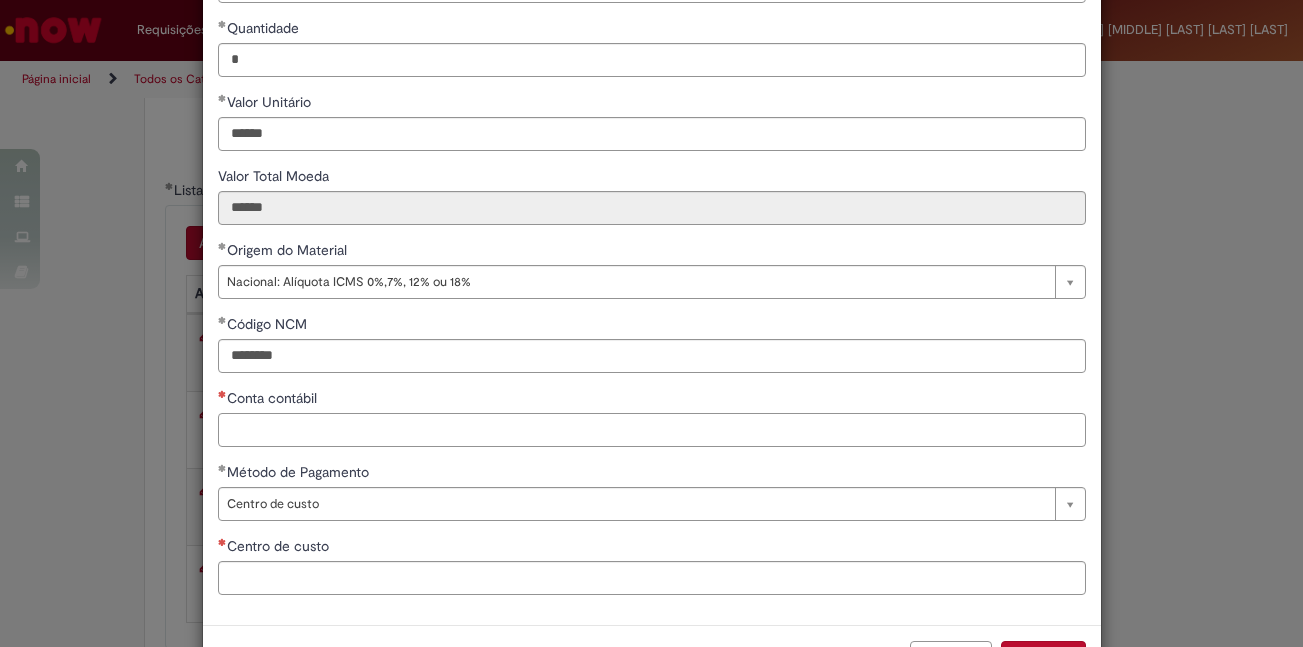 paste on "********" 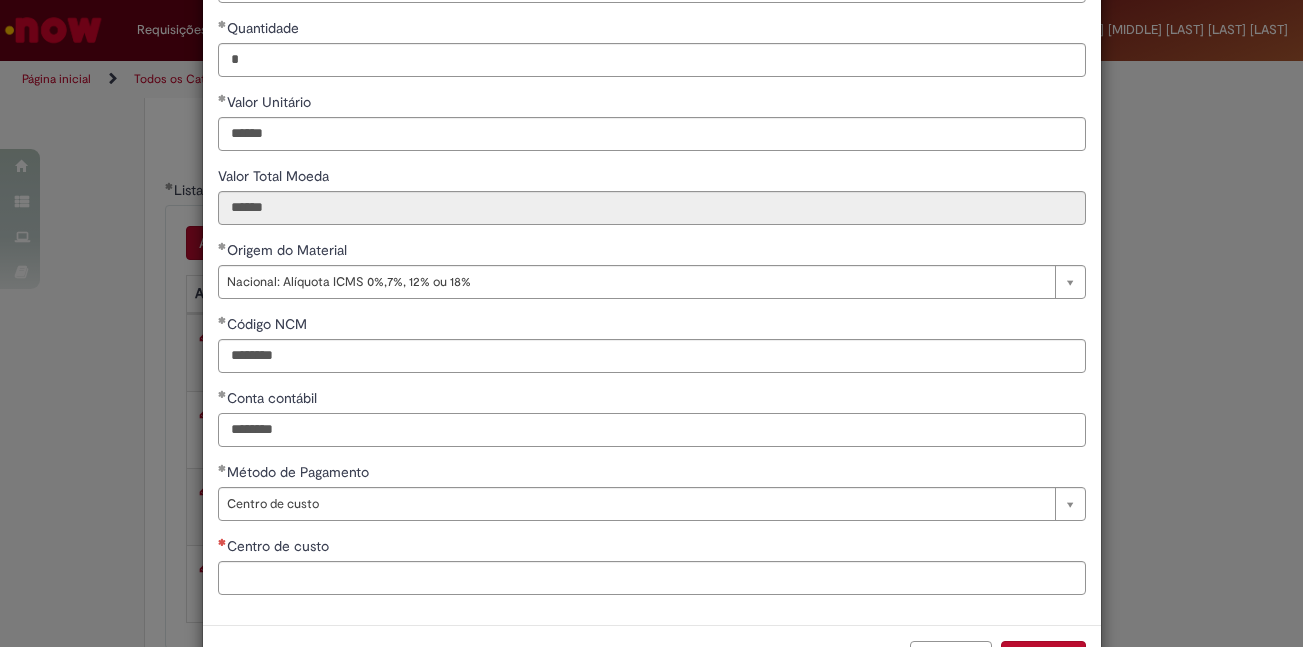 type on "********" 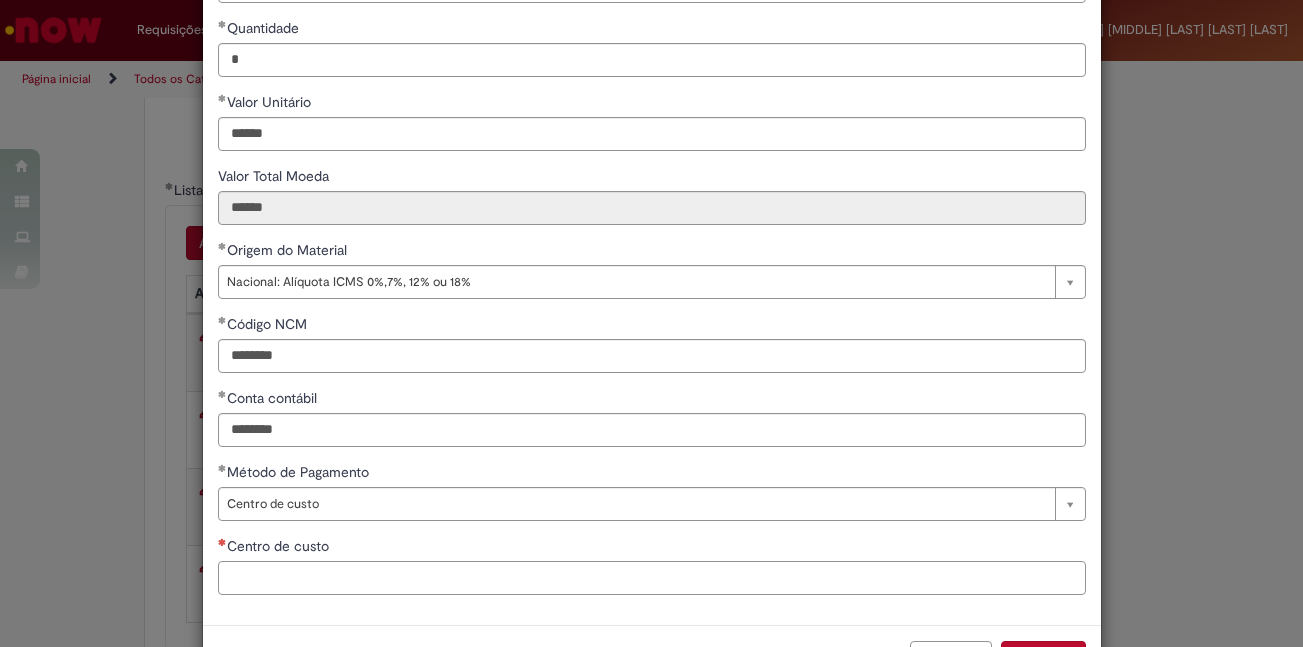 click on "Centro de custo" at bounding box center (652, 578) 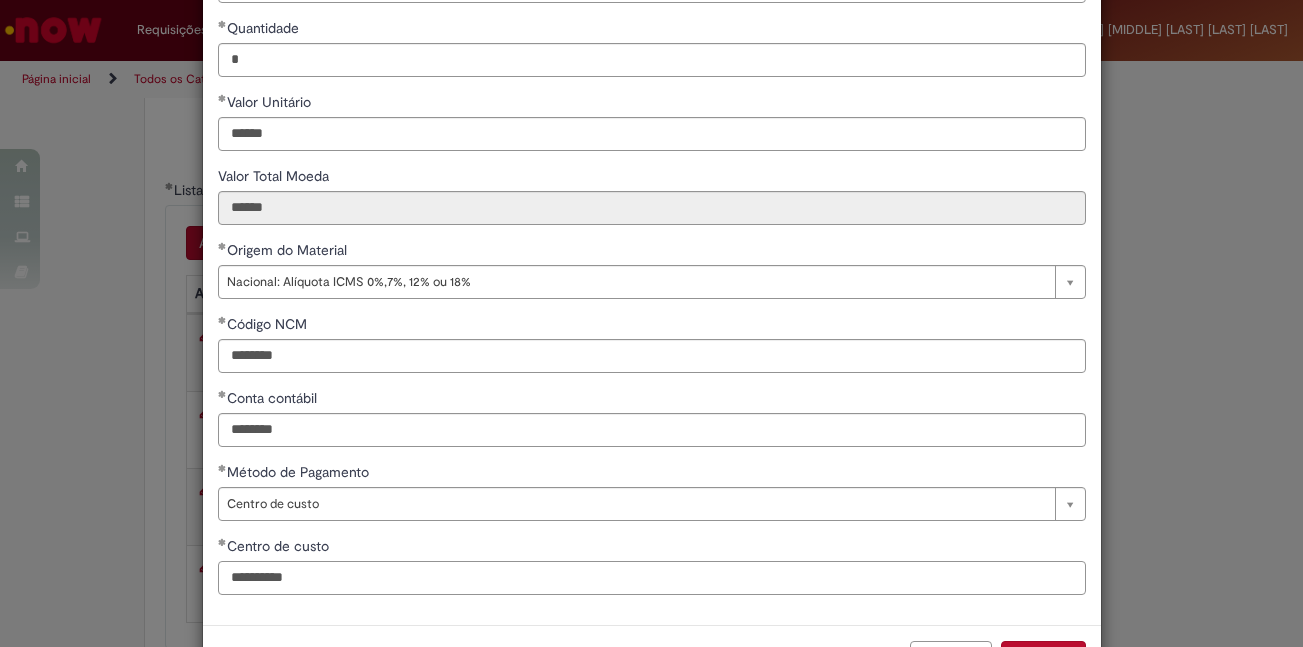 scroll, scrollTop: 307, scrollLeft: 0, axis: vertical 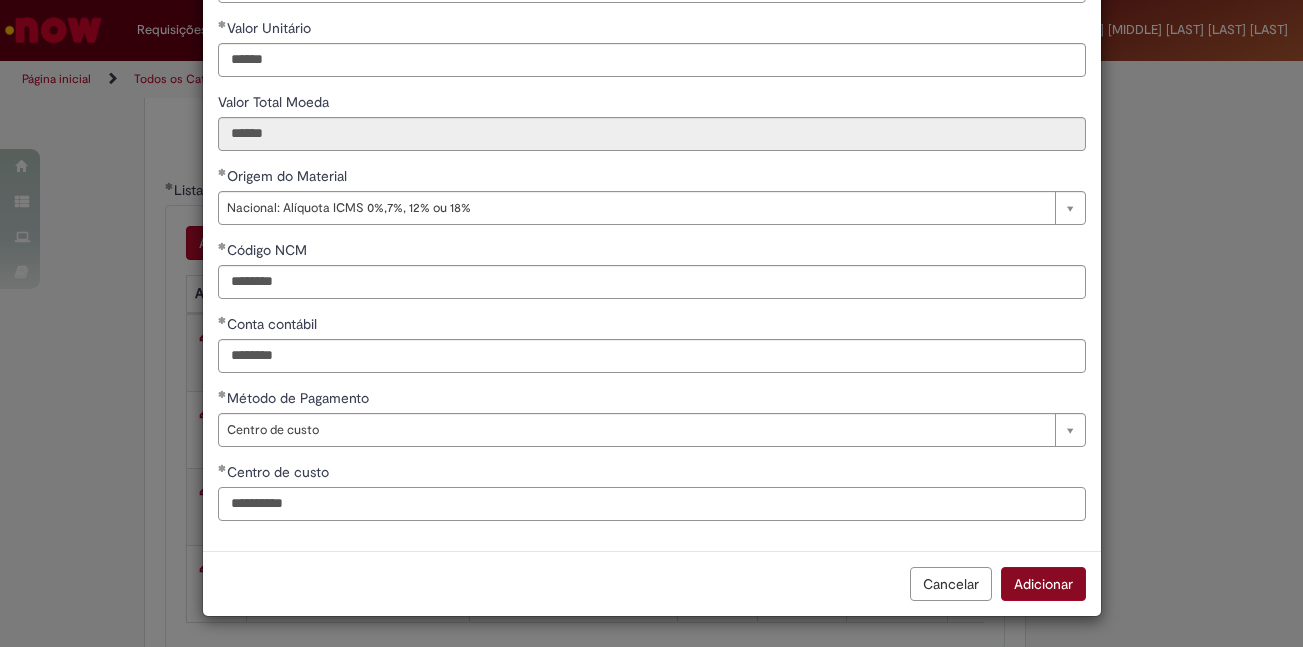 type on "**********" 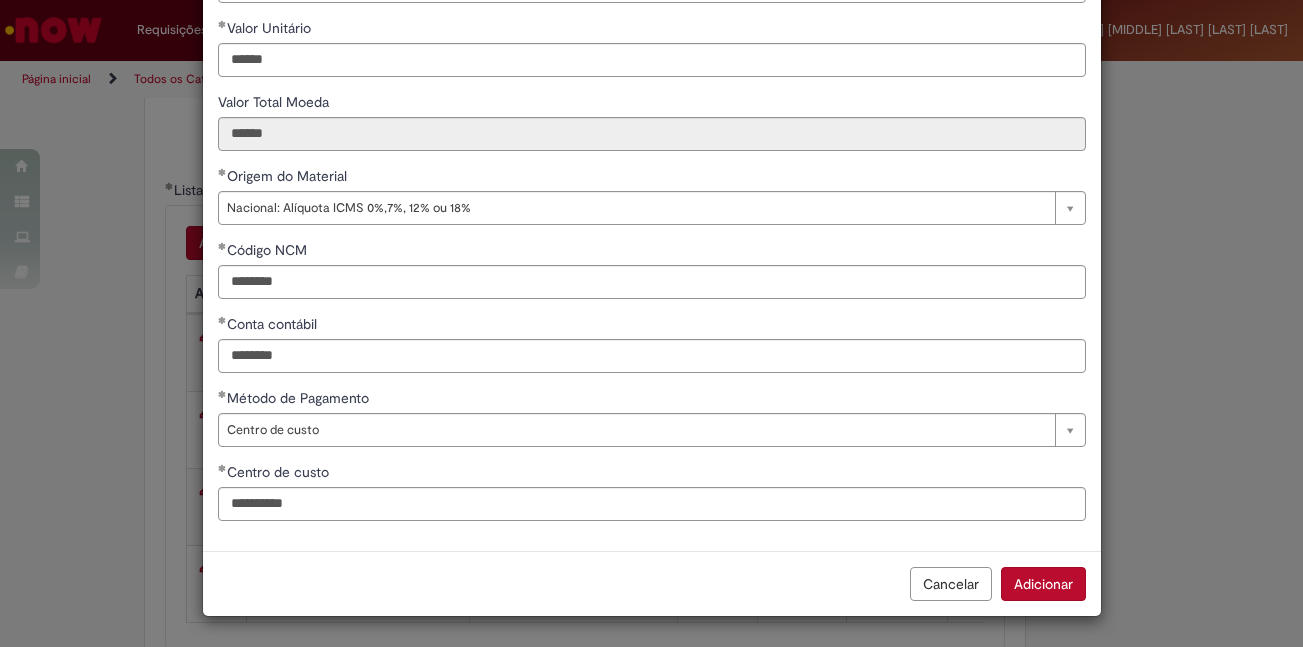 click on "Adicionar" at bounding box center (1043, 584) 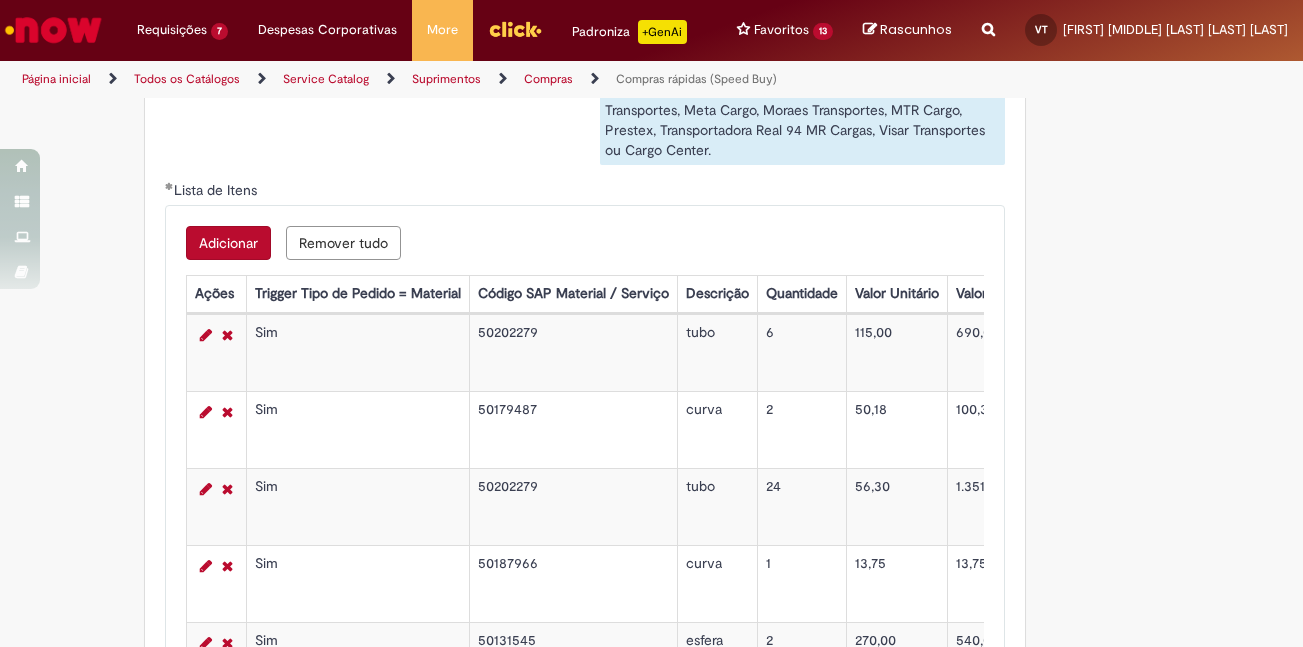 type 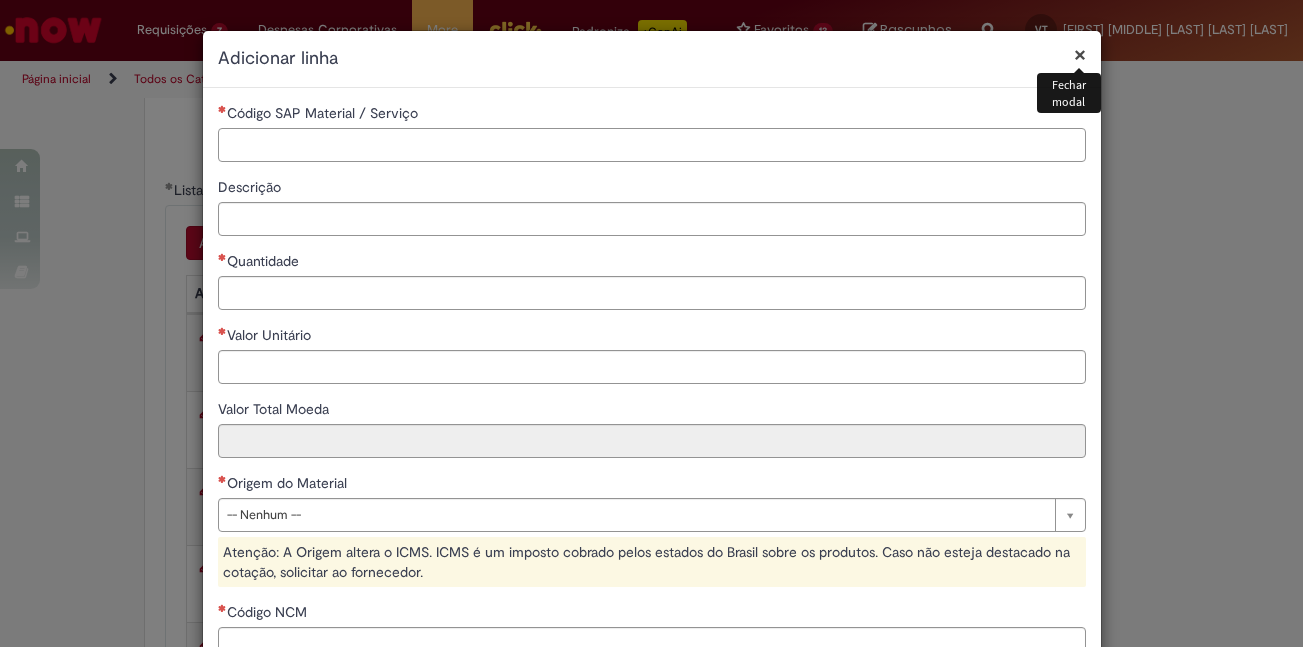 click on "Código SAP Material / Serviço" at bounding box center [652, 145] 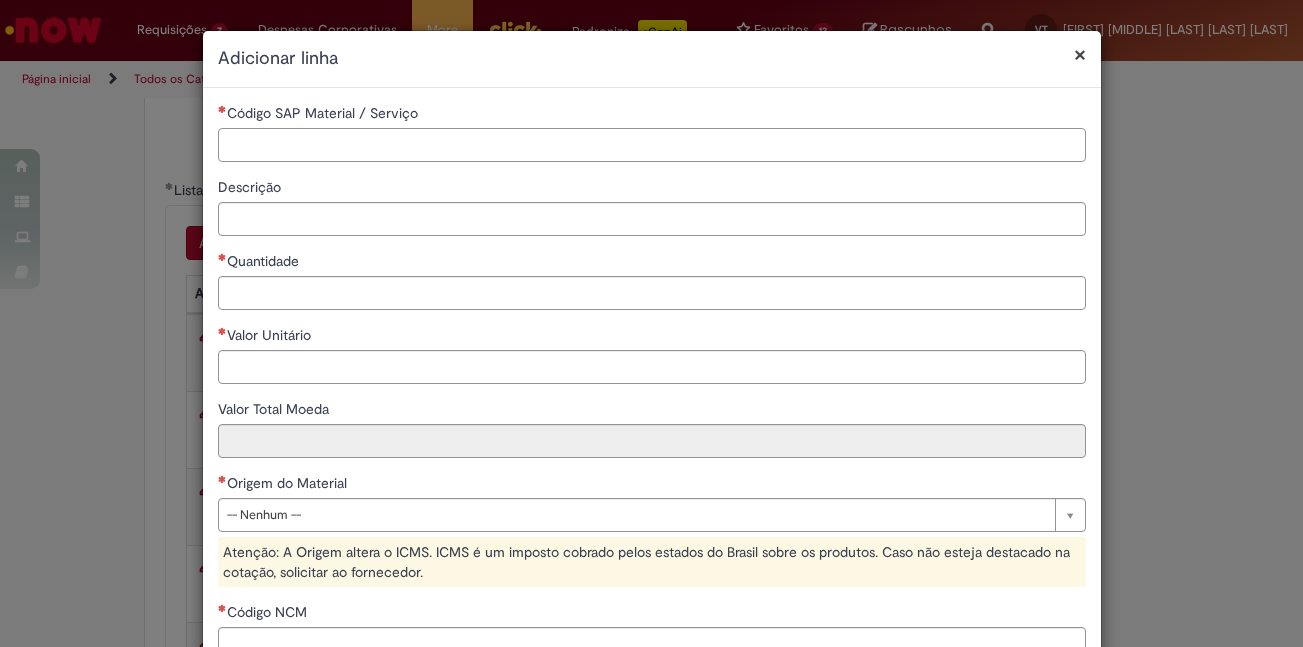 paste on "********" 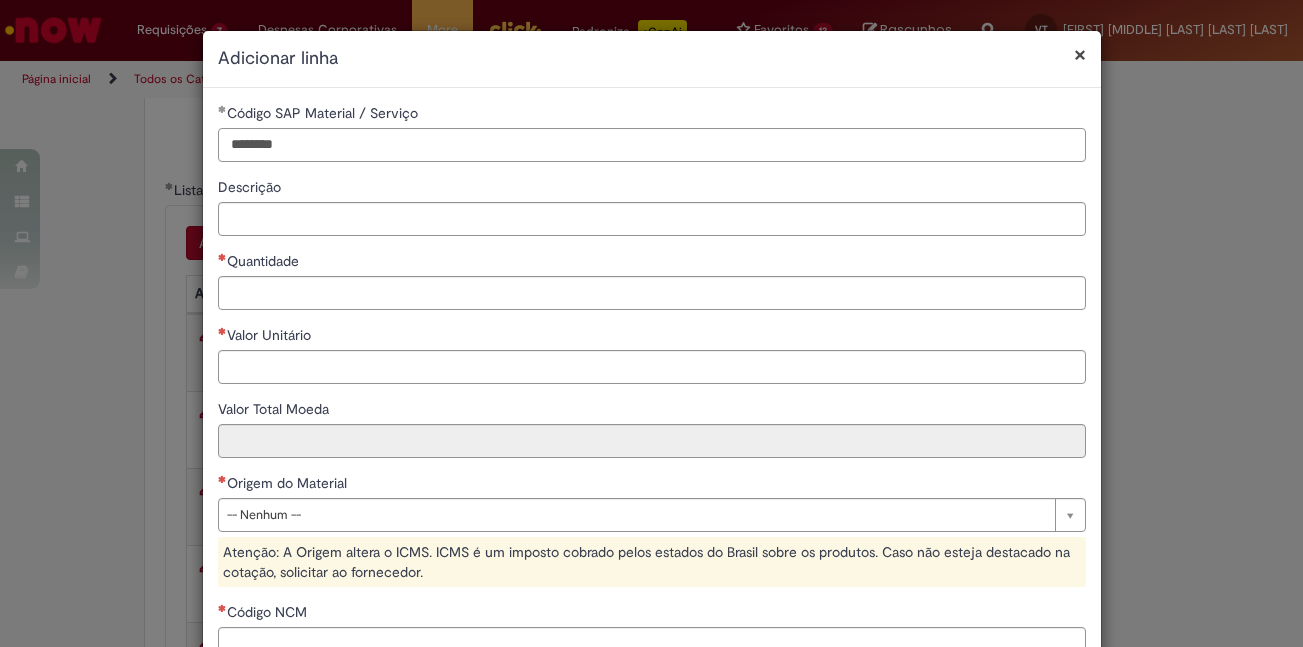 type on "********" 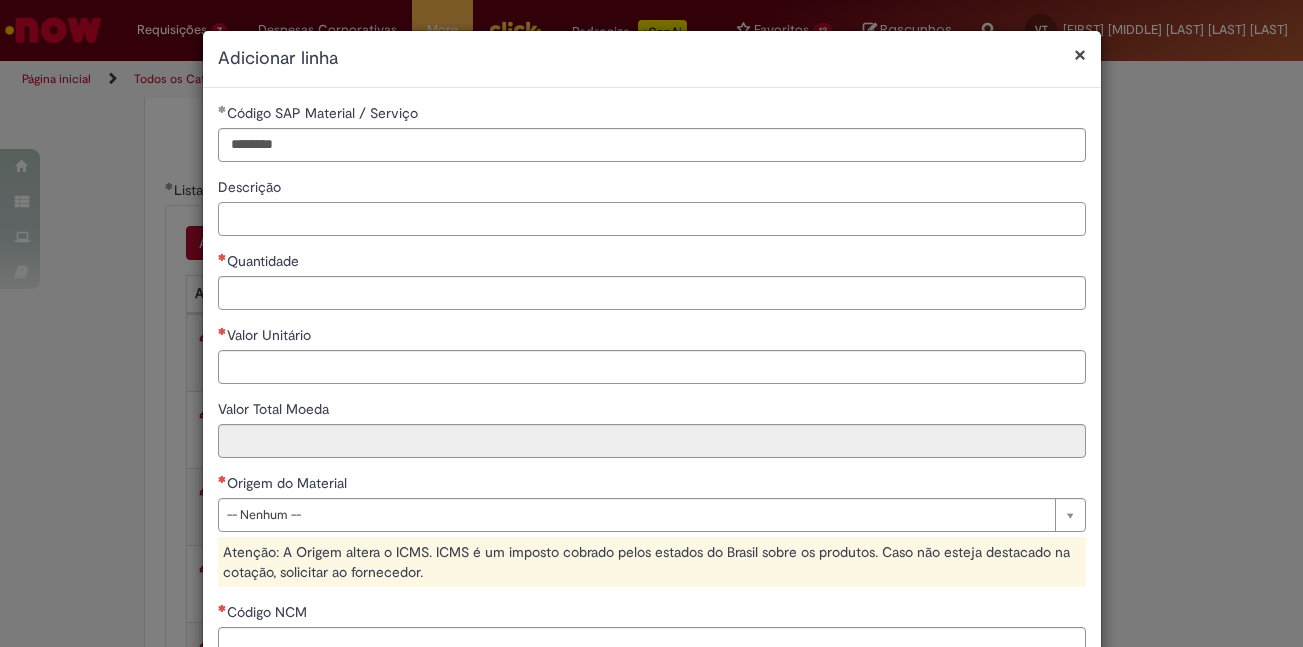 click on "Descrição" at bounding box center (652, 219) 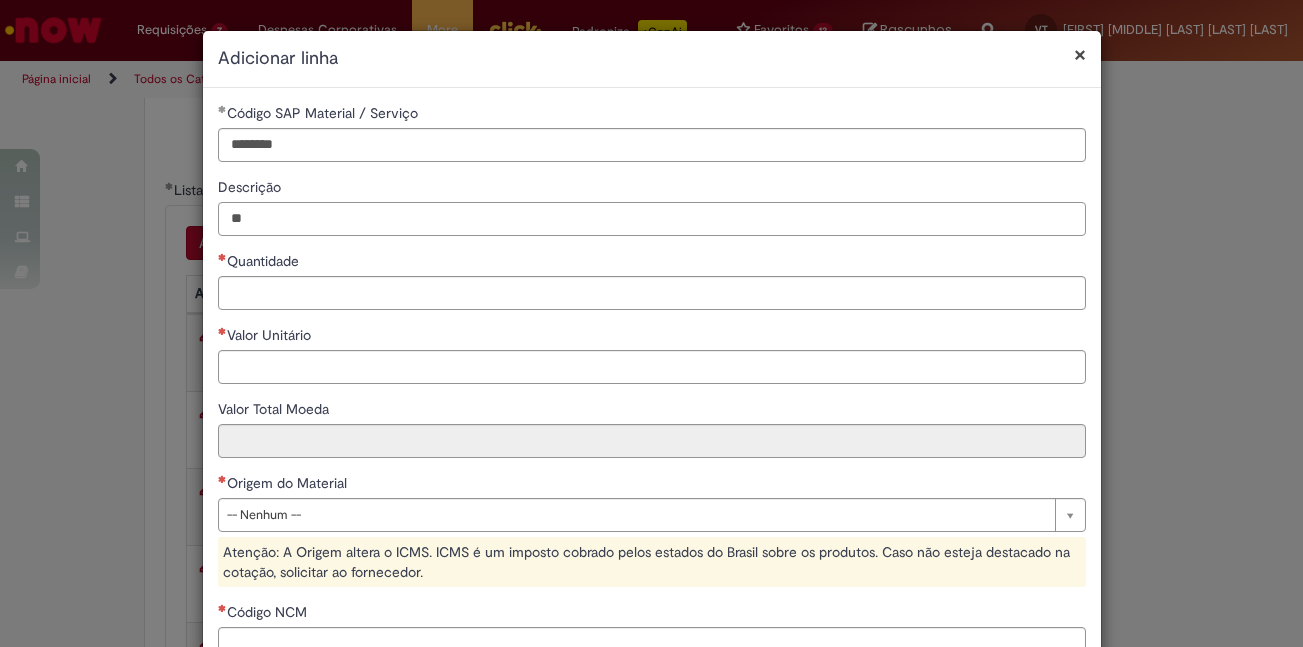 type on "**" 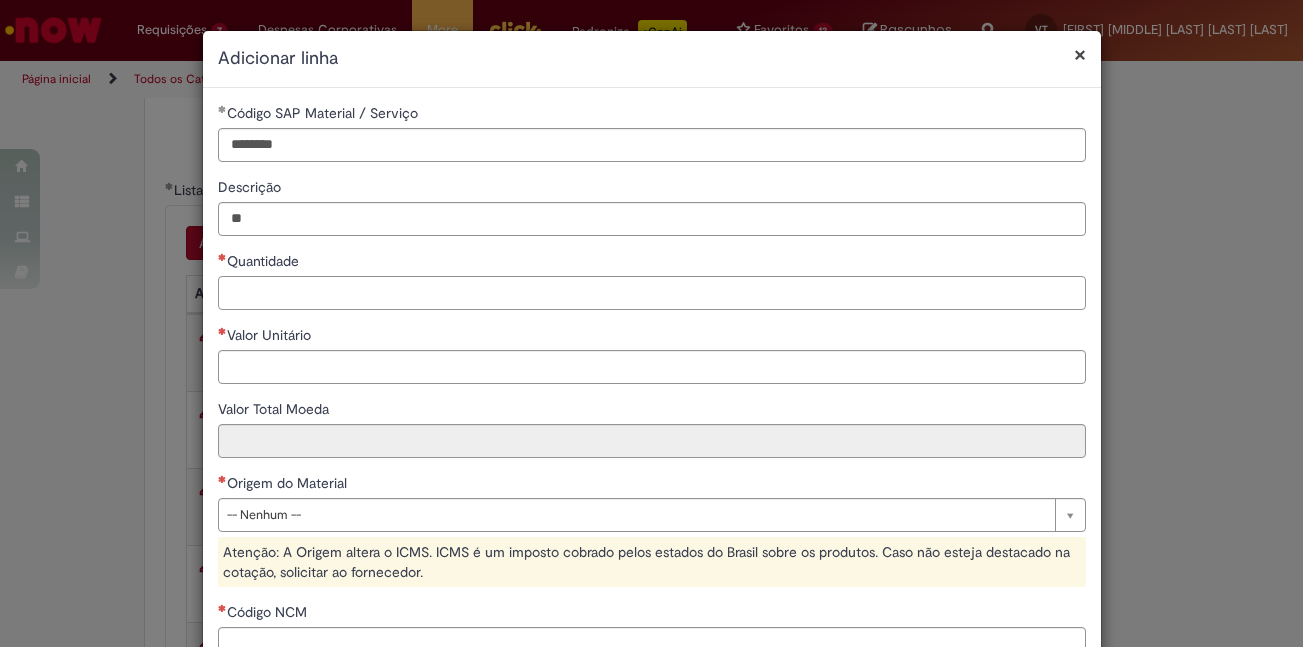 click on "Quantidade" at bounding box center (652, 293) 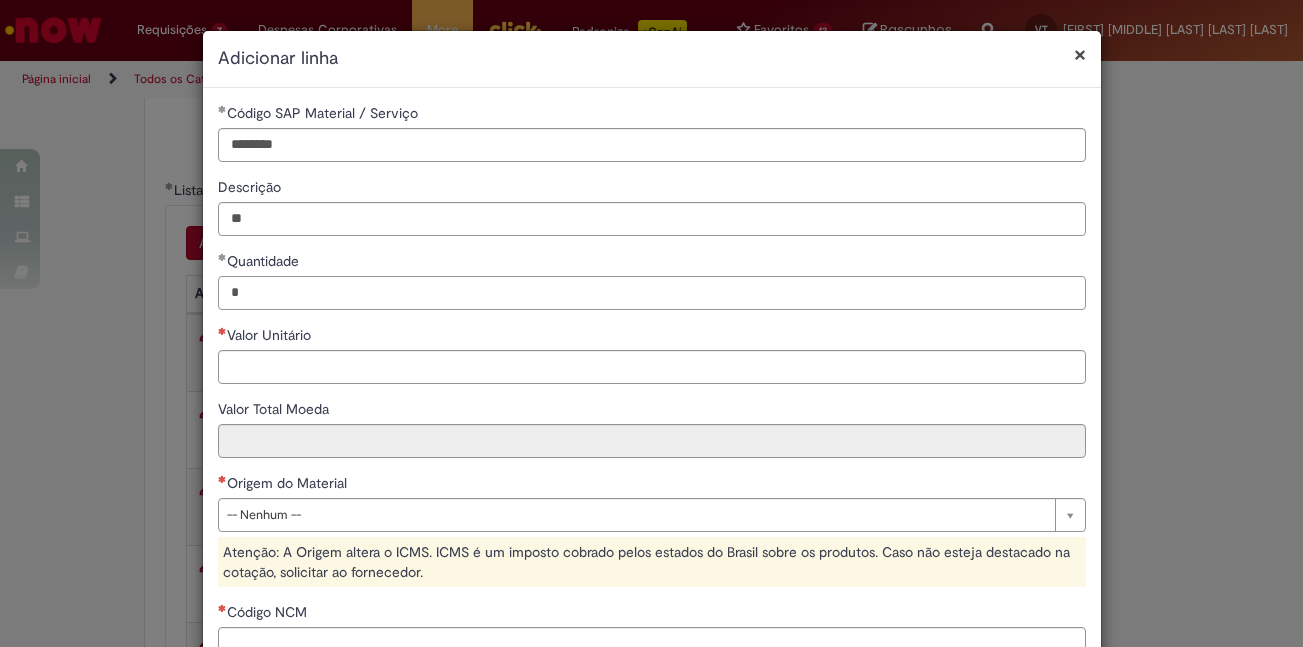 type on "*" 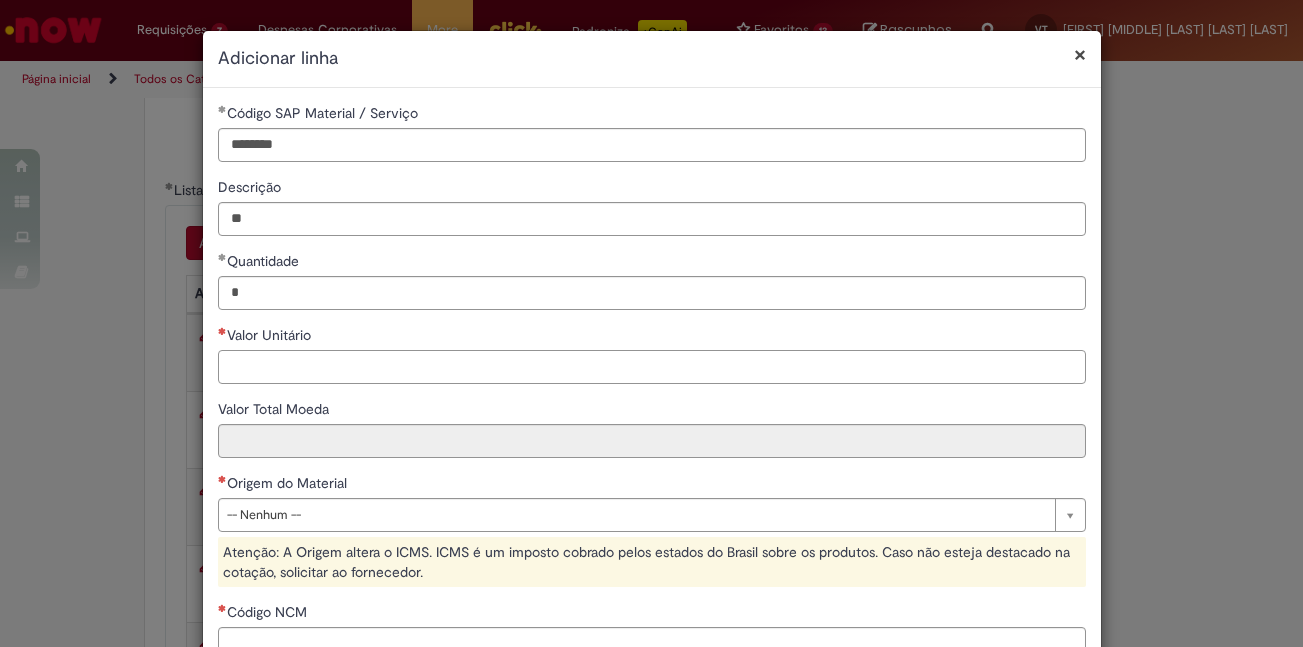 click on "Valor Unitário" at bounding box center [652, 367] 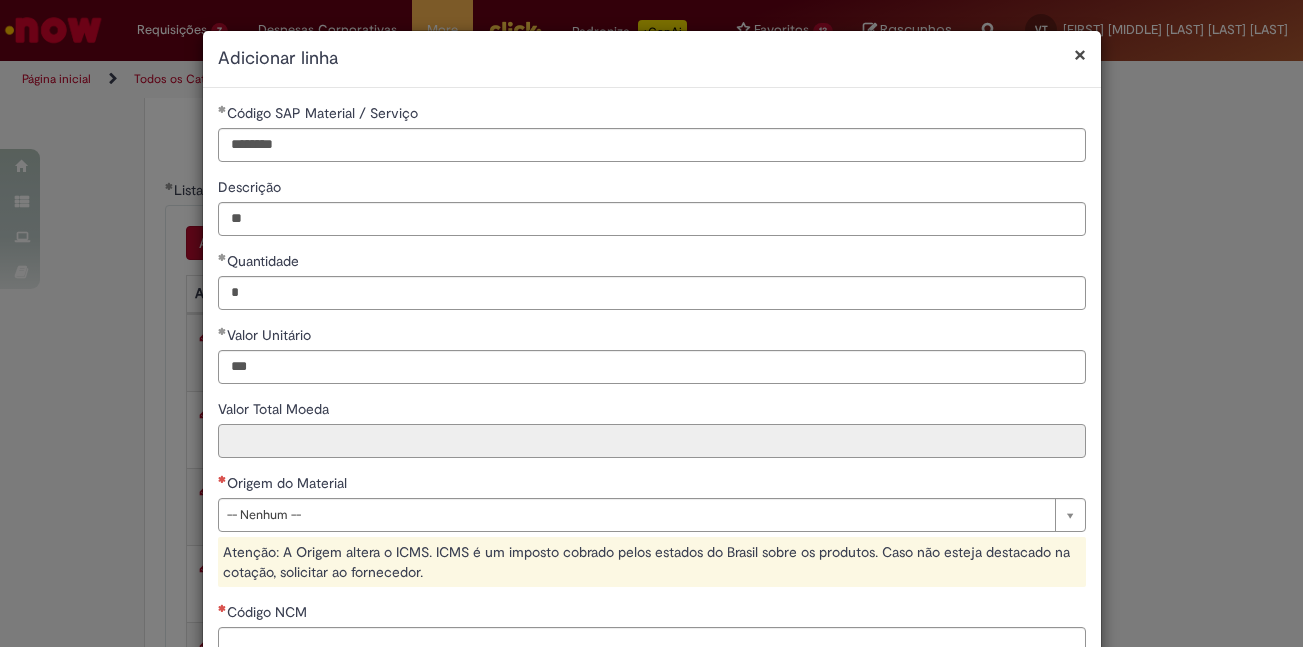 type on "******" 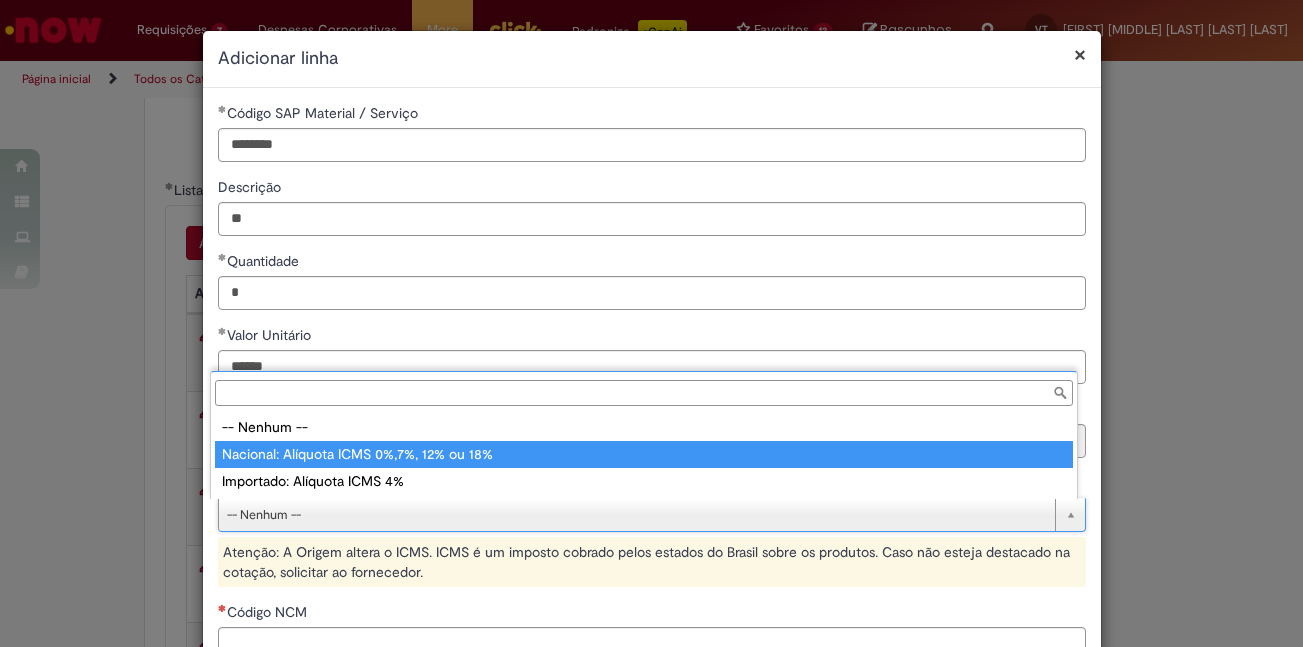 type on "**********" 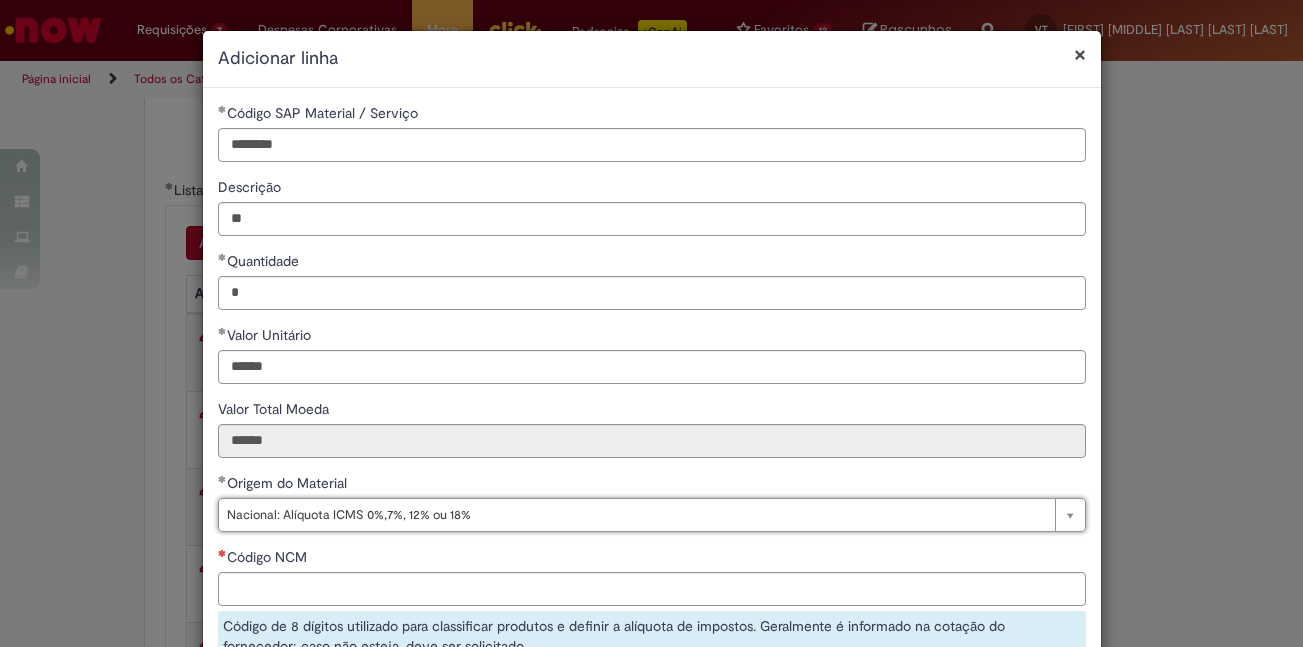 click on "Código NCM" at bounding box center [652, 559] 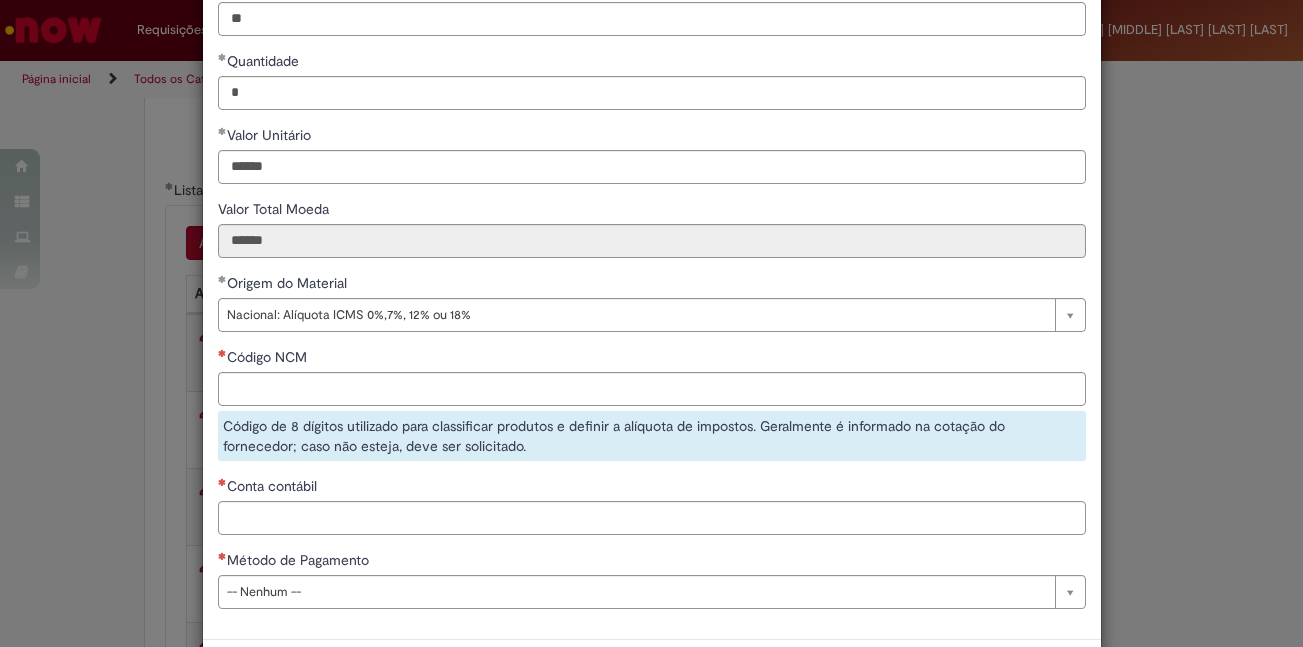 scroll, scrollTop: 290, scrollLeft: 0, axis: vertical 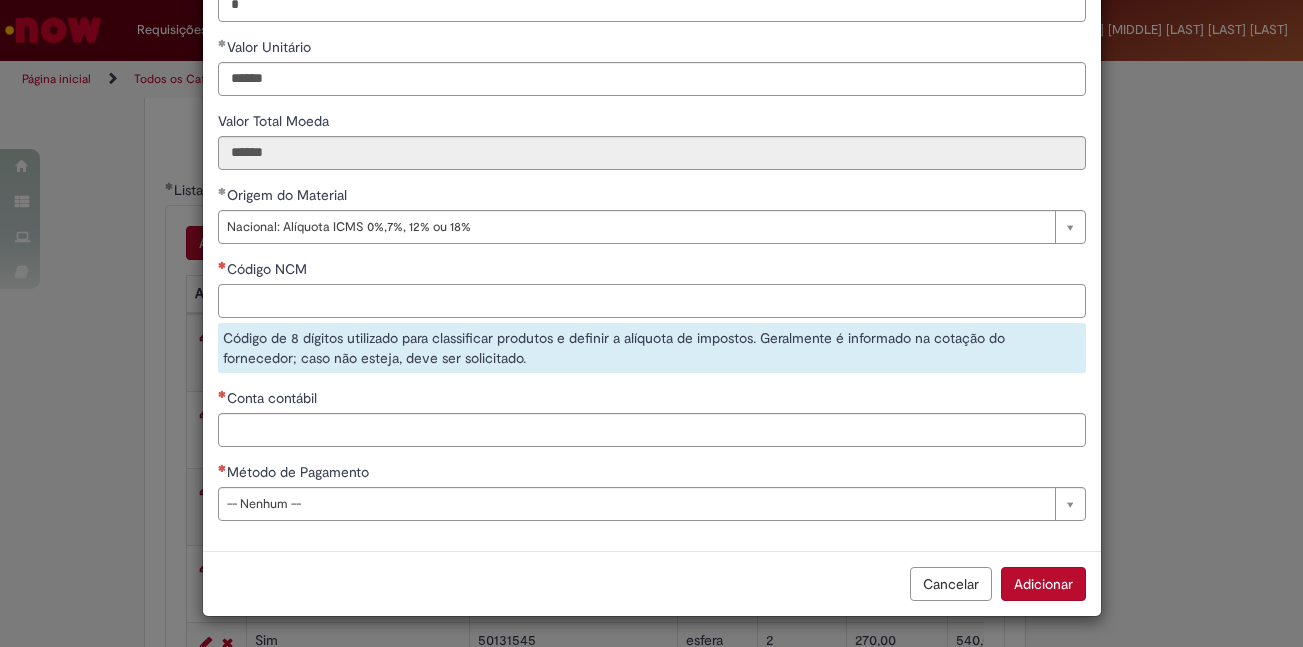 click on "Código NCM" at bounding box center (652, 301) 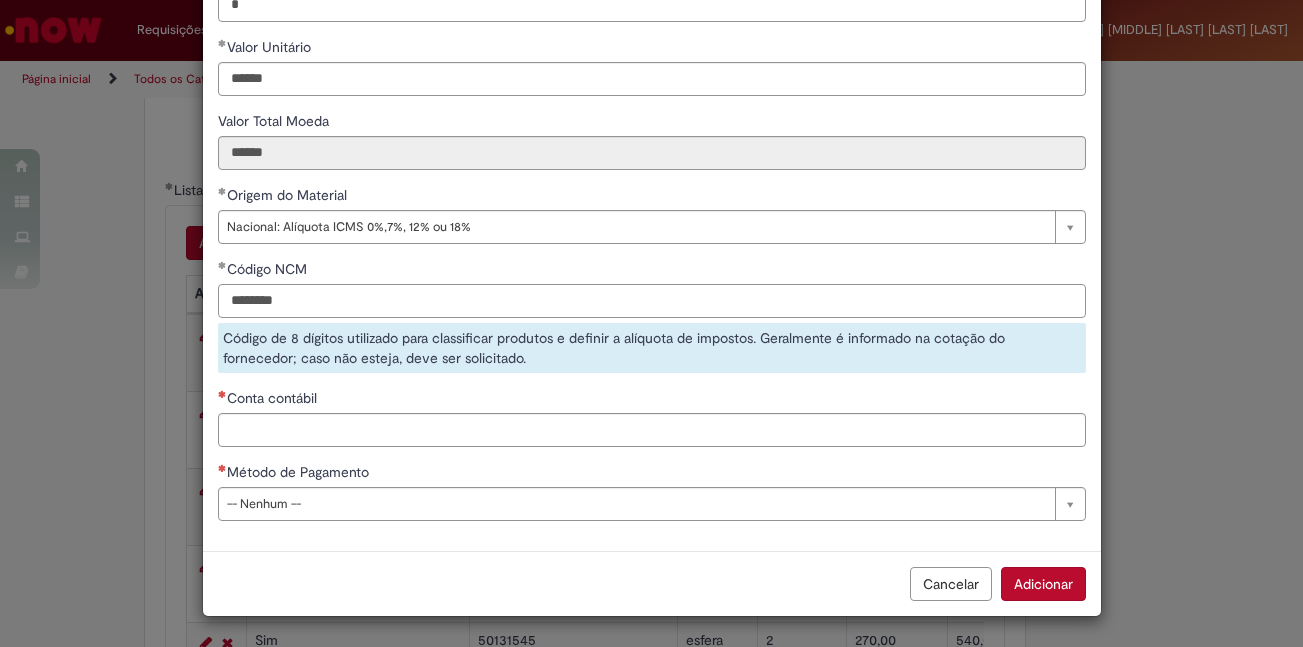 type on "********" 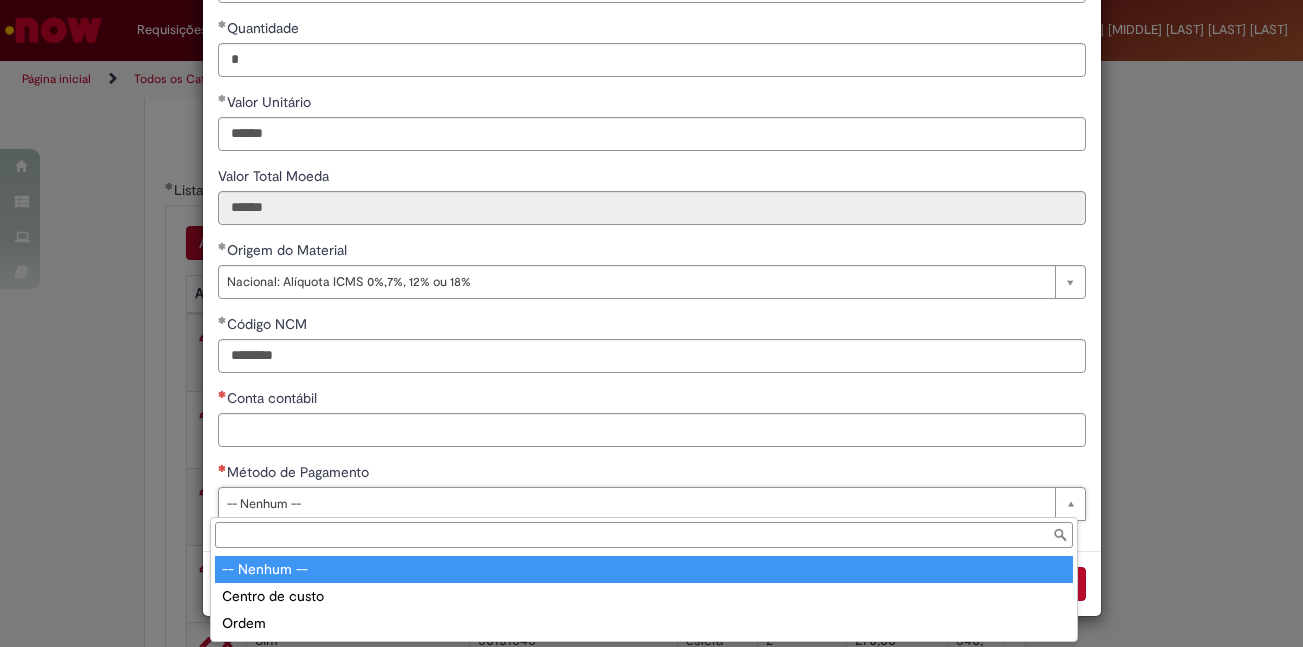 scroll, scrollTop: 233, scrollLeft: 0, axis: vertical 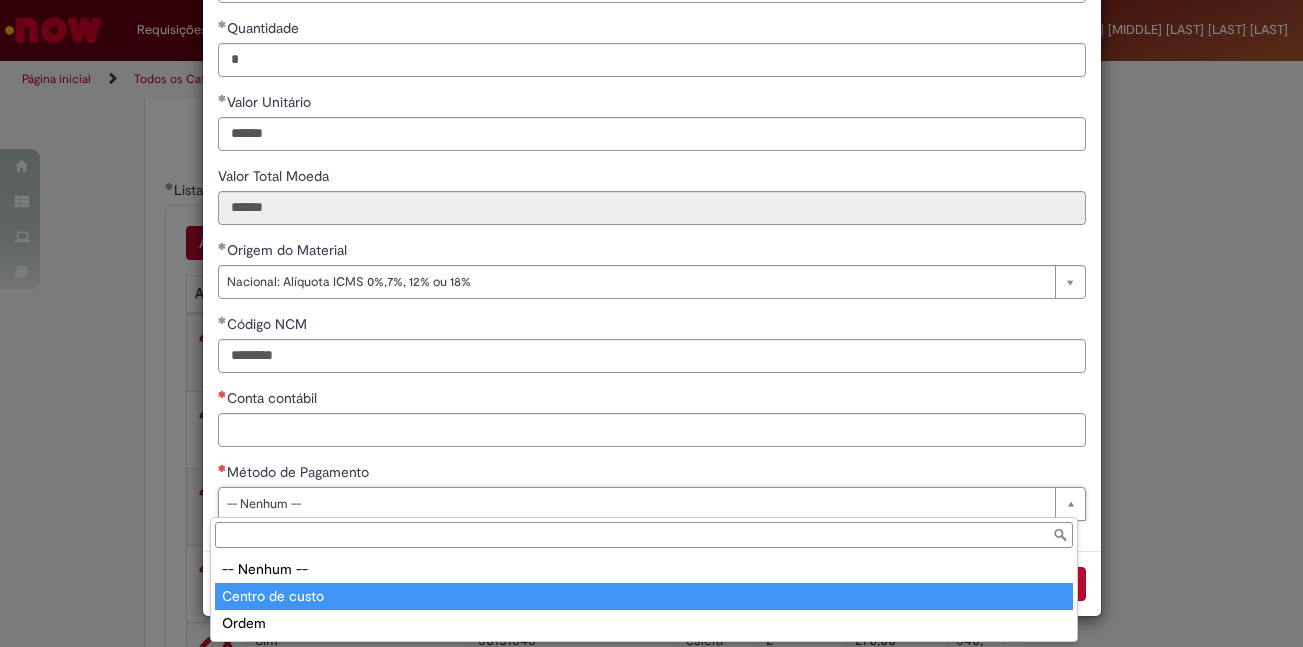 type on "**********" 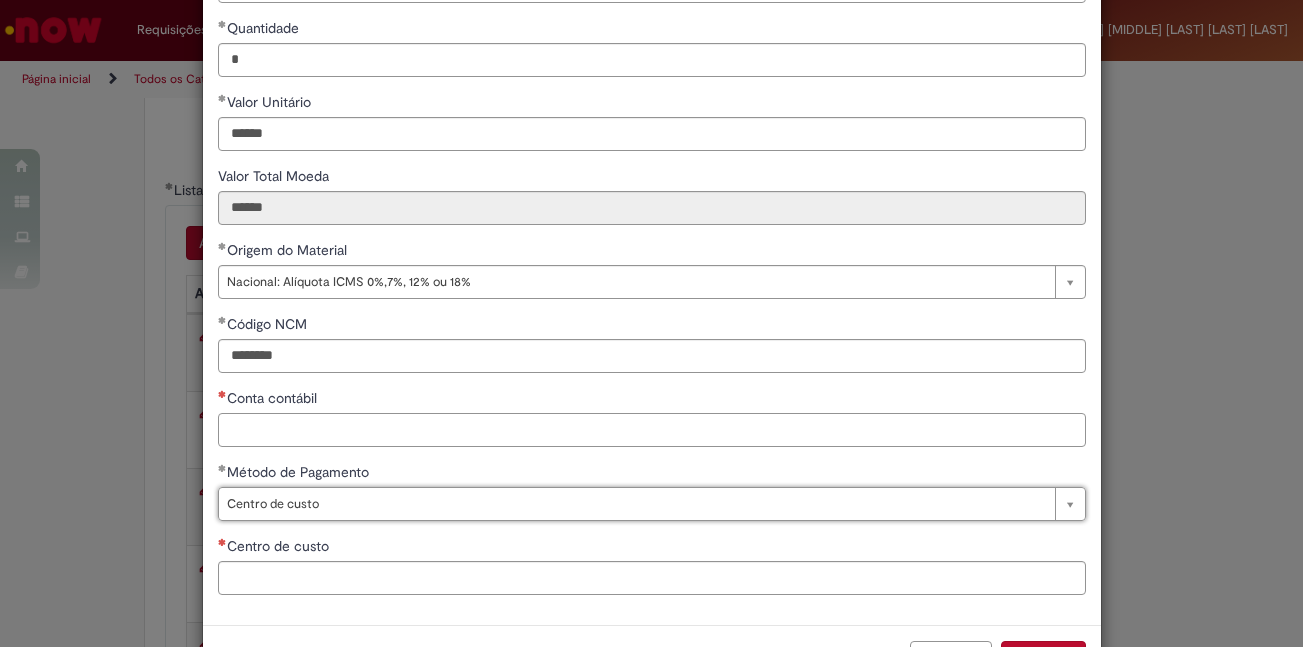 click on "Conta contábil" at bounding box center (652, 430) 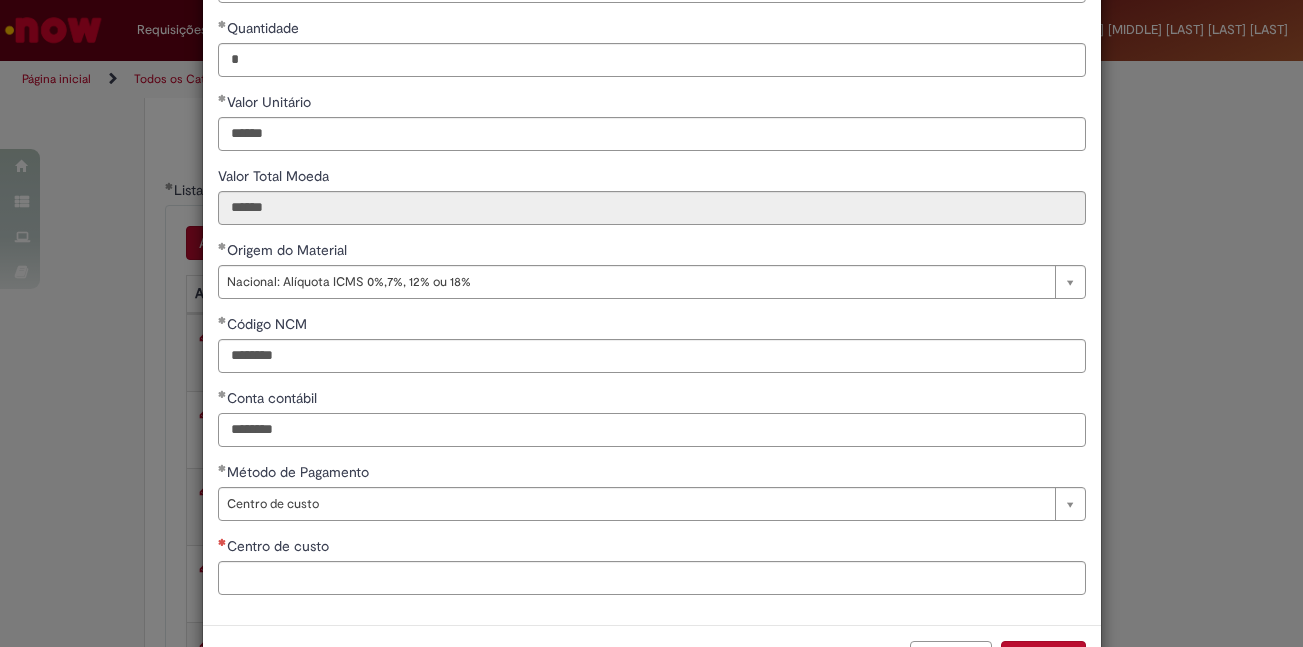 type on "********" 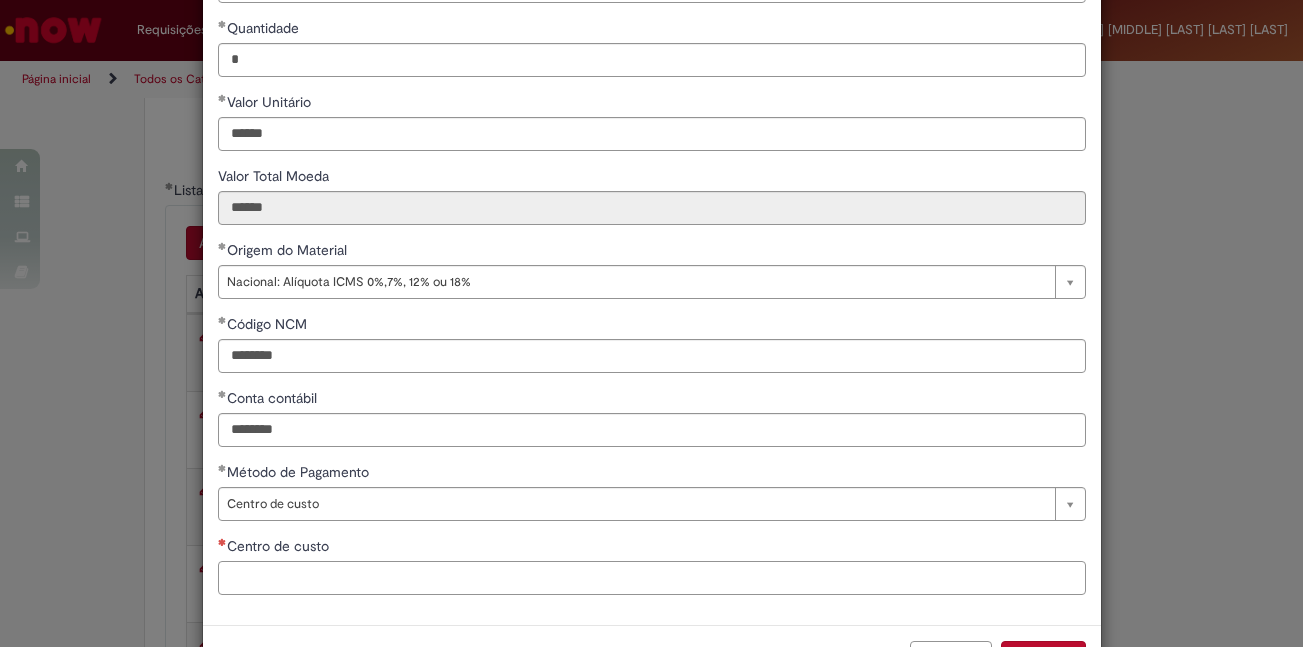 click on "Centro de custo" at bounding box center [652, 578] 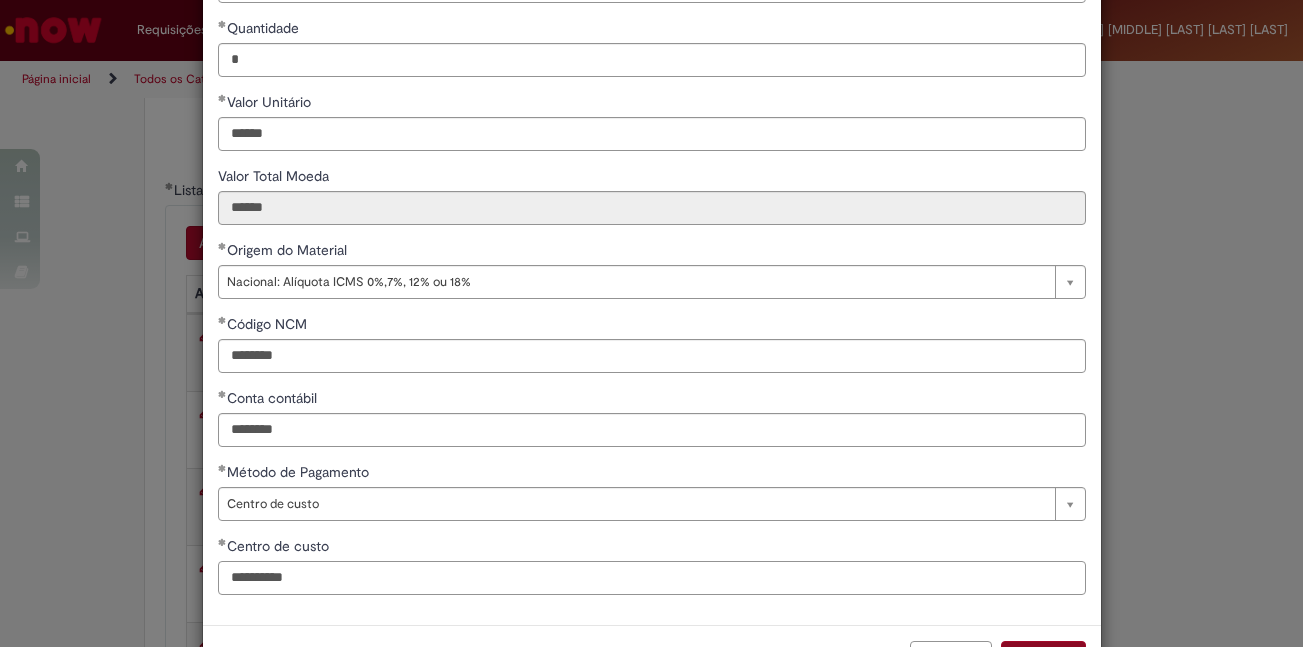 type on "**********" 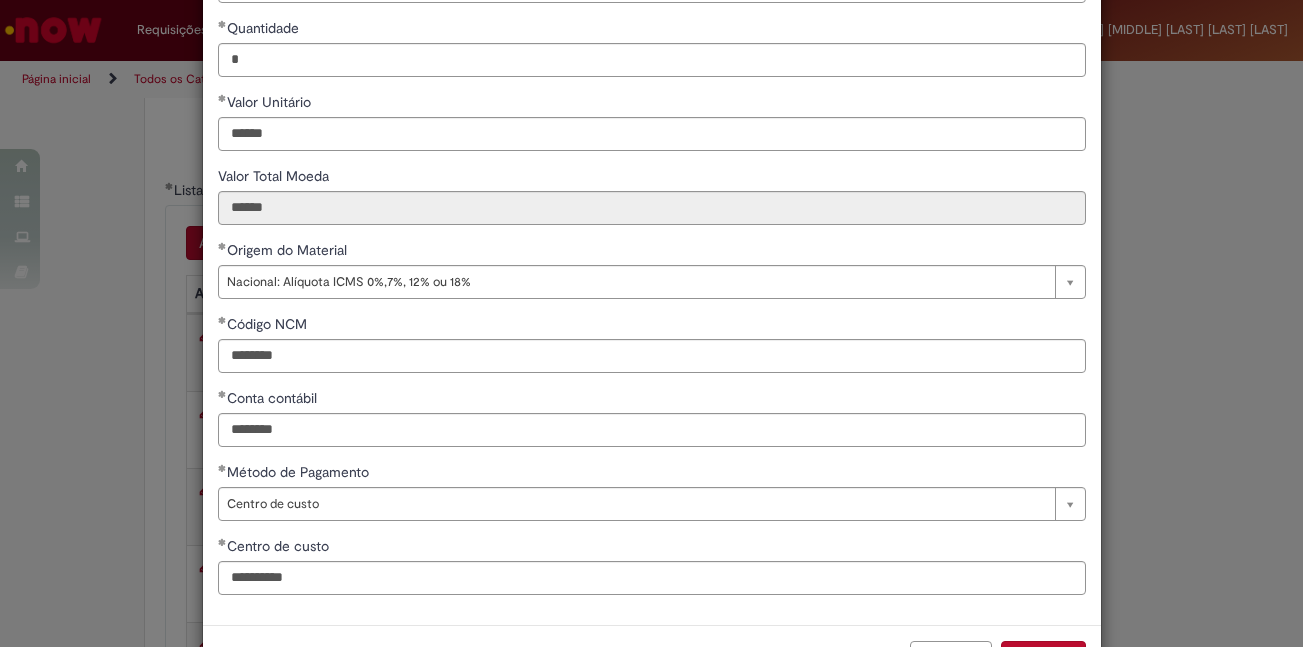 click on "Adicionar" at bounding box center [1043, 658] 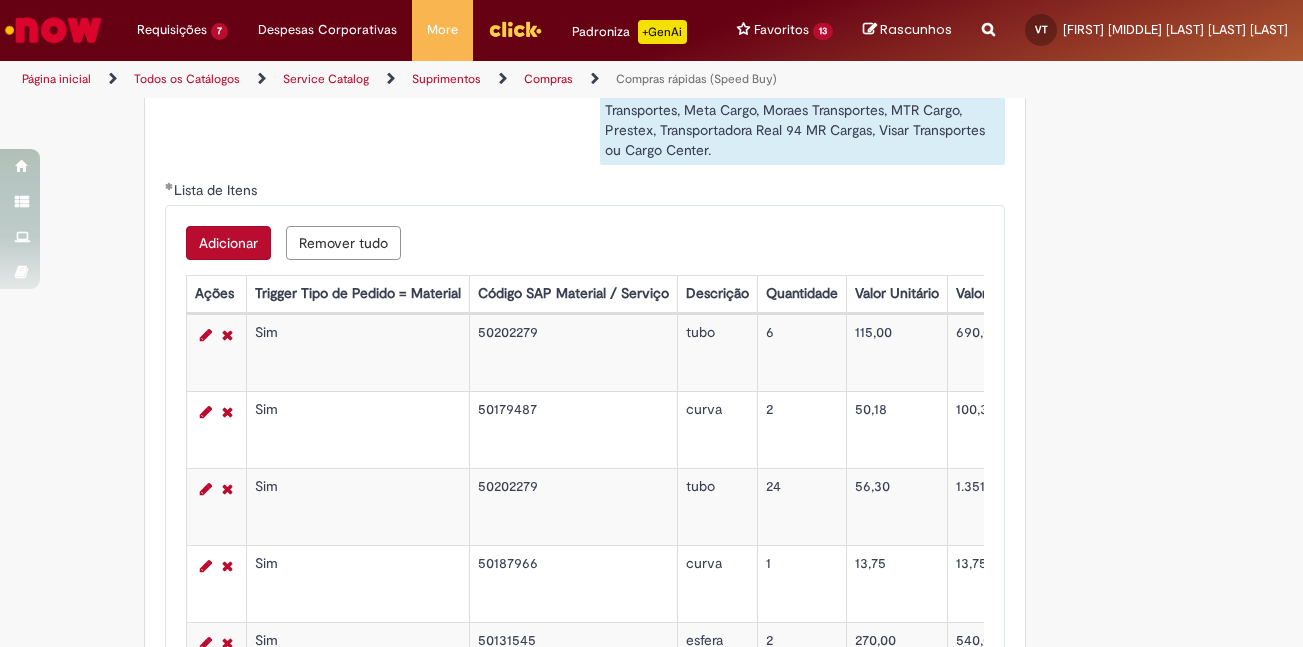 click on "Adicionar Remover tudo Lista de Itens Ações Trigger Tipo de Pedido = Material Código SAP Material / Serviço Descrição Quantidade Valor Unitário Valor Total Moeda Origem do Material Código NCM Conta contábil Método de Pagamento Ordem de Serviço Sim 50202279 tubo 6 115,00 690,00 Nacional: Alíquota ICMS 0%,7%, 12% ou 18% 73064000 72044501 Centro de custo [STATE][ID] Sim 50179487 curva 2 50,18 100,36 Nacional: Alíquota ICMS 0%,7%, 12% ou 18% 73072300 72044501 Centro de custo [STATE][ID] Sim 50202279 tubo 24 56,30 1.351,20 Nacional: Alíquota ICMS 0%,7%, 12% ou 18% 73064000 72044501 Centro de custo [STATE][ID] Sim 50187966 curva 1 13,75 13,75 Nacional: Alíquota ICMS 0%,7%, 12% ou 18% 73072300 72044501 Centro de custo [STATE][ID] Sim 50131545 esfera 2 270,00 540,00 Nacional: Alíquota ICMS 0%,7%, 12% ou 18% 84818095 72044501 Centro de custo [STATE][ID] Sim 50157536 te 2 312,00 624,00 Nacional: Alíquota ICMS 0%,7%, 12% ou 18% 73072900 72044501 Centro de custo [STATE][ID]" at bounding box center (585, 504) 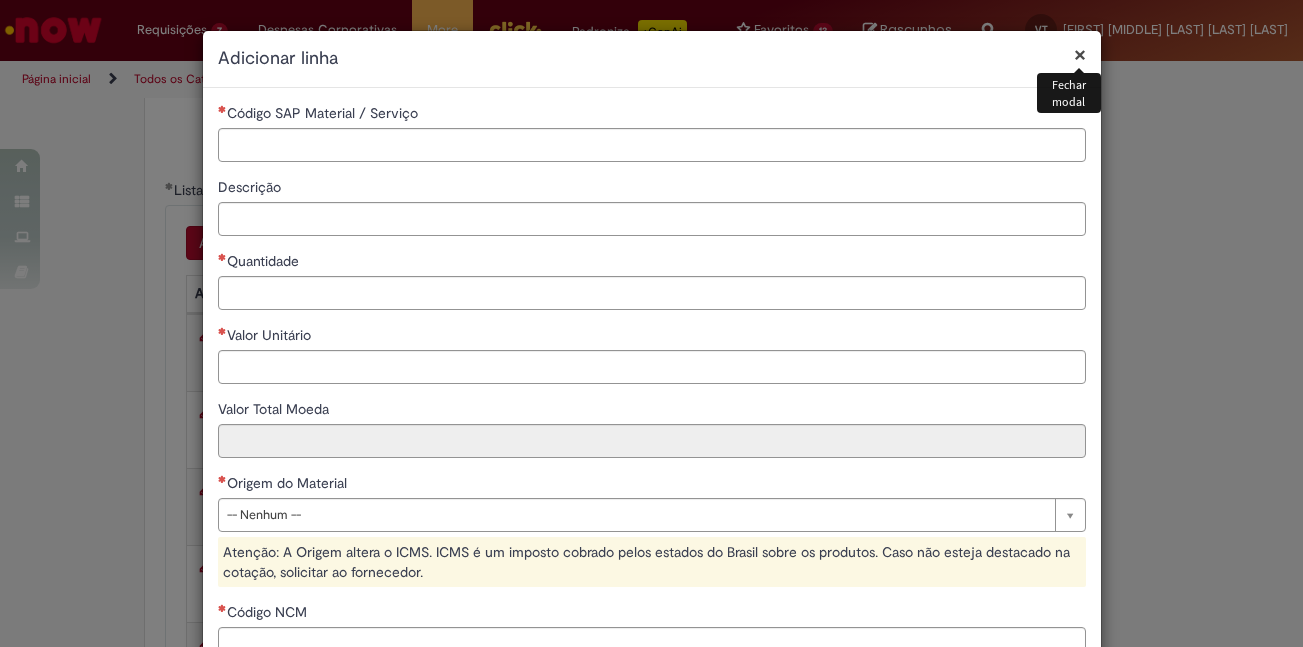 type 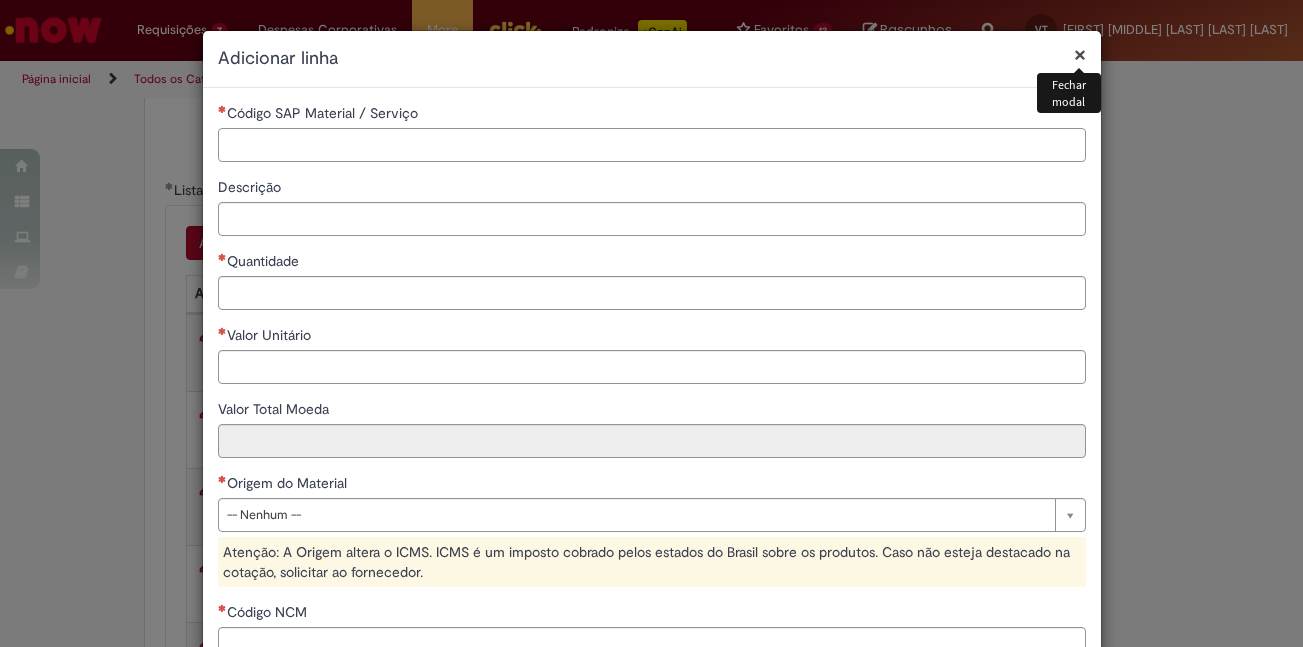 click on "Código SAP Material / Serviço" at bounding box center [652, 145] 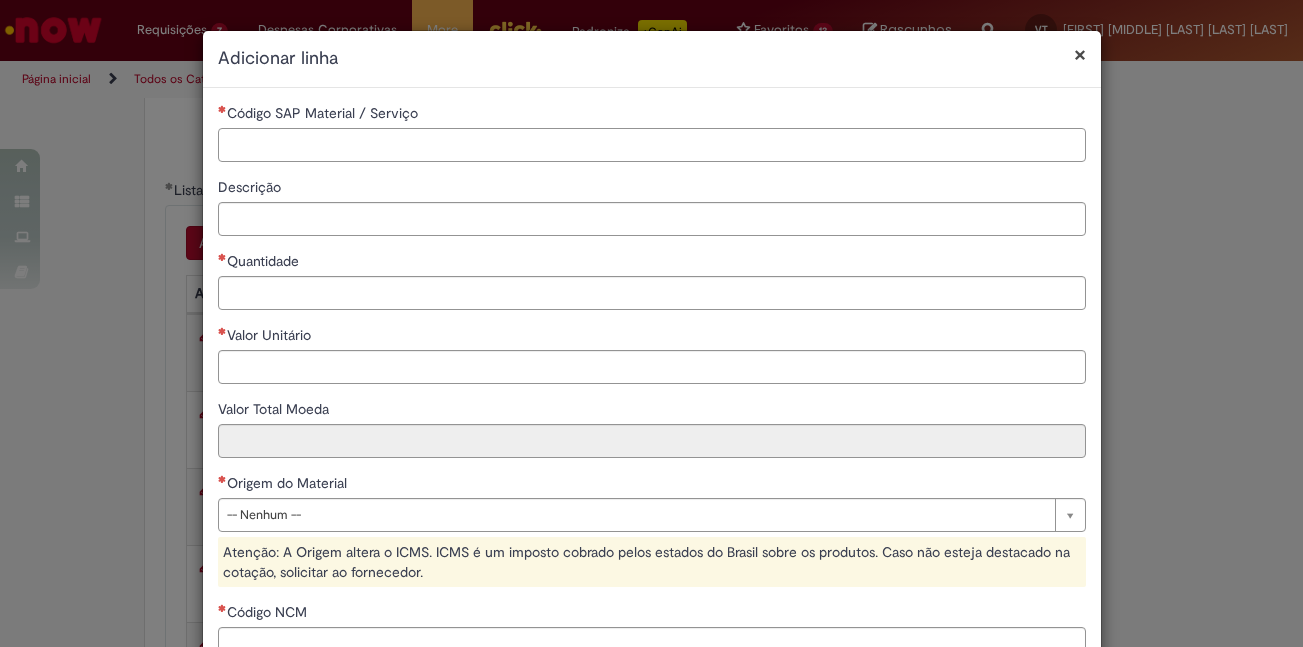 paste on "********" 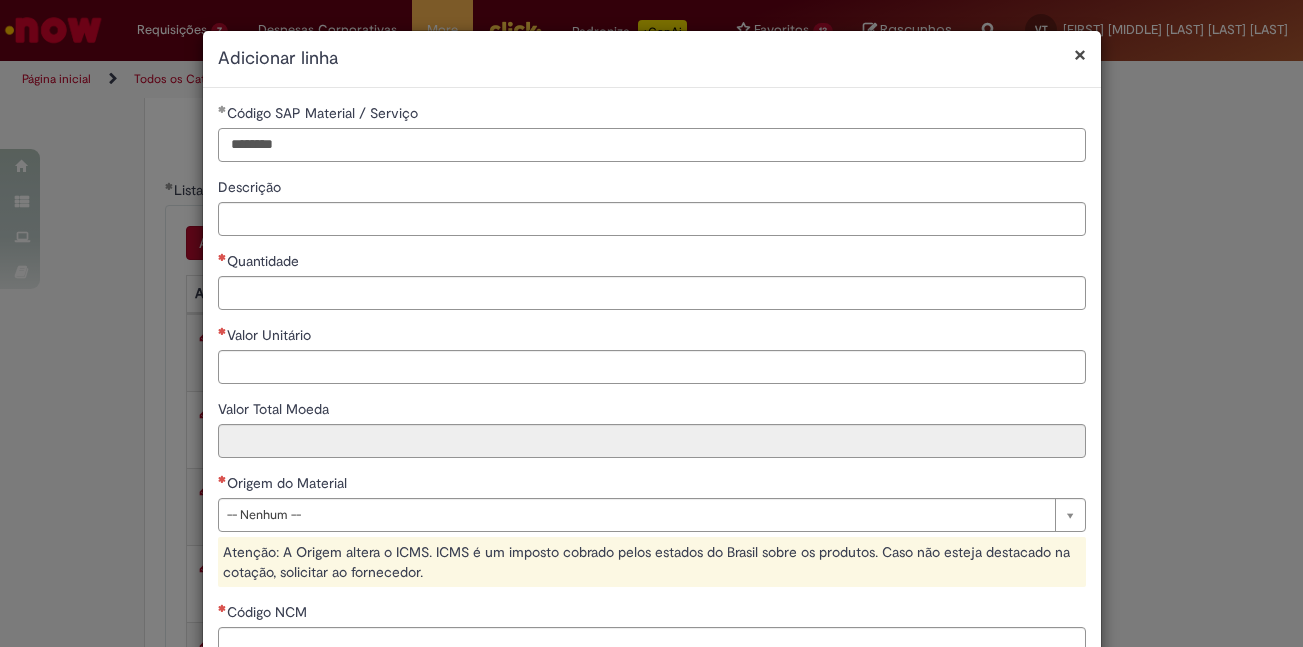 type on "********" 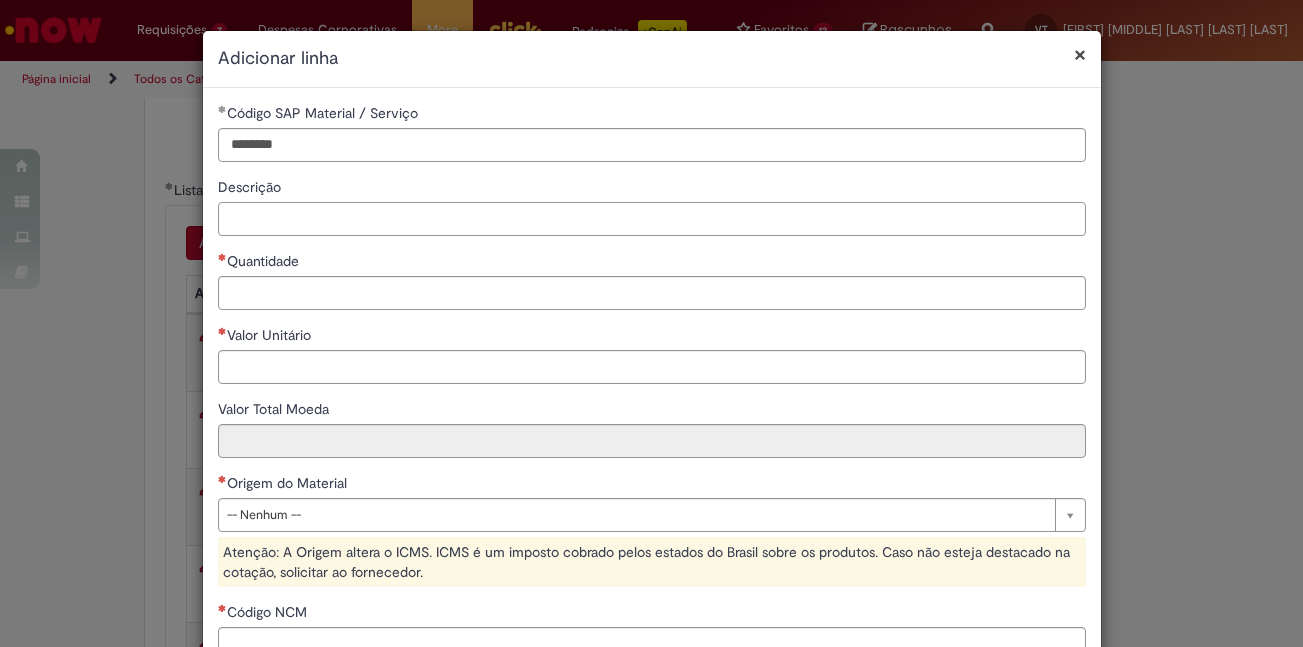click on "Descrição" at bounding box center [652, 219] 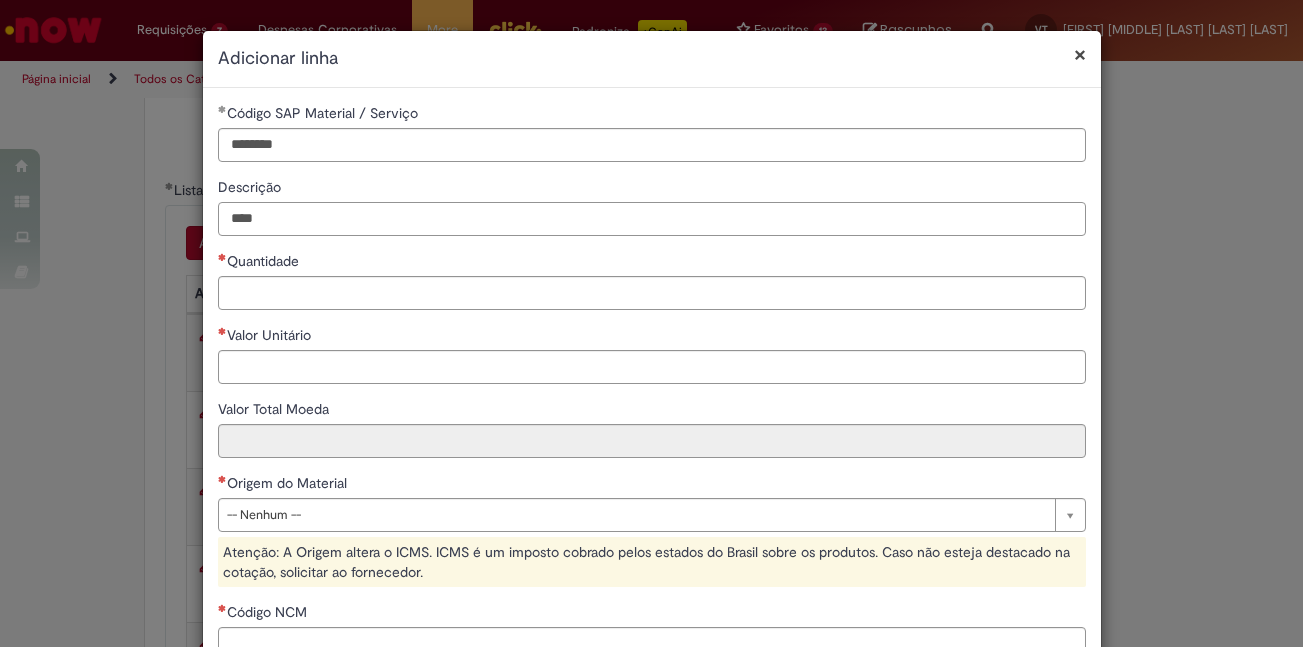 type on "****" 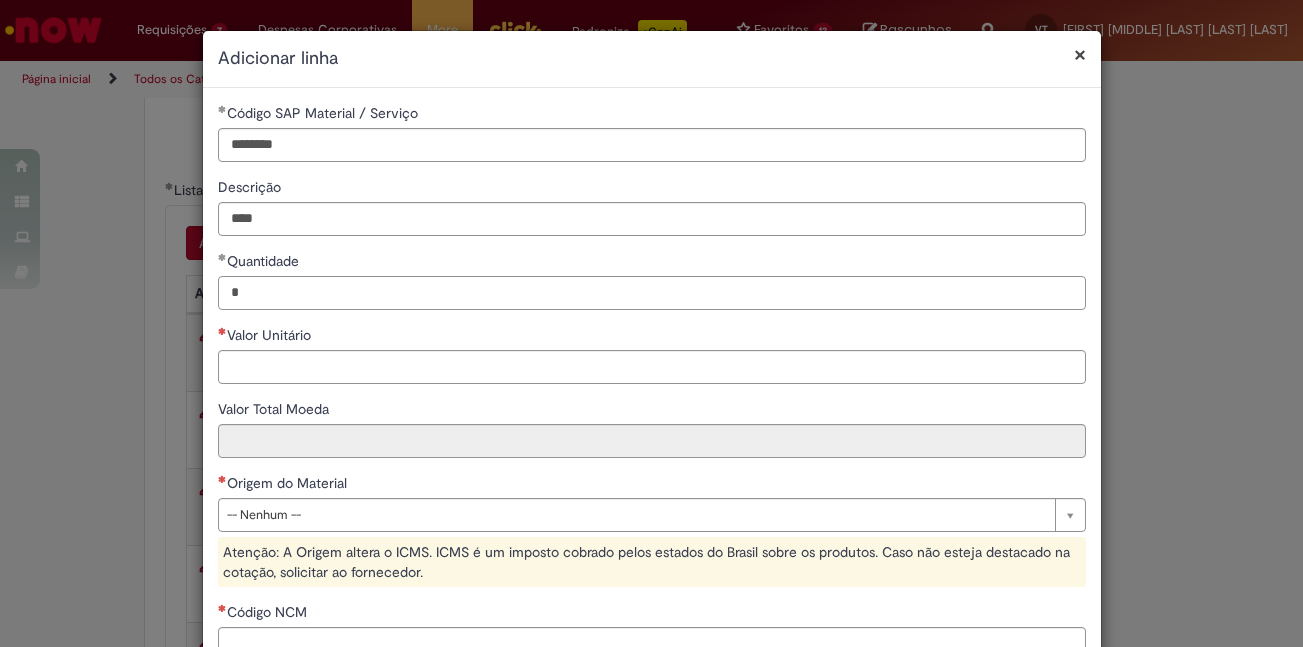 type on "*" 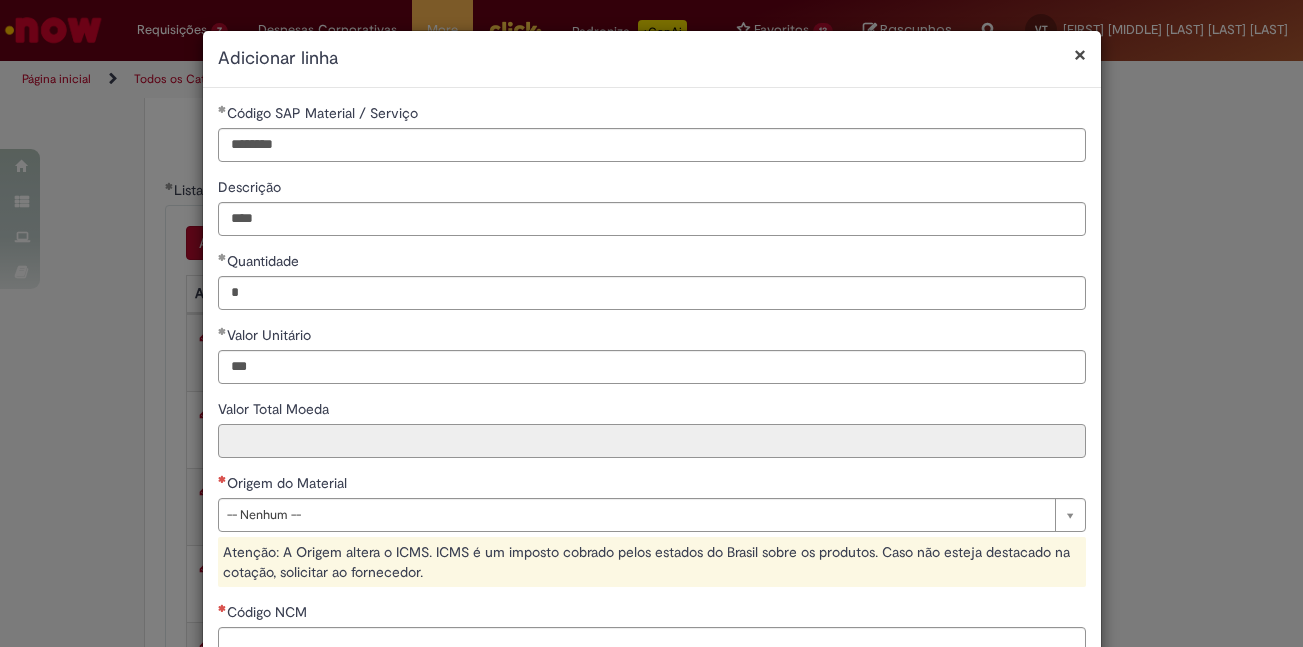 type on "******" 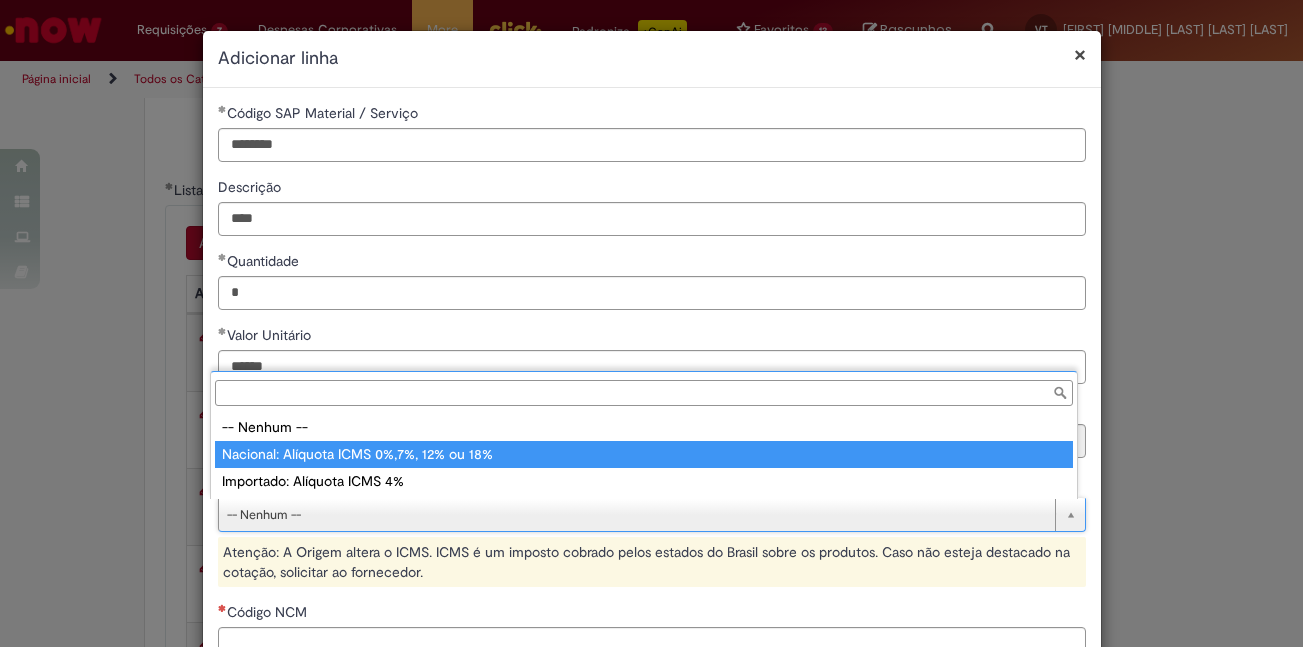 type on "**********" 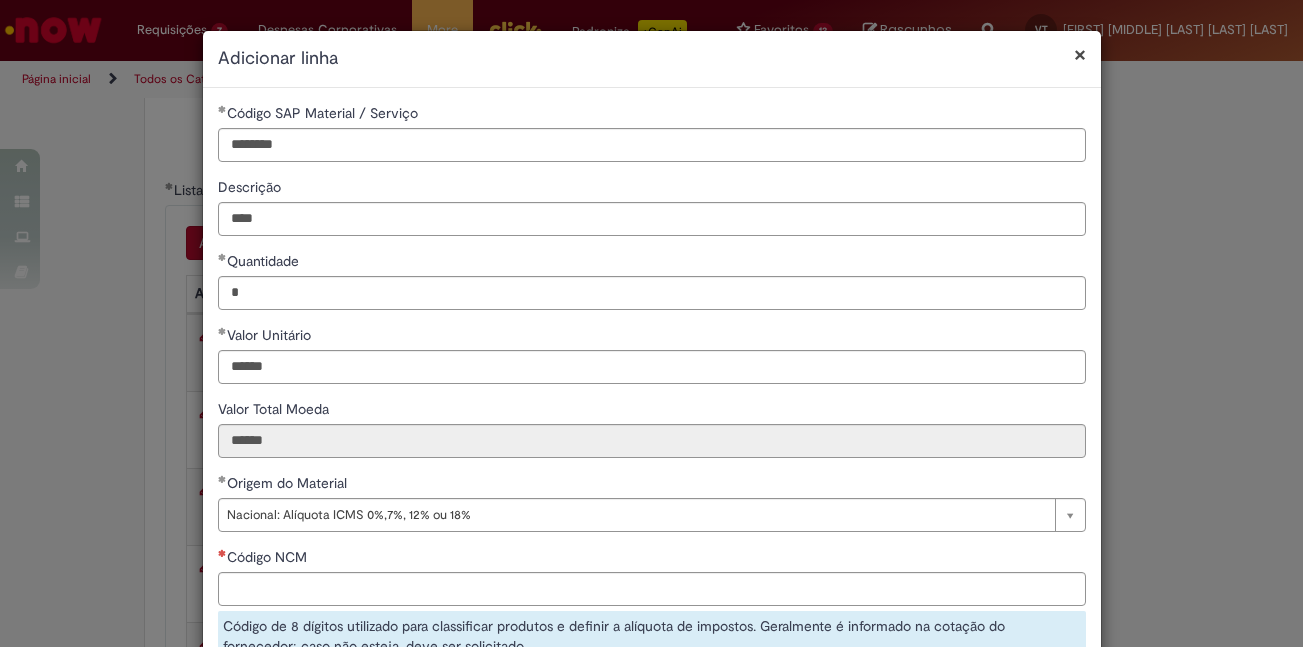 click on "Código NCM" at bounding box center (652, 559) 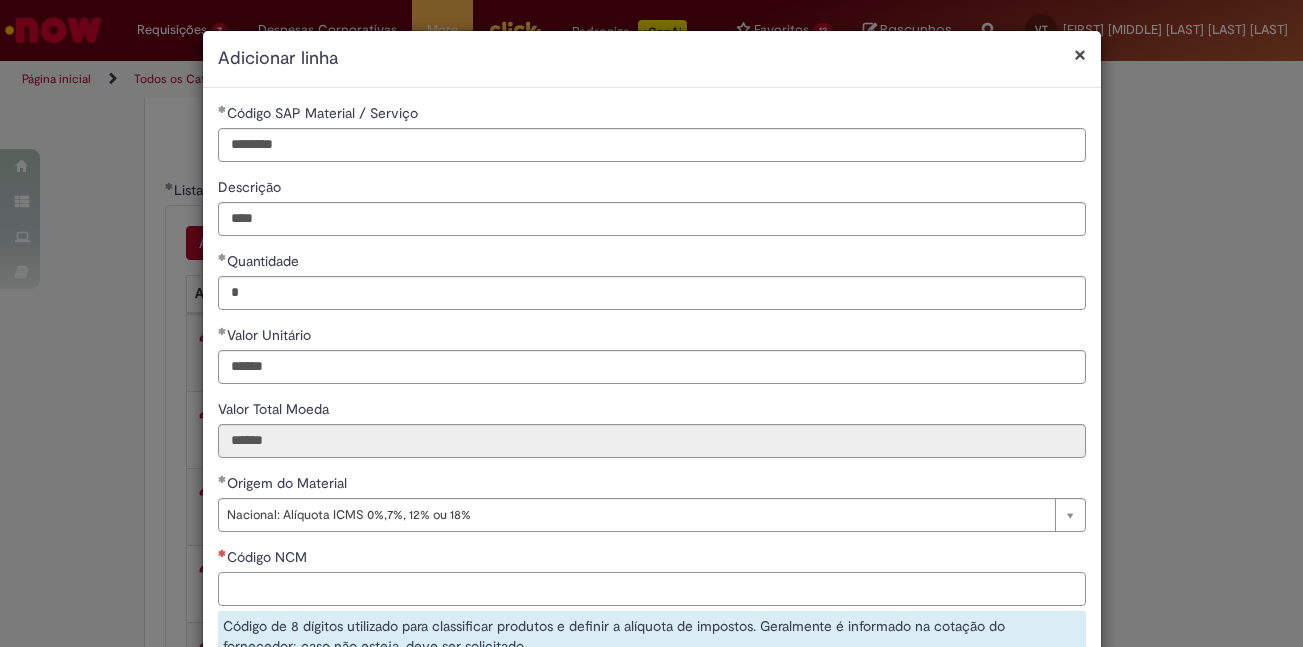 click on "Código NCM" at bounding box center (652, 589) 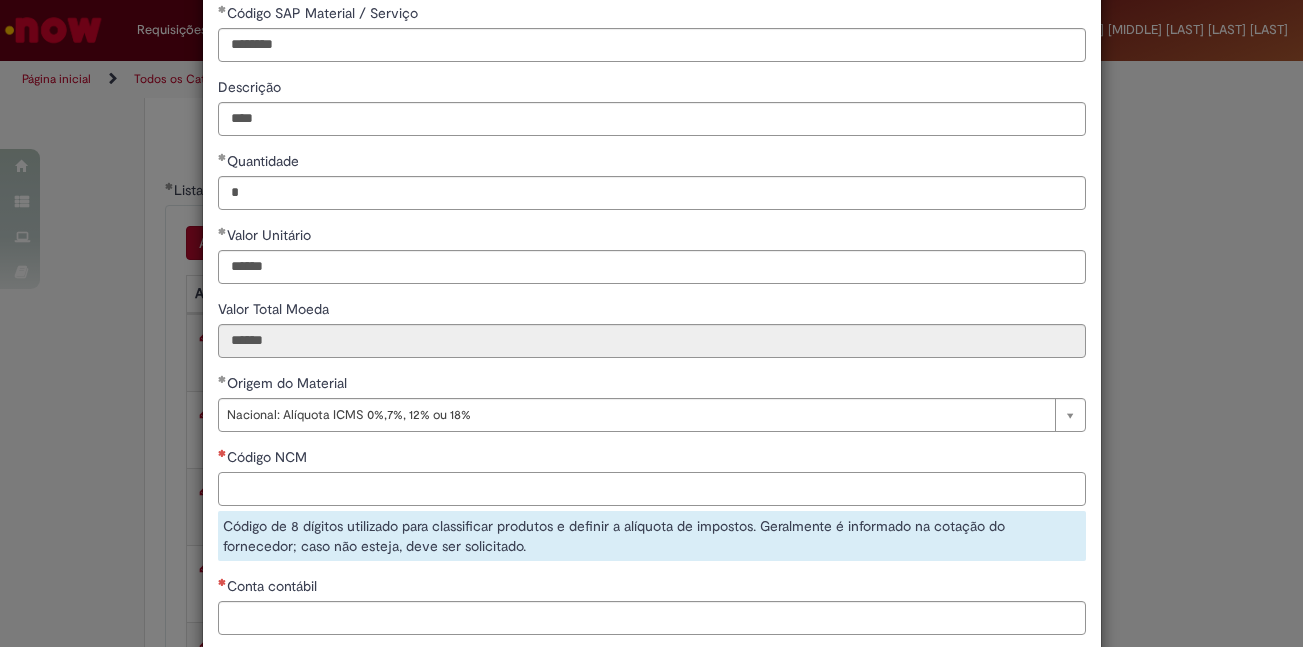 scroll, scrollTop: 288, scrollLeft: 0, axis: vertical 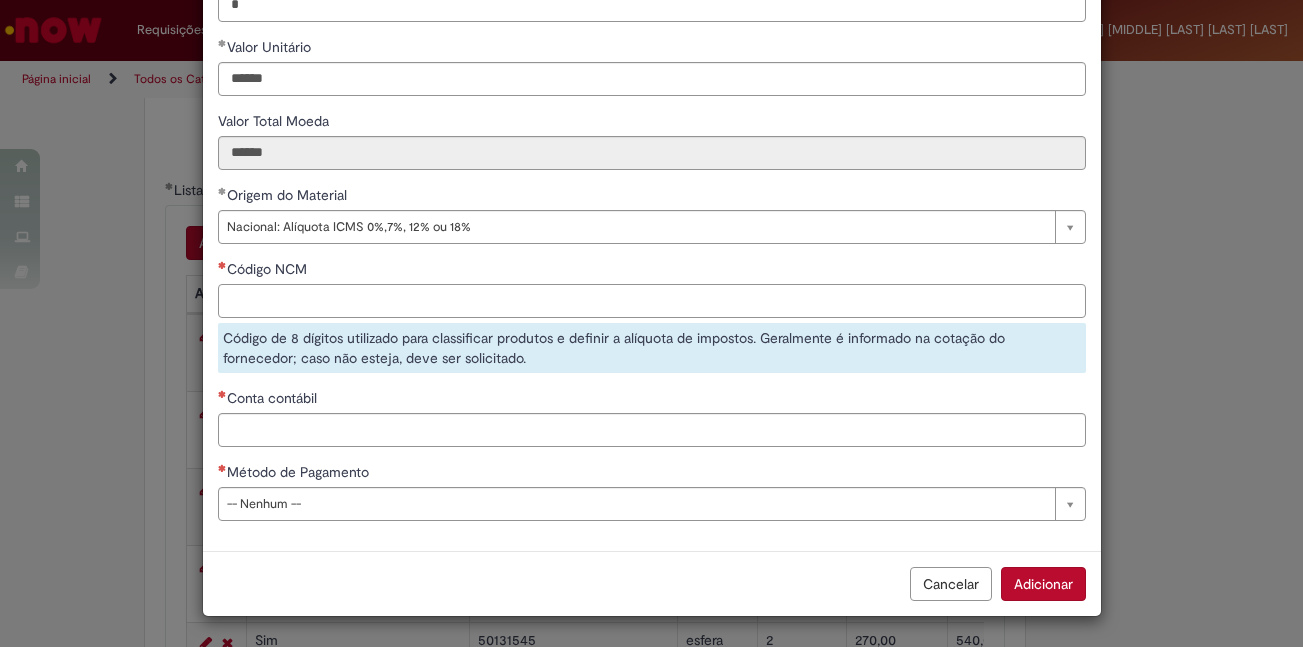 paste on "********" 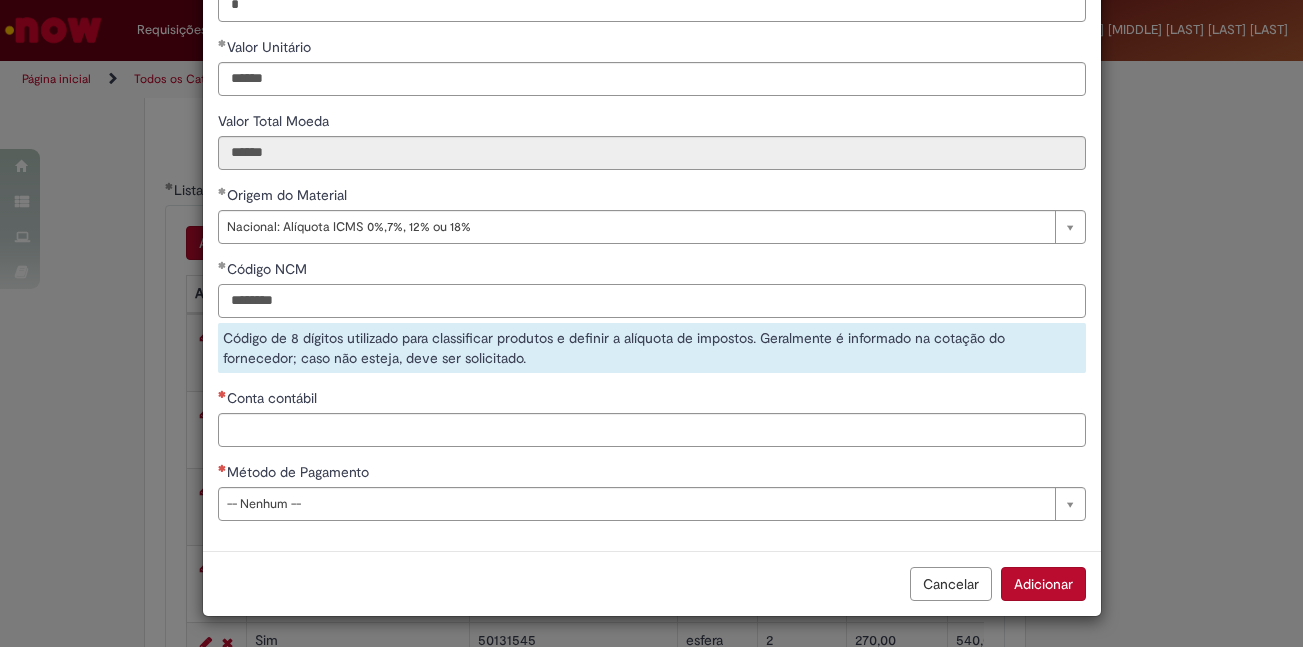 type on "********" 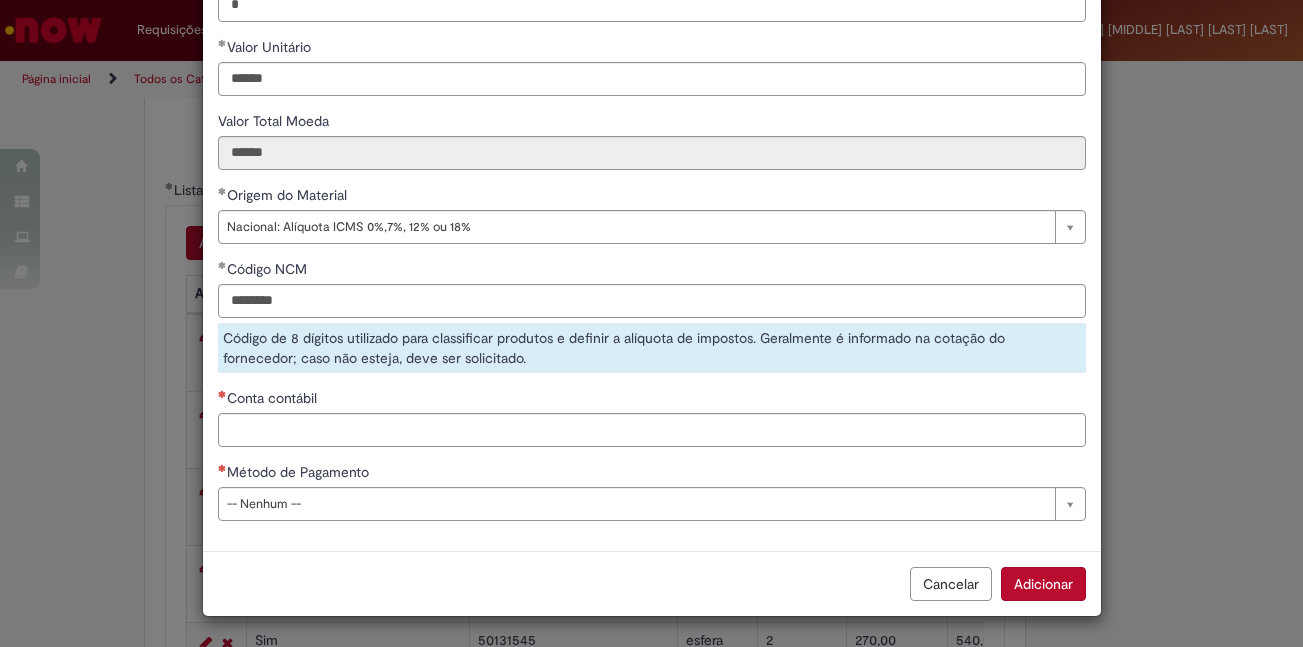 scroll, scrollTop: 233, scrollLeft: 0, axis: vertical 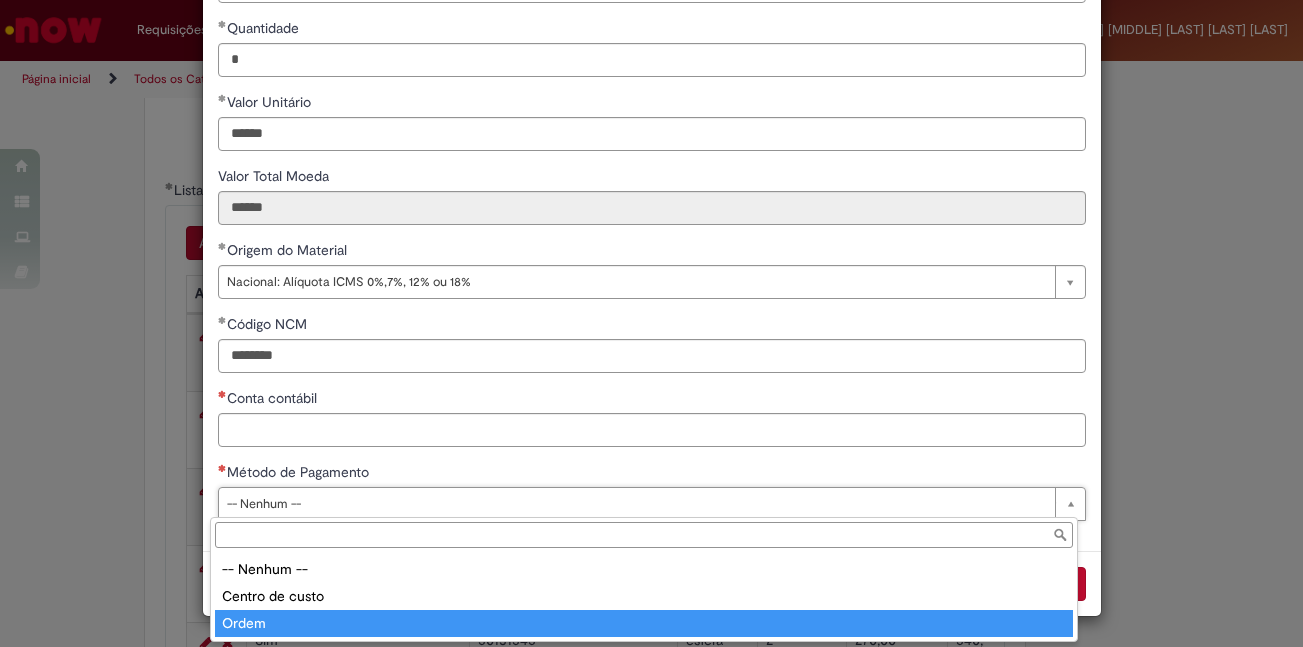 type on "*****" 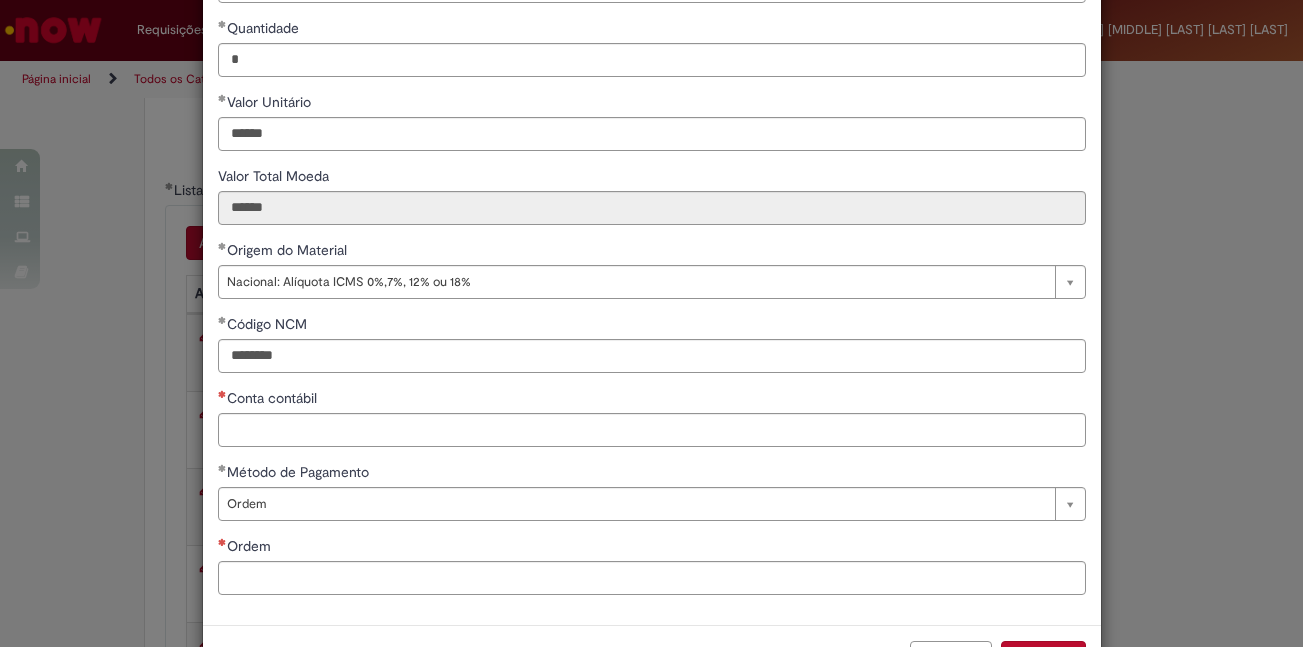 click on "**********" at bounding box center (652, 240) 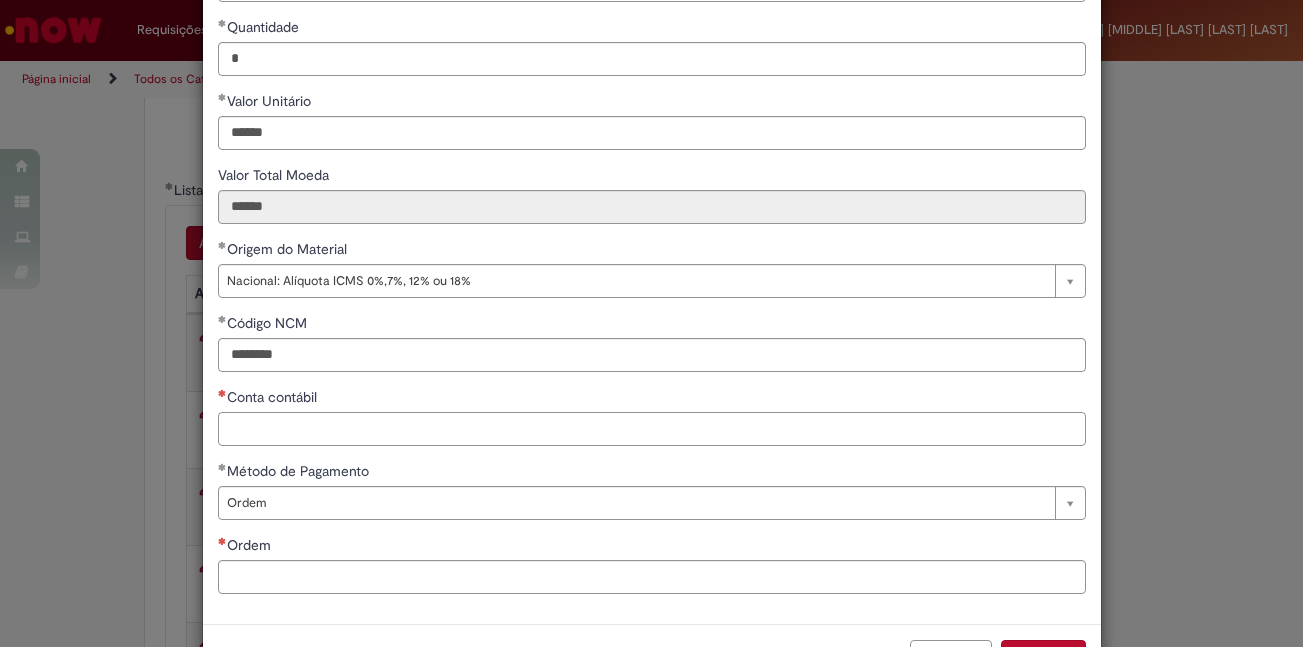 click on "Conta contábil" at bounding box center [652, 429] 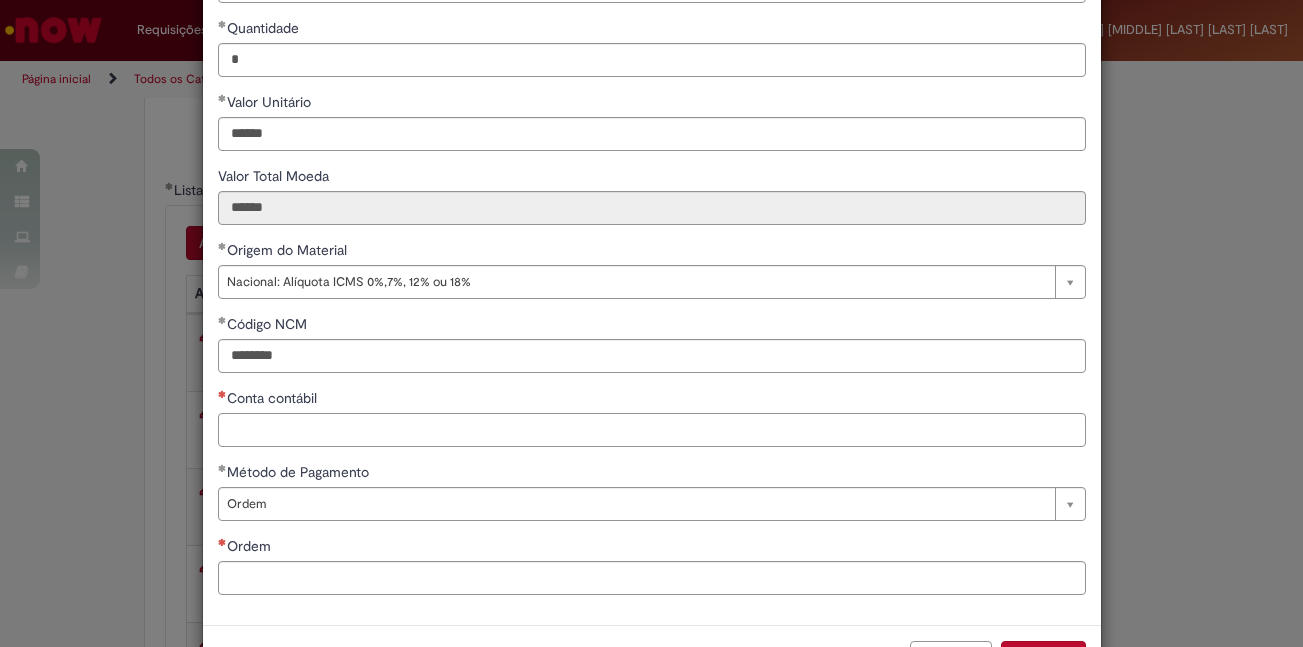 paste on "********" 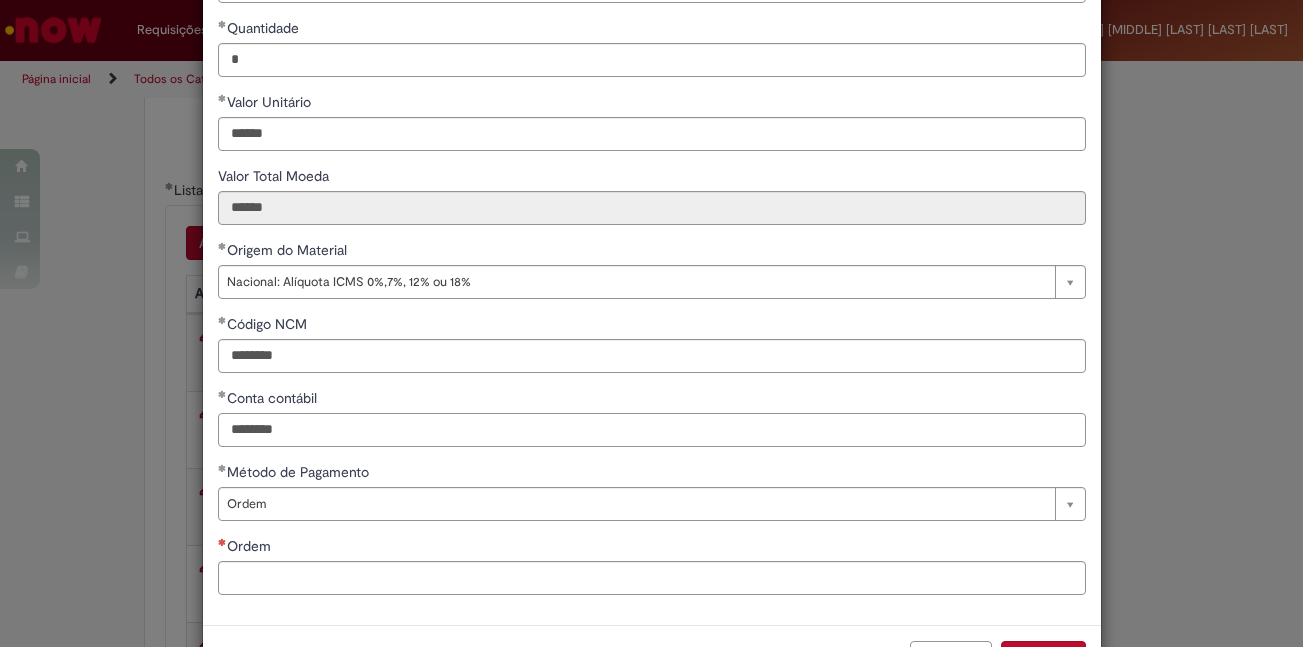 type on "********" 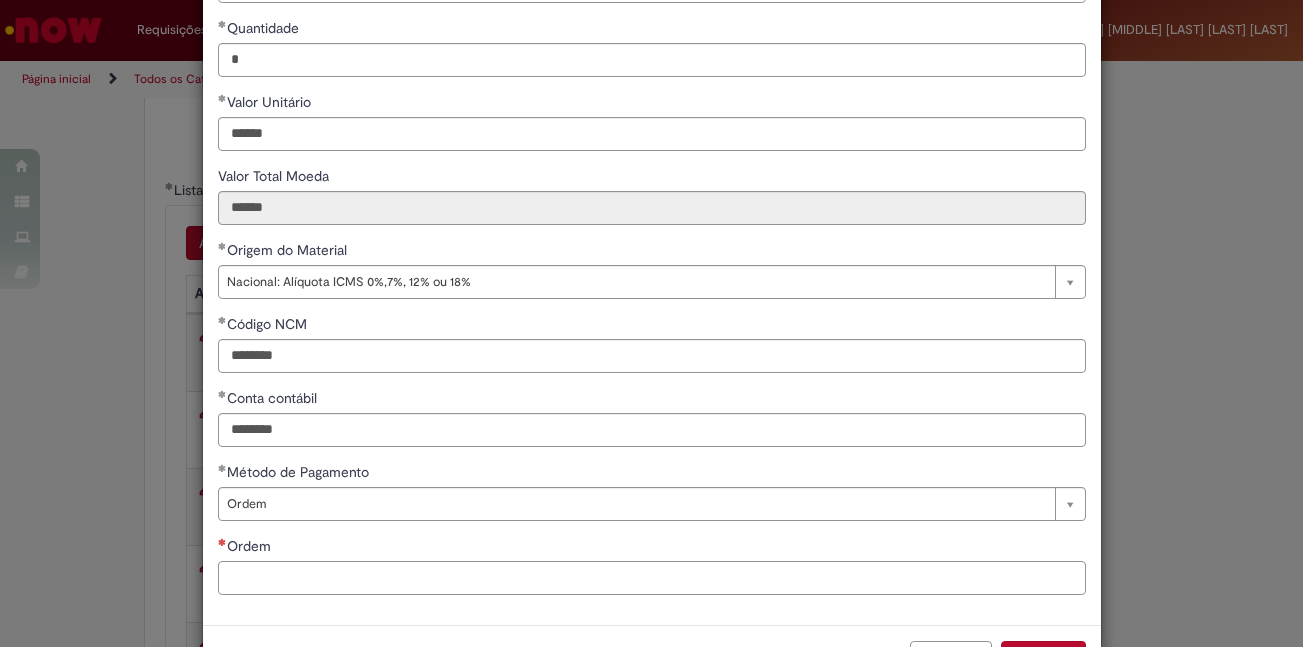 click on "Ordem" at bounding box center [652, 578] 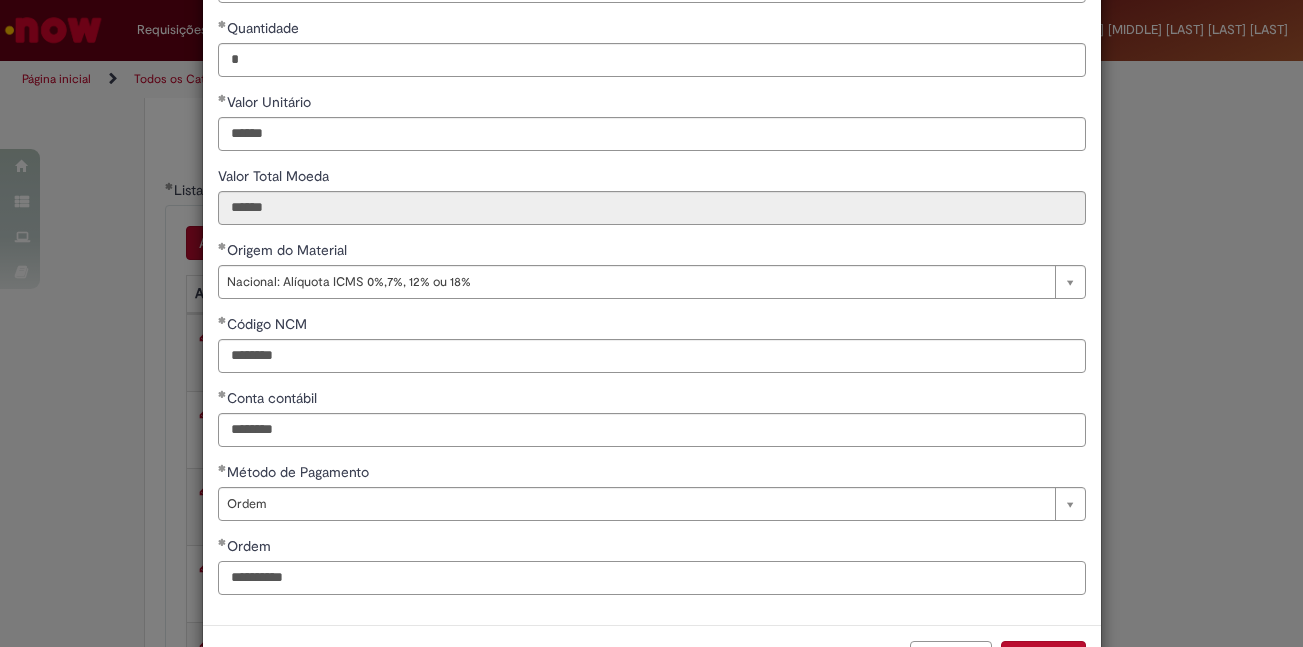 scroll, scrollTop: 307, scrollLeft: 0, axis: vertical 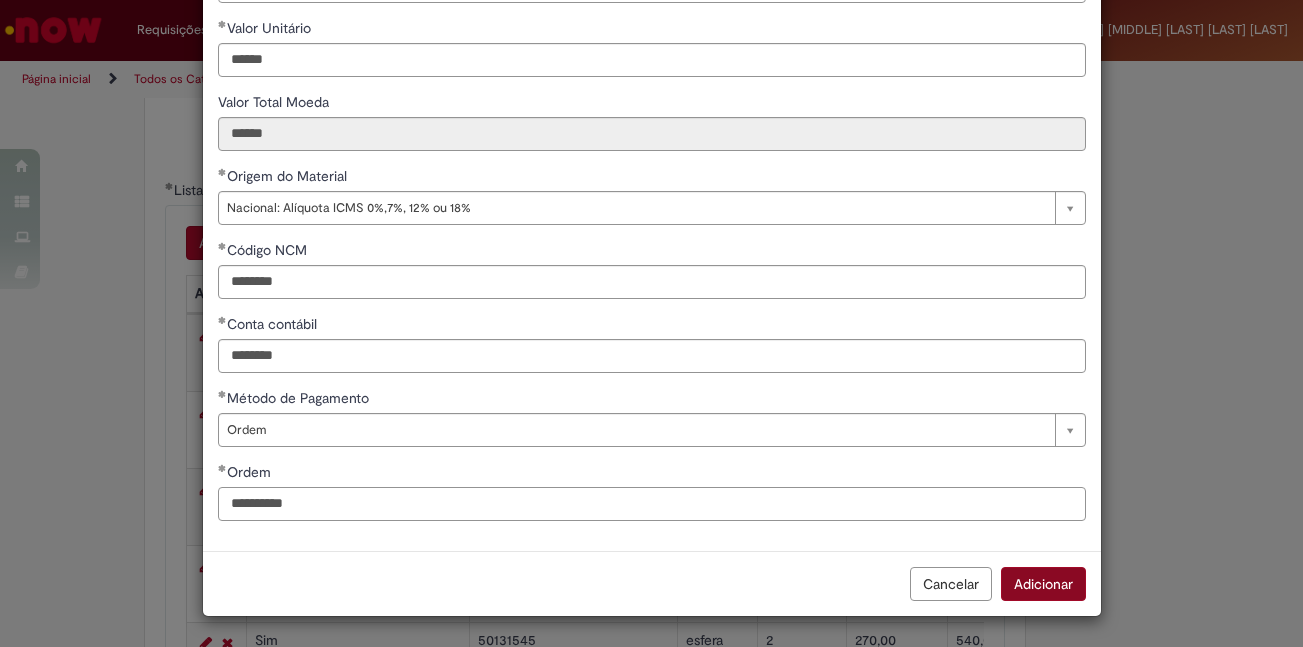 type on "**********" 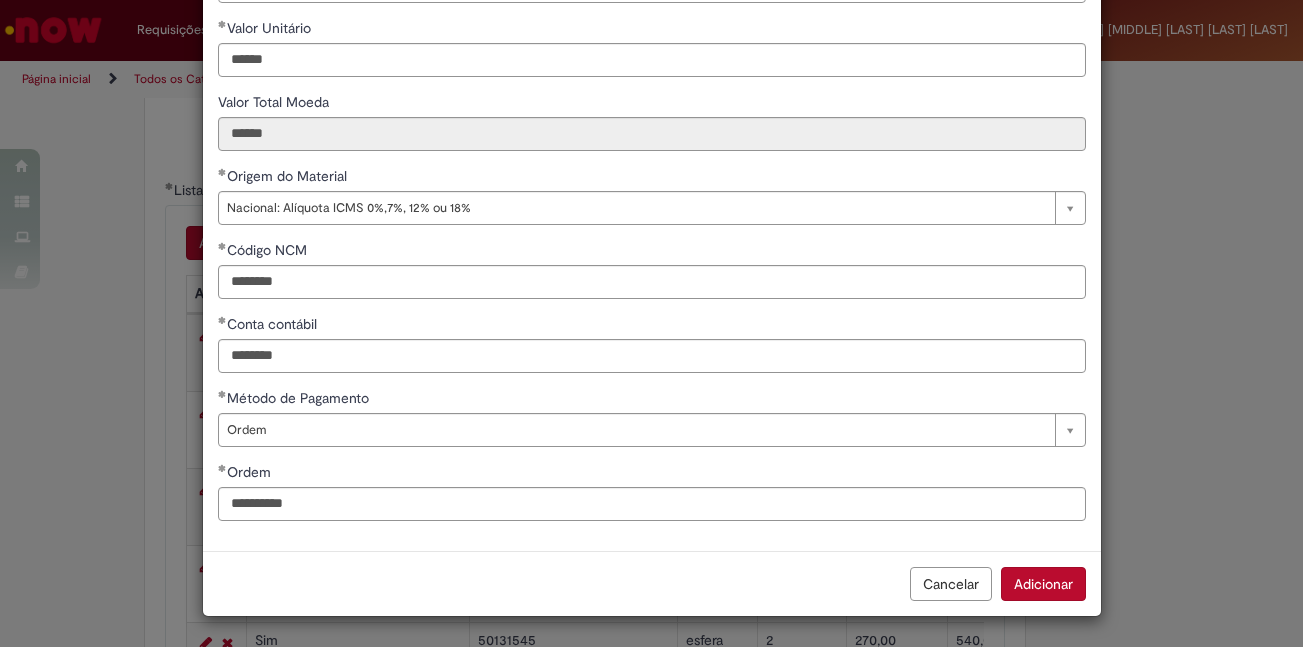 click on "Adicionar" at bounding box center (1043, 584) 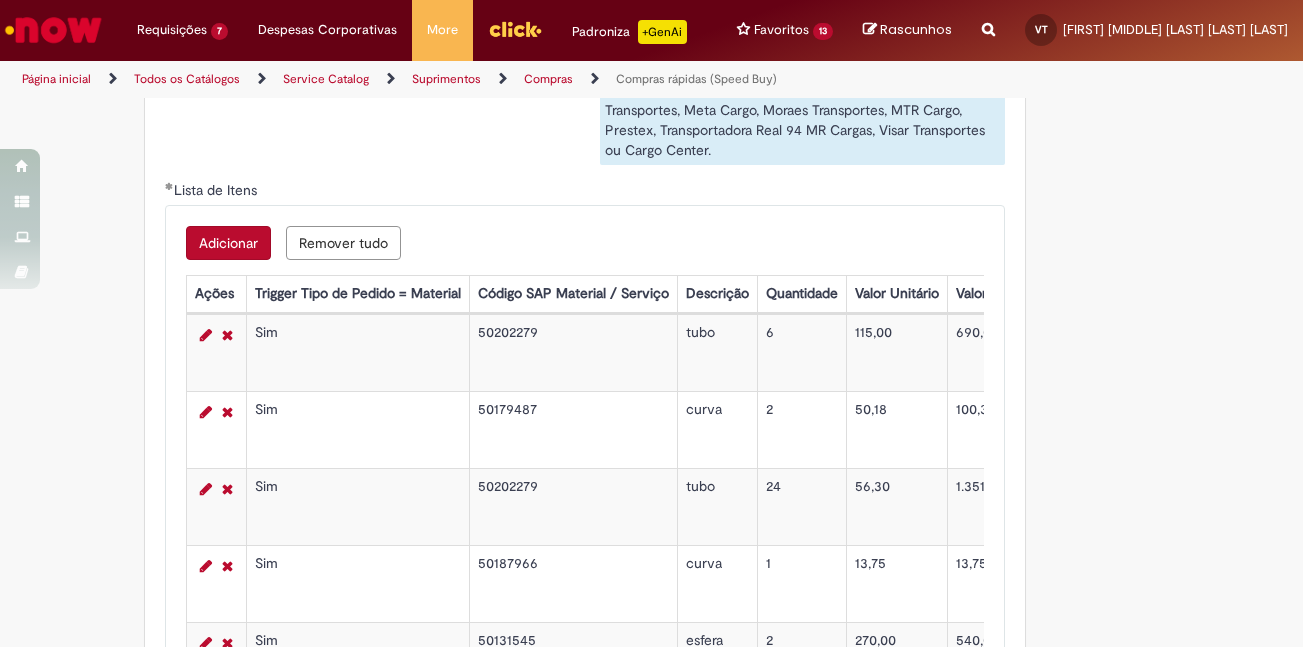 scroll, scrollTop: 3600, scrollLeft: 0, axis: vertical 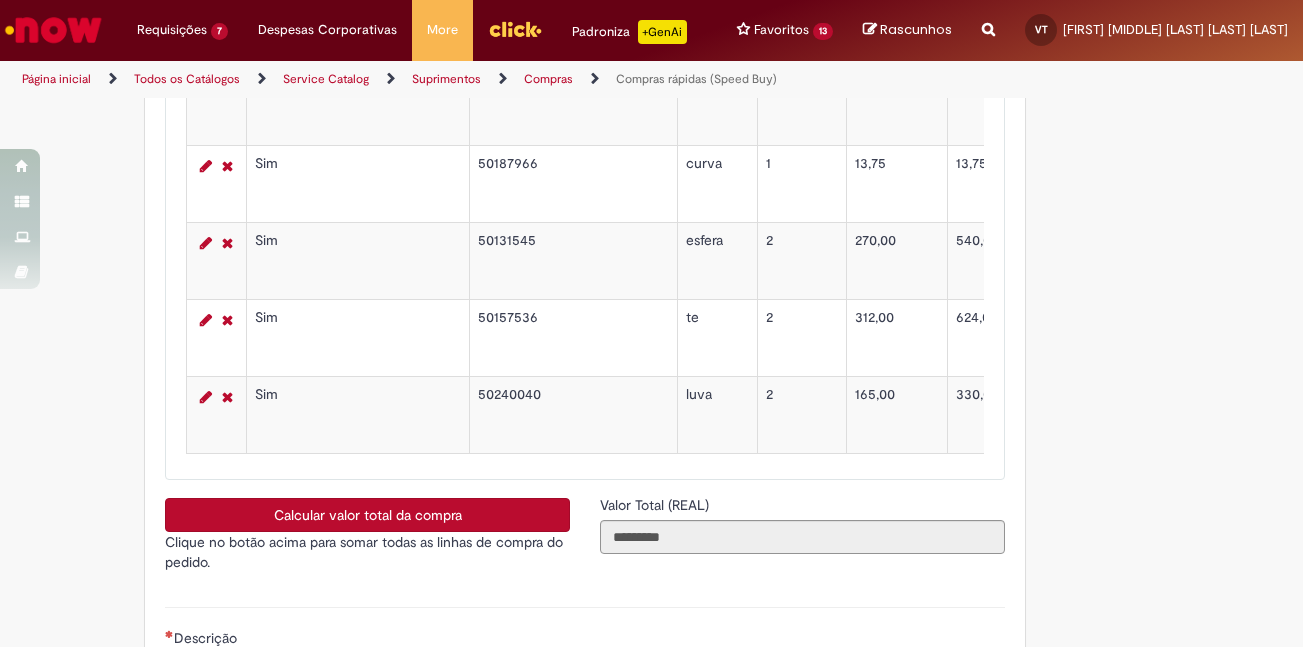 click on "Calcular valor total da compra" at bounding box center [367, 515] 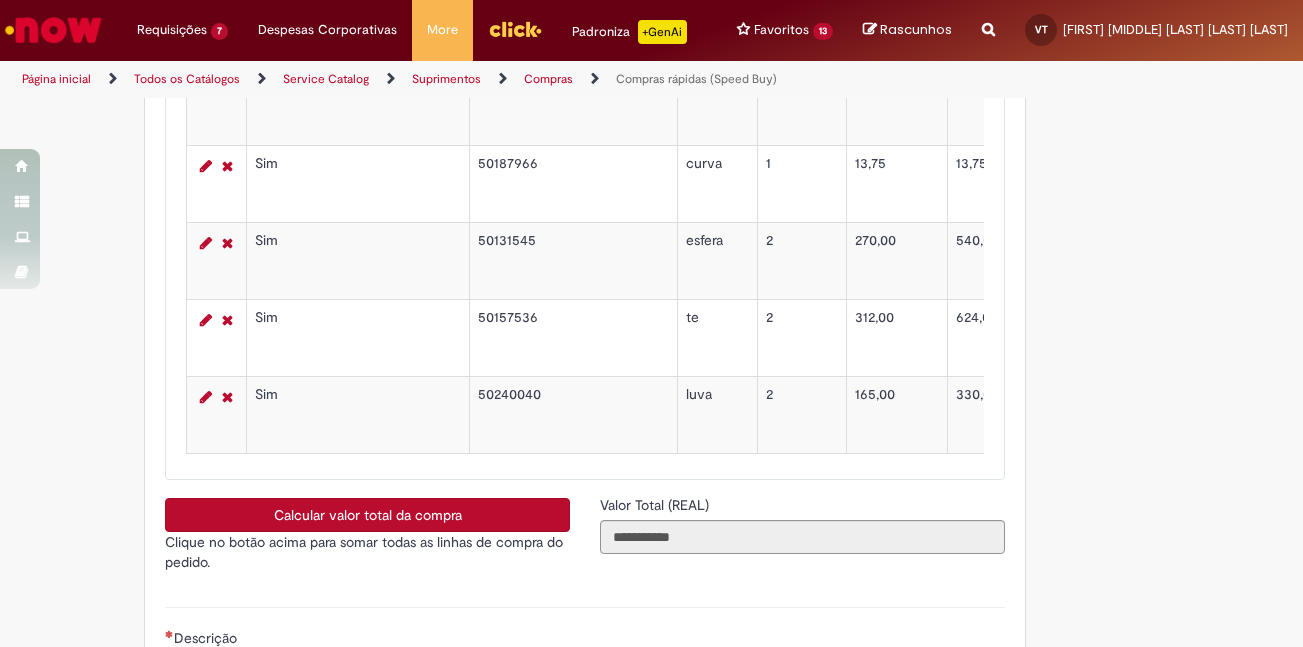 type 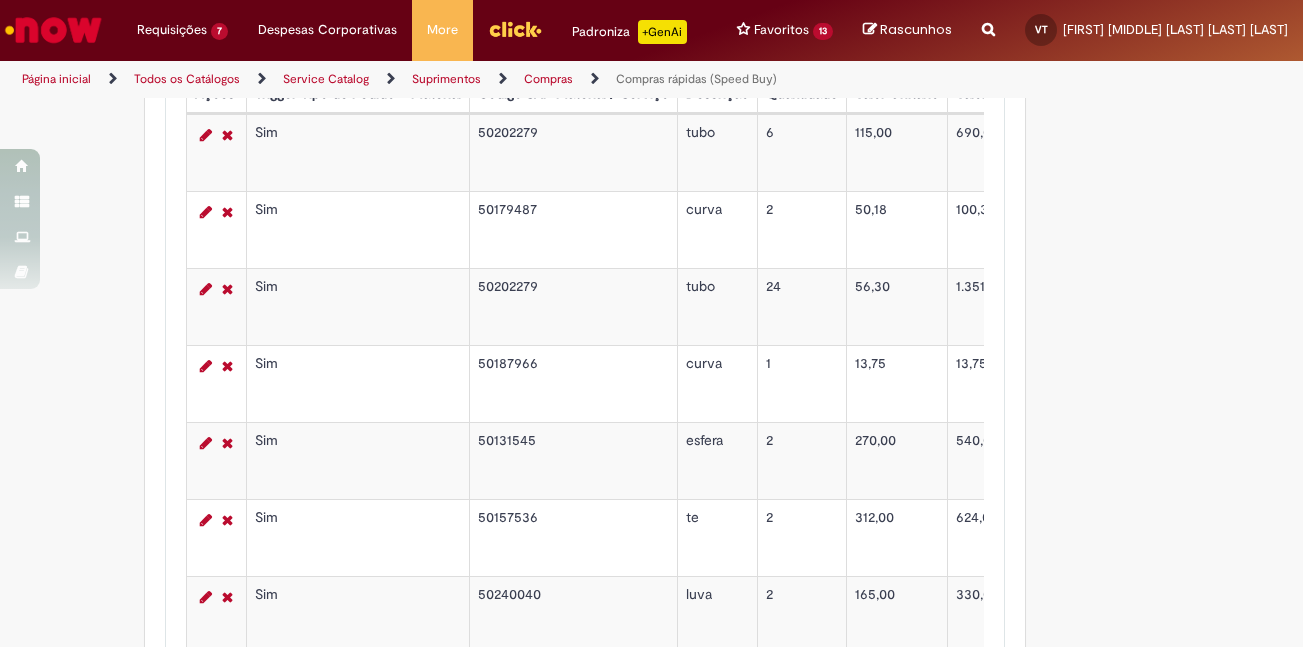 scroll, scrollTop: 3500, scrollLeft: 0, axis: vertical 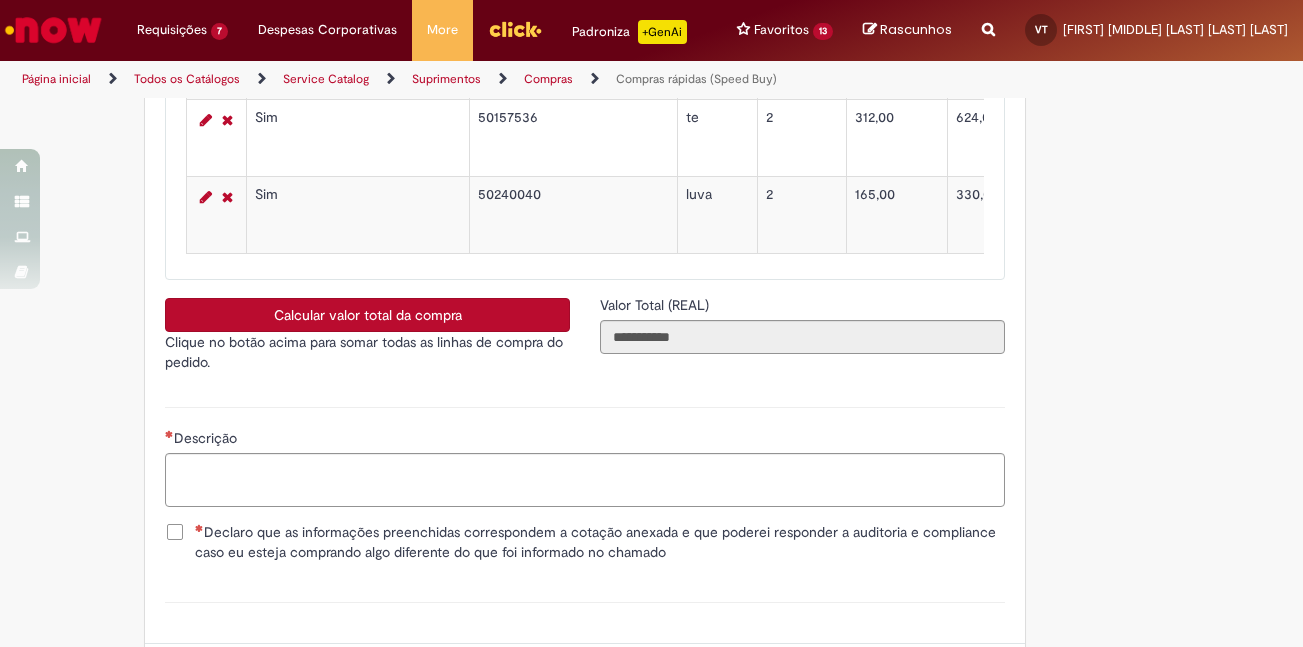 click on "Declaro que as informações preenchidas correspondem a cotação anexada e que poderei responder a auditoria e compliance caso eu esteja comprando algo diferente do que foi informado no chamado" at bounding box center [600, 542] 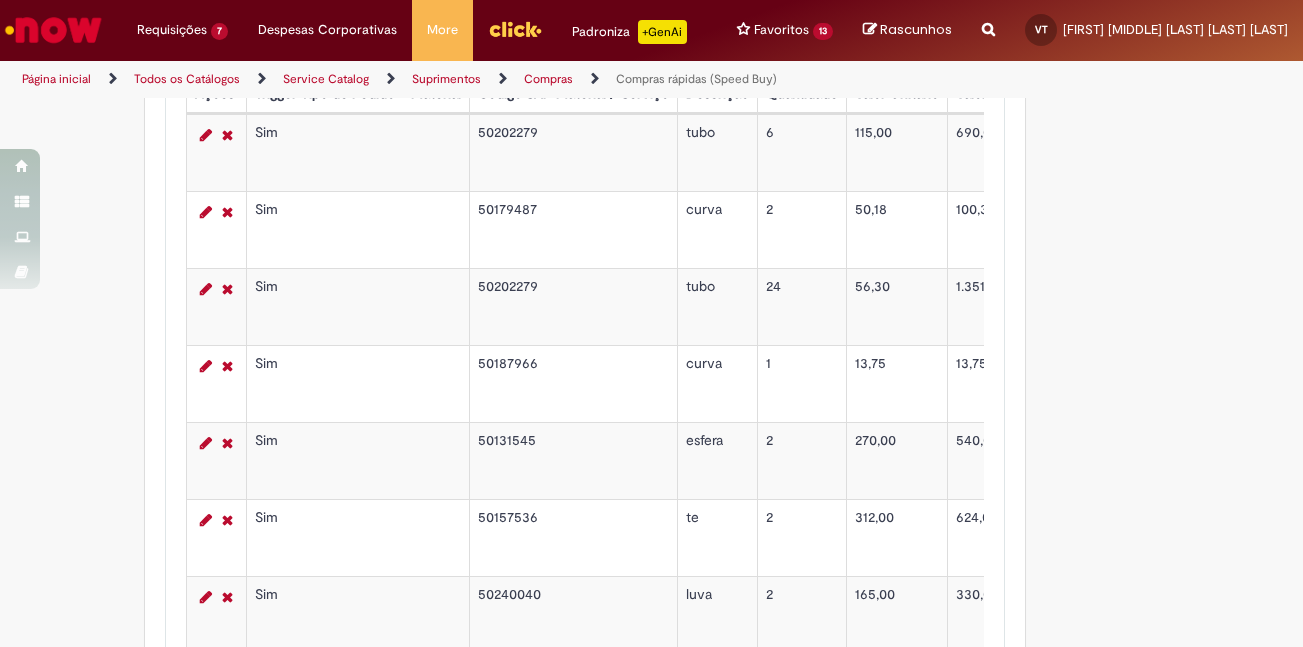 scroll, scrollTop: 3600, scrollLeft: 0, axis: vertical 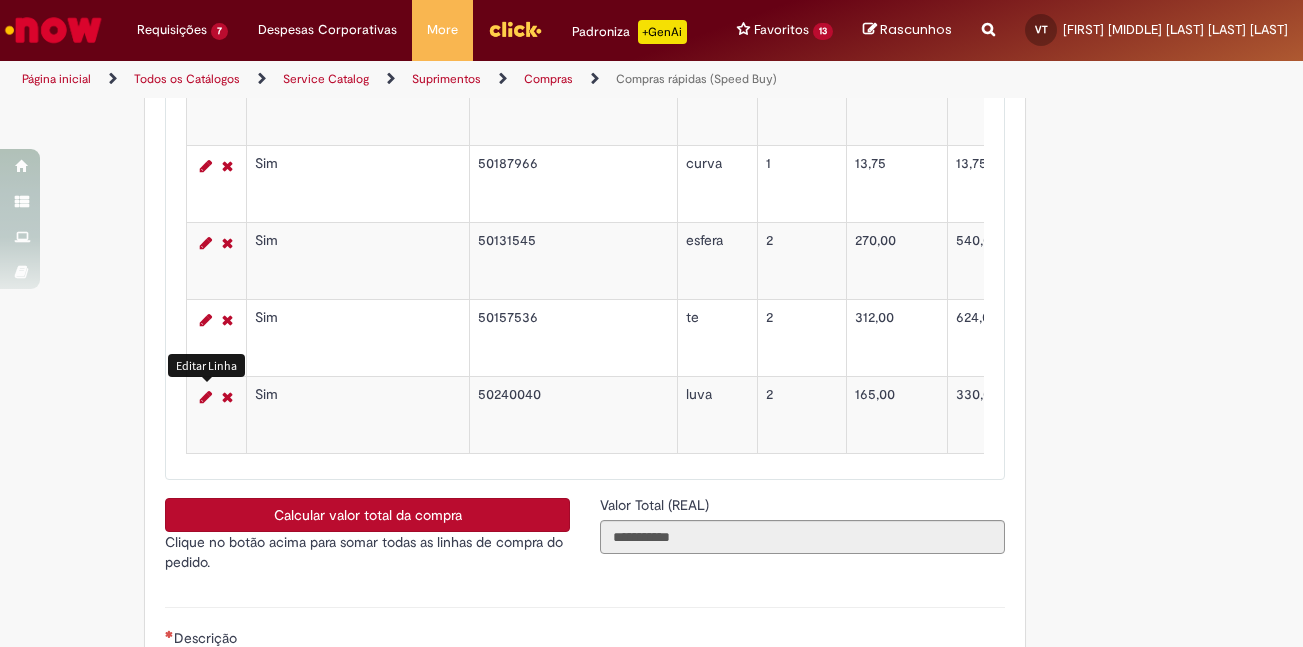 click at bounding box center [206, 397] 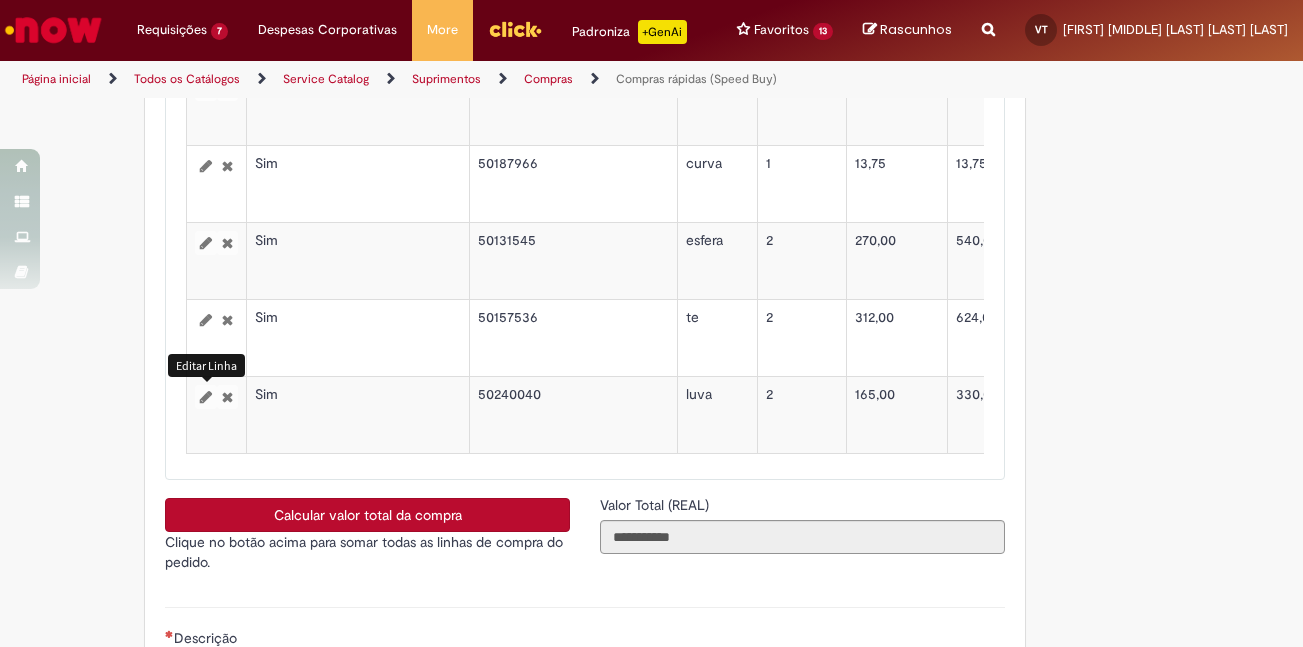 select on "*" 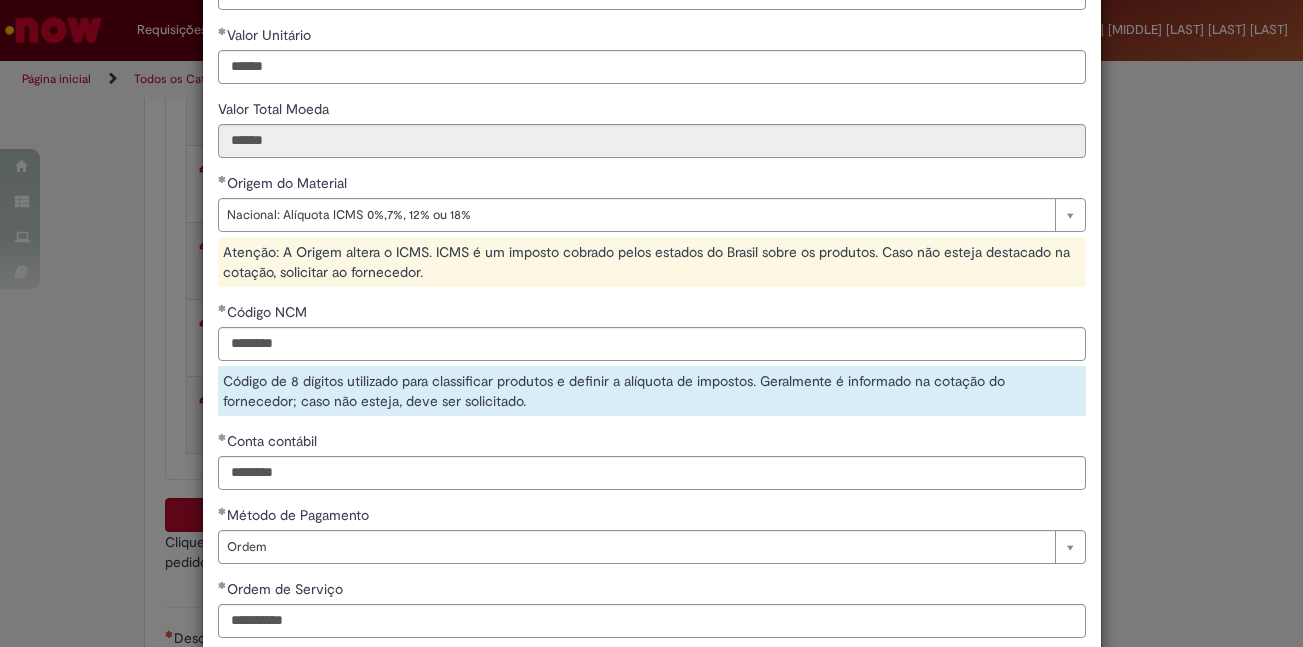 scroll, scrollTop: 417, scrollLeft: 0, axis: vertical 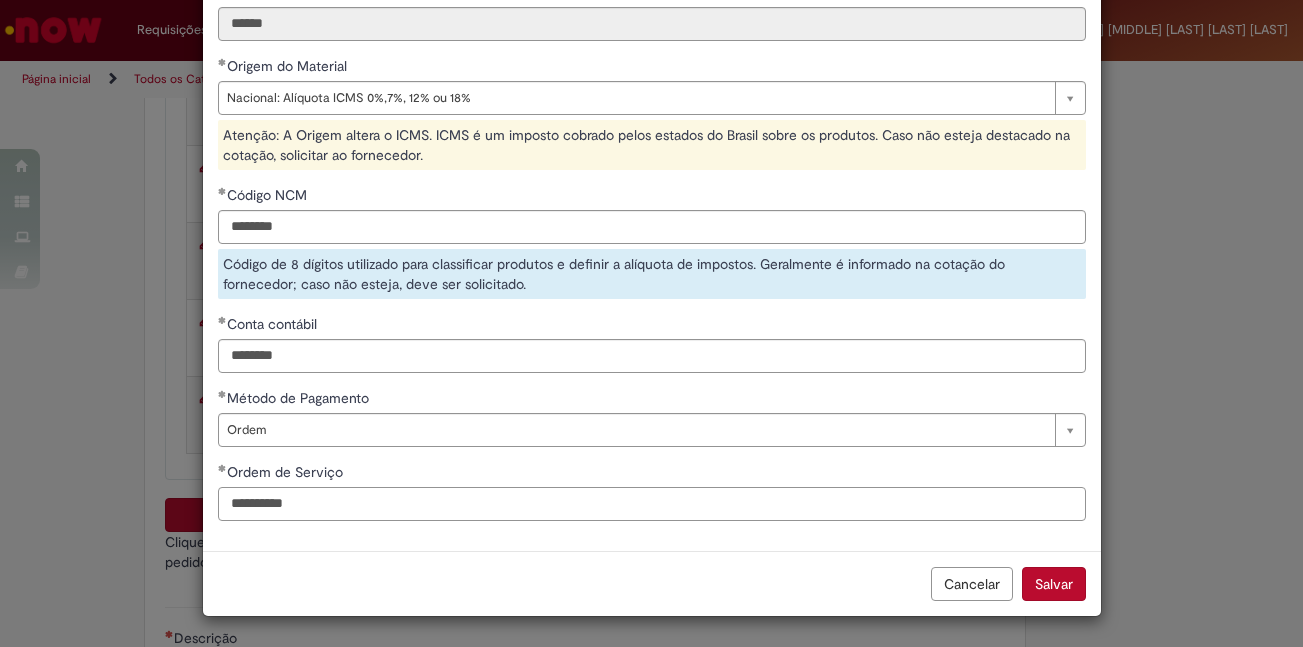 drag, startPoint x: 308, startPoint y: 510, endPoint x: 110, endPoint y: 494, distance: 198.64542 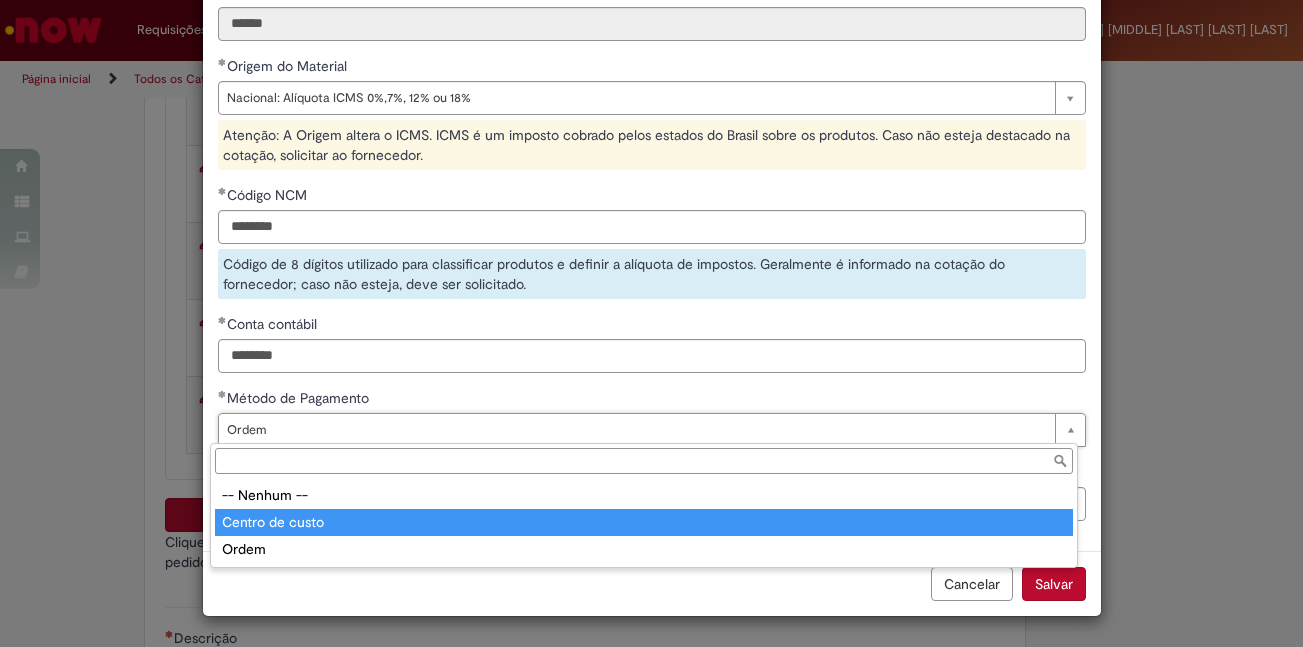 type on "**********" 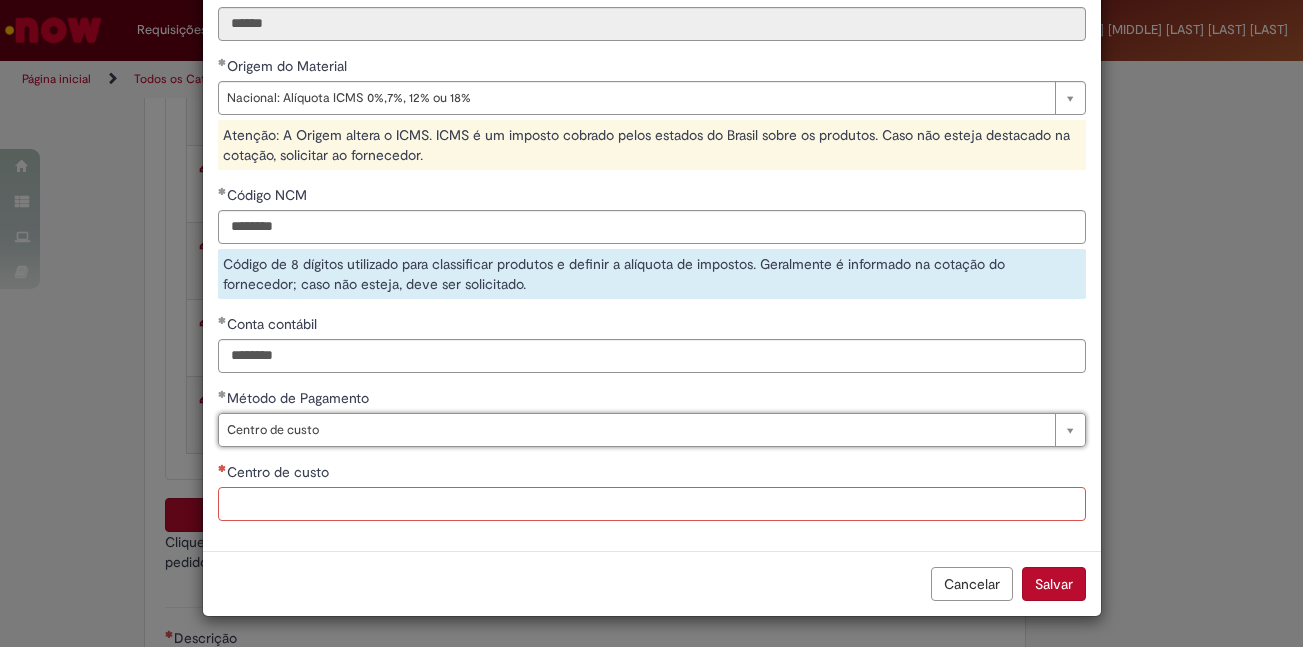 click on "Centro de custo" at bounding box center (652, 504) 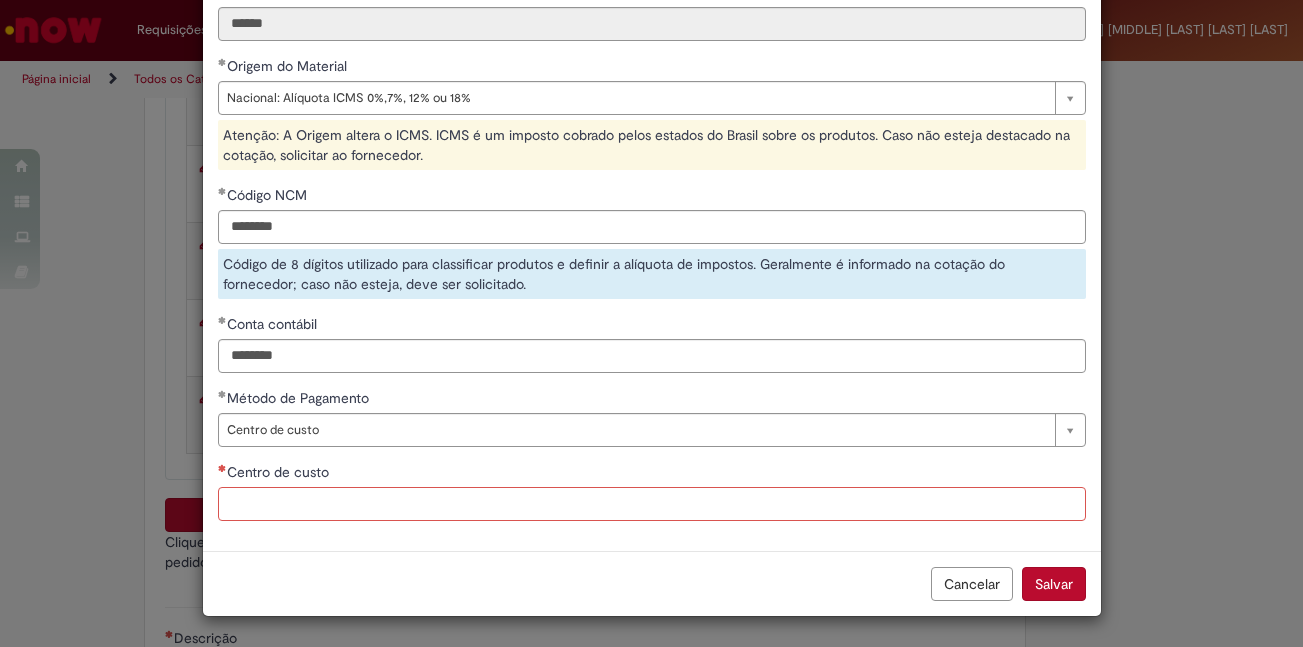paste on "**********" 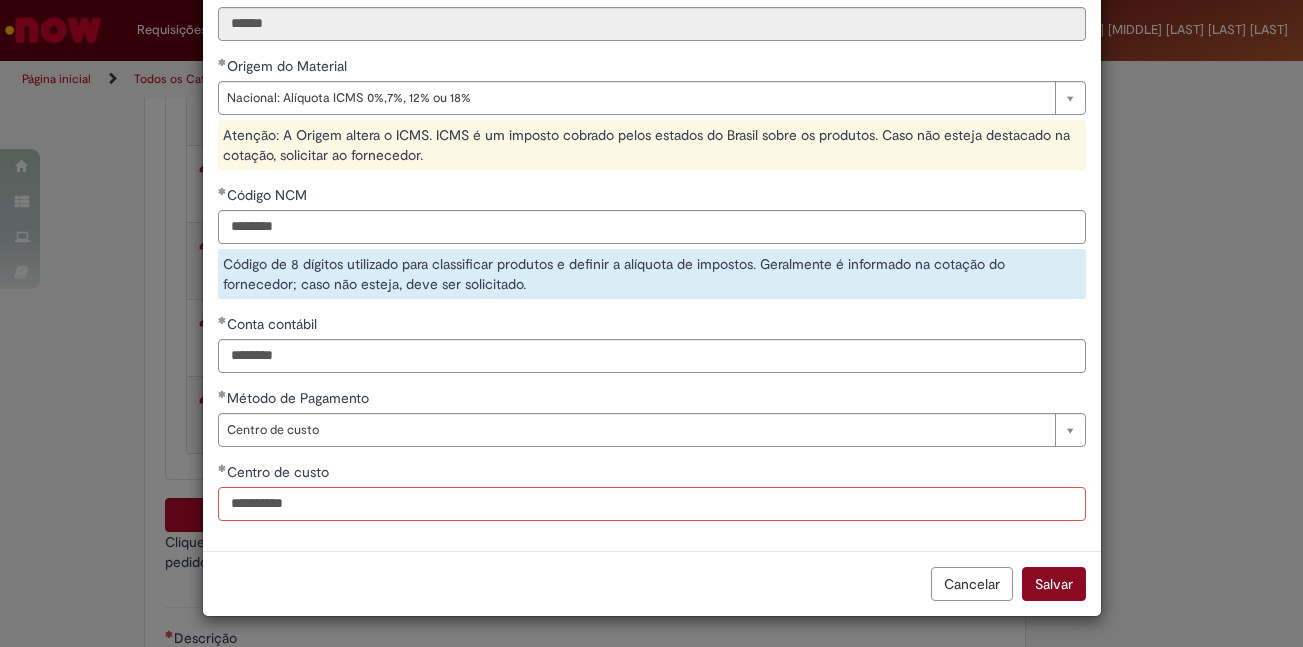 type on "**********" 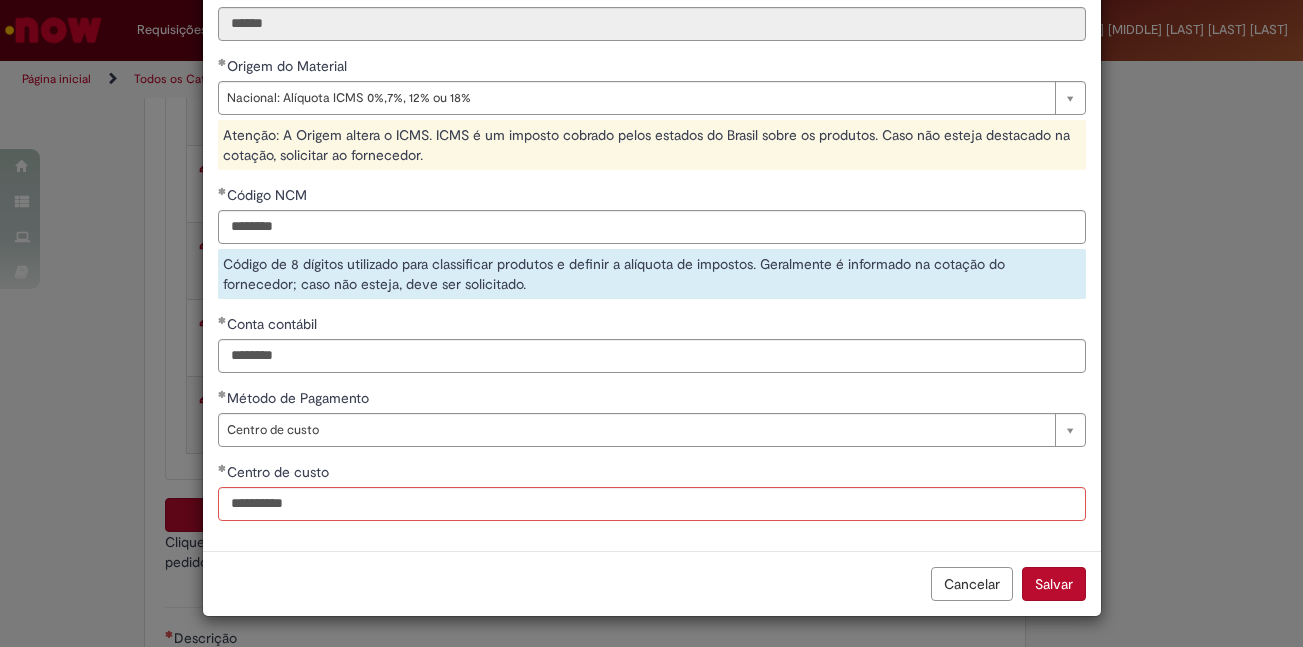 click on "Salvar" at bounding box center [1054, 584] 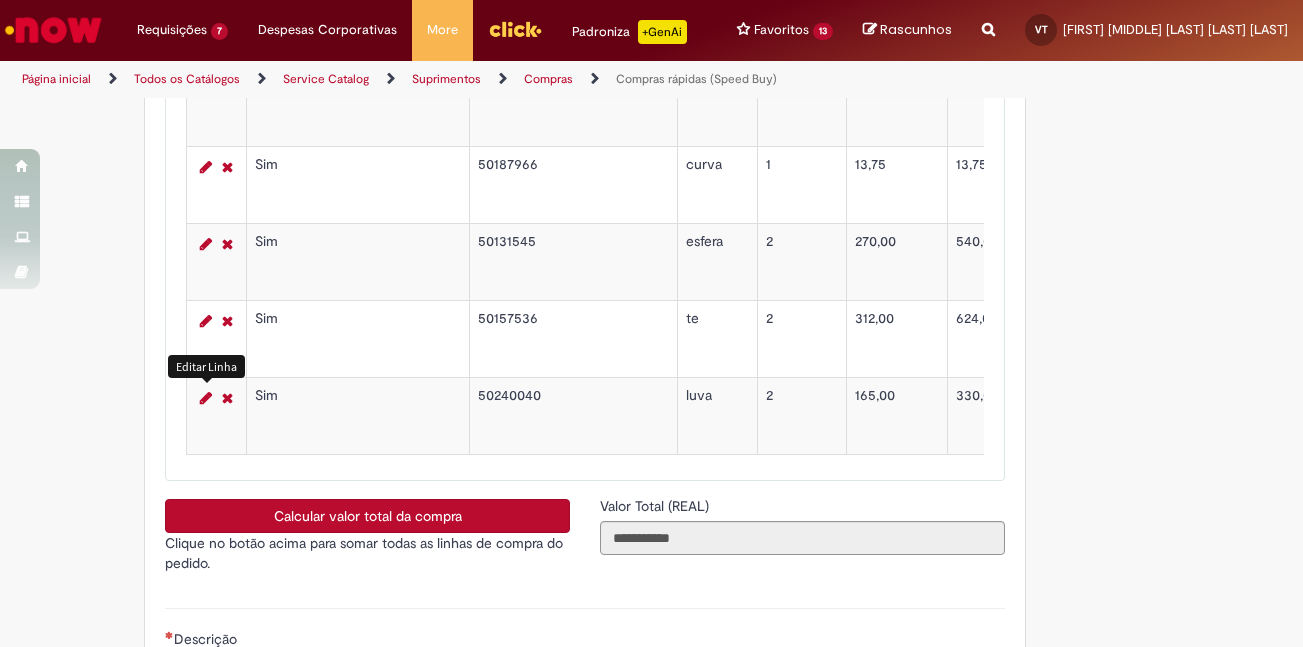 scroll, scrollTop: 3600, scrollLeft: 0, axis: vertical 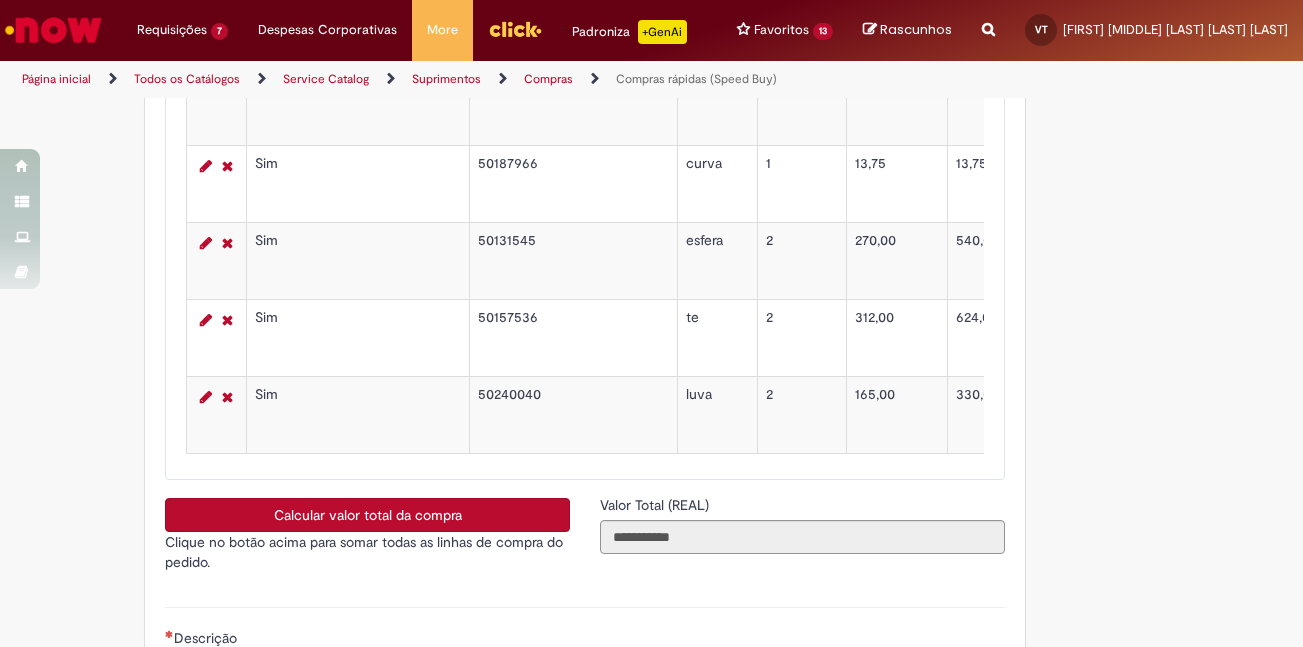 drag, startPoint x: 521, startPoint y: 474, endPoint x: 652, endPoint y: 483, distance: 131.30879 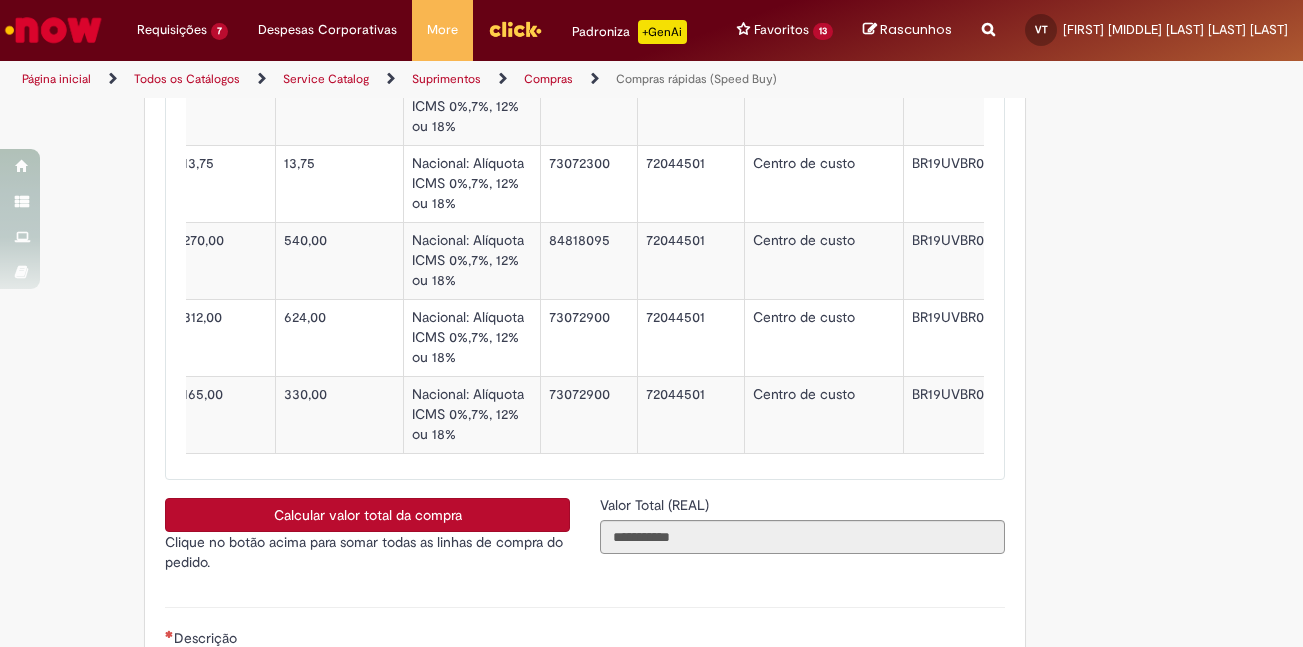 scroll, scrollTop: 0, scrollLeft: 728, axis: horizontal 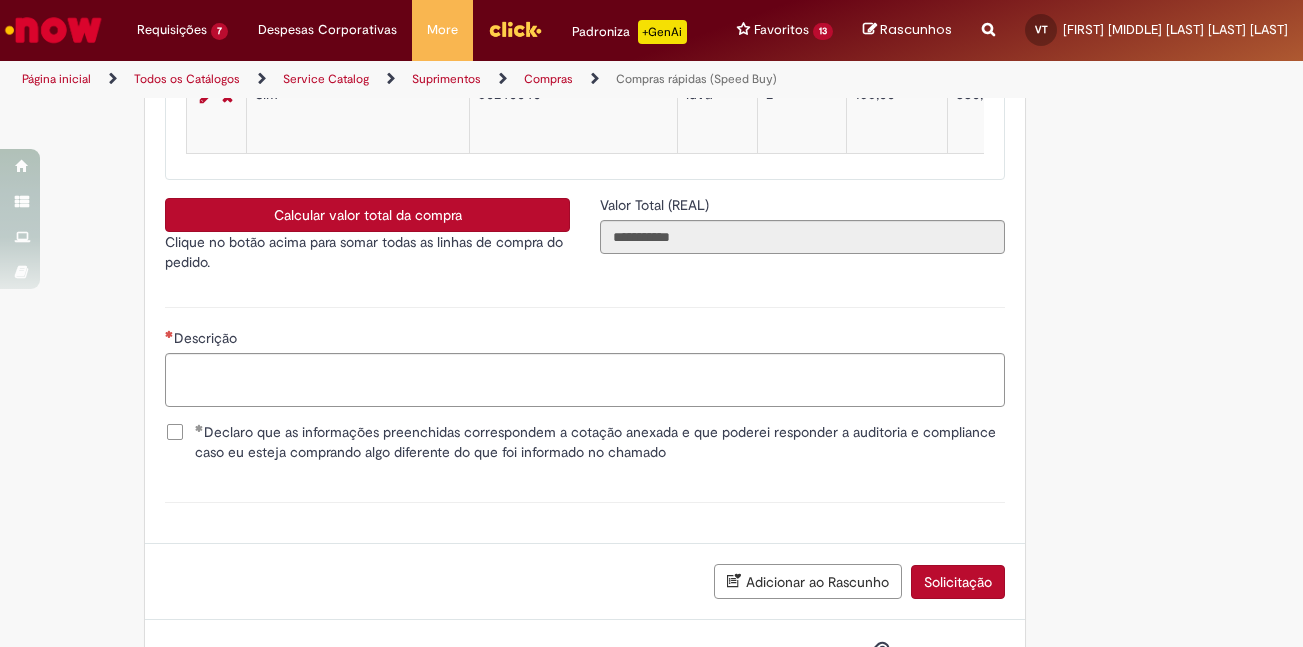 click on "Descrição" at bounding box center [585, 354] 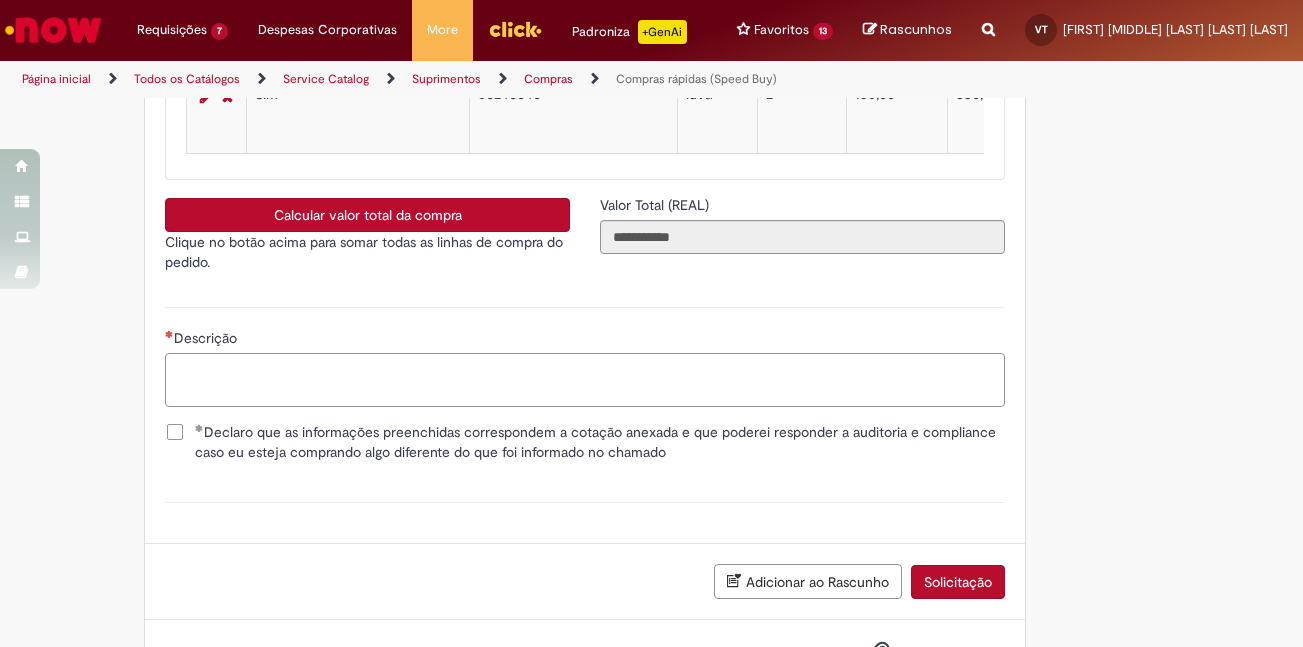 click on "Descrição" at bounding box center (585, 380) 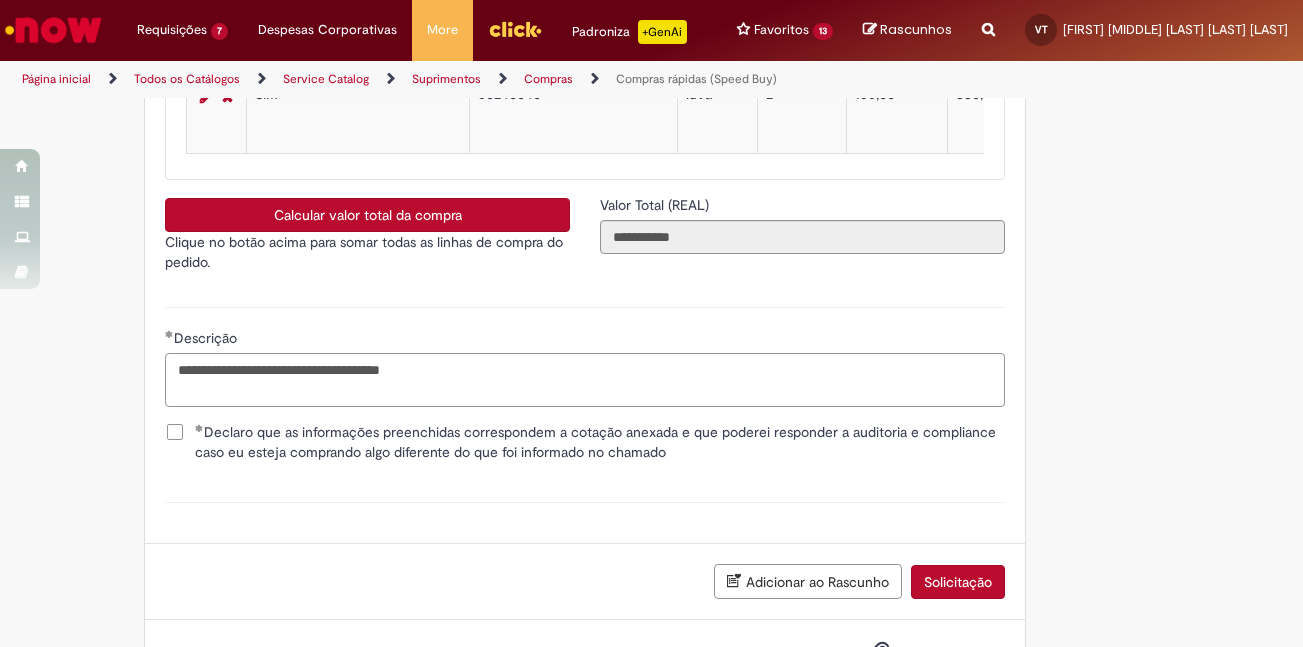 scroll, scrollTop: 4016, scrollLeft: 0, axis: vertical 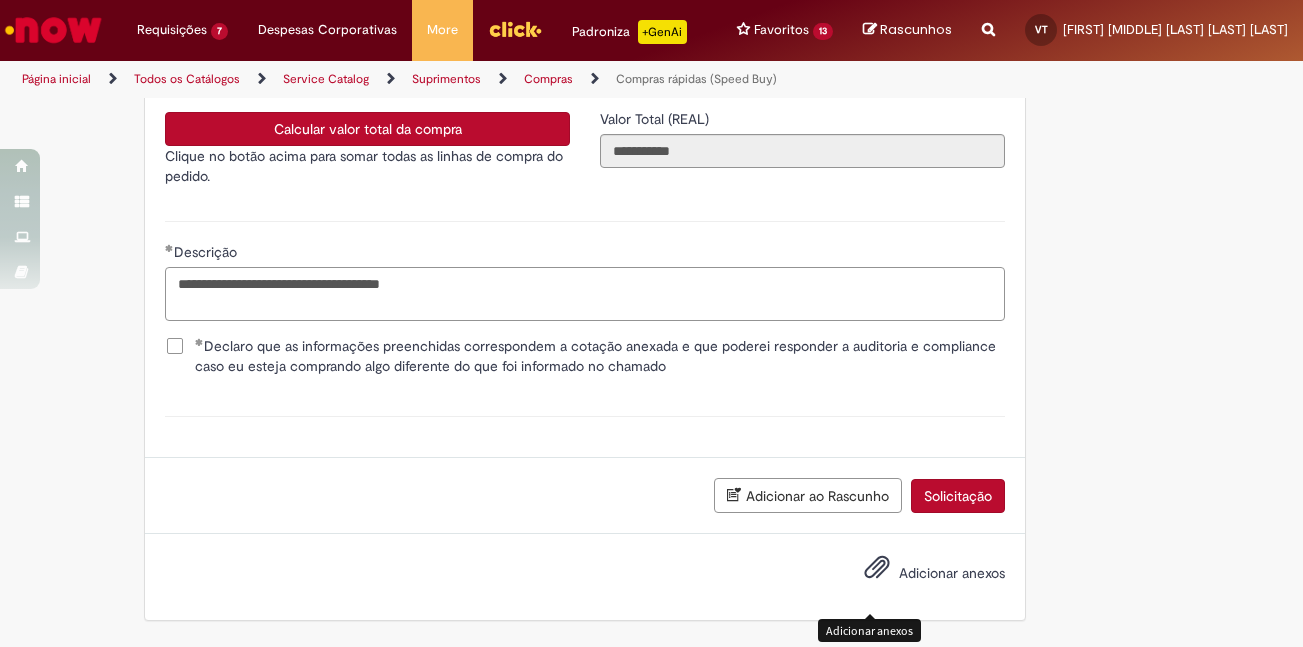 type on "**********" 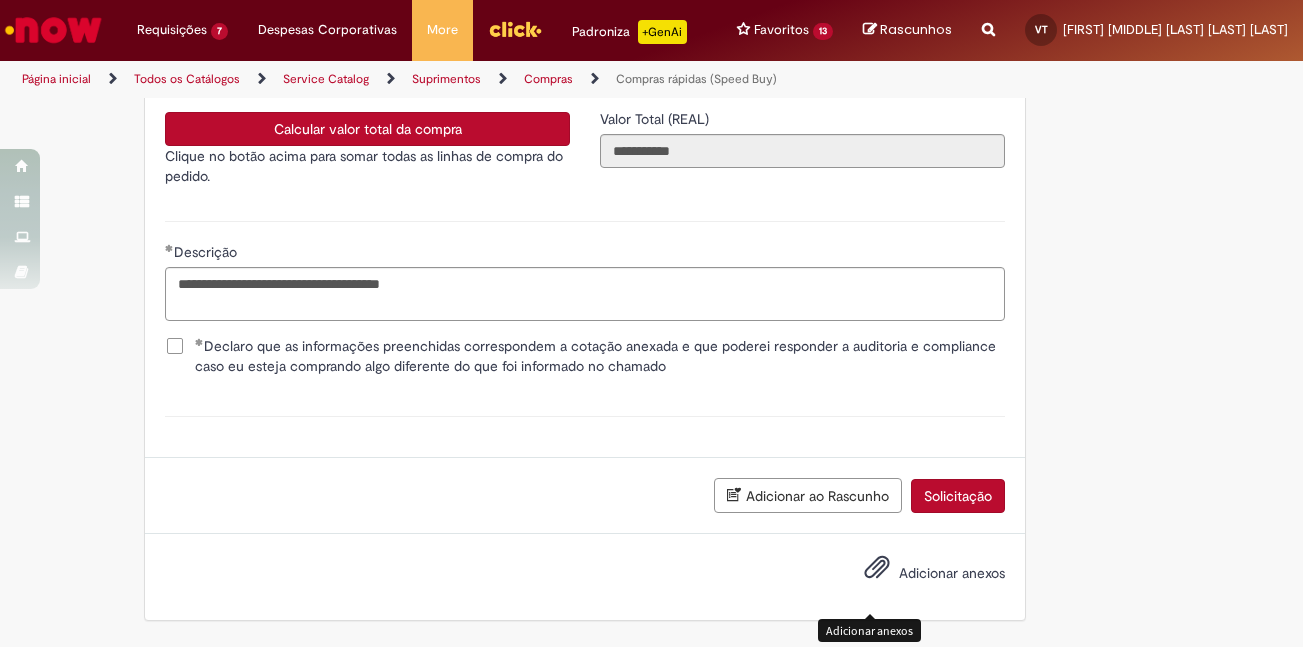click at bounding box center (877, 568) 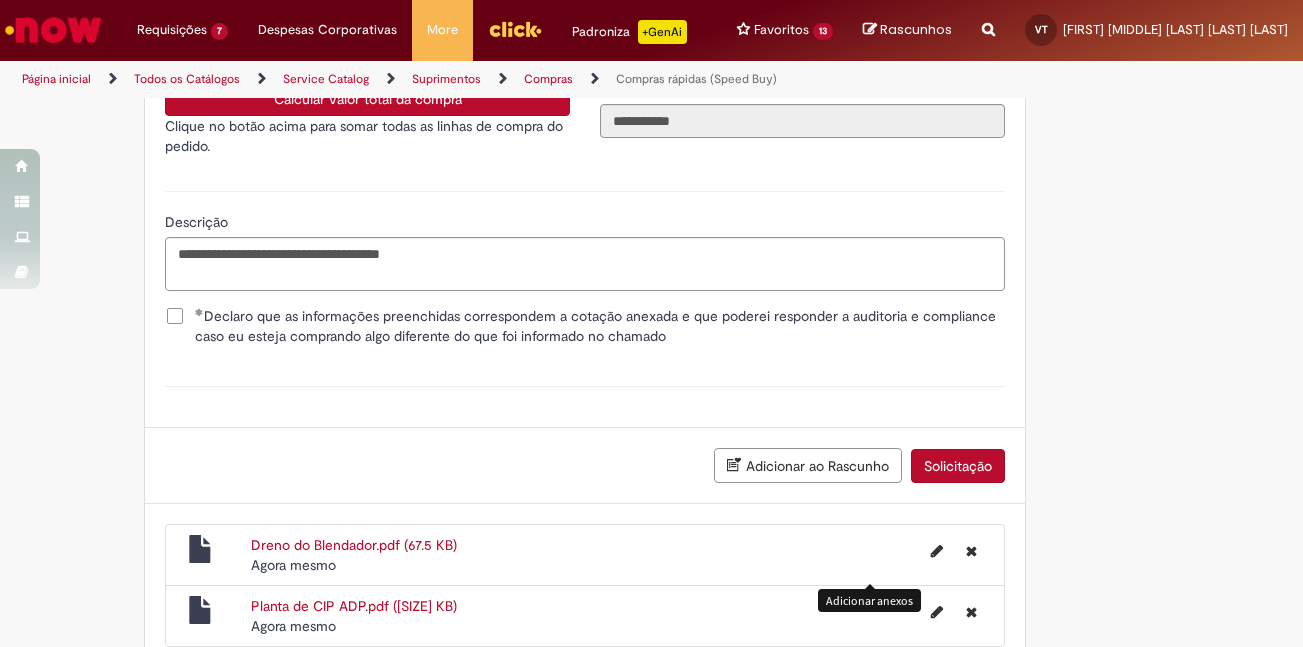 click on "Solicitação" at bounding box center (958, 466) 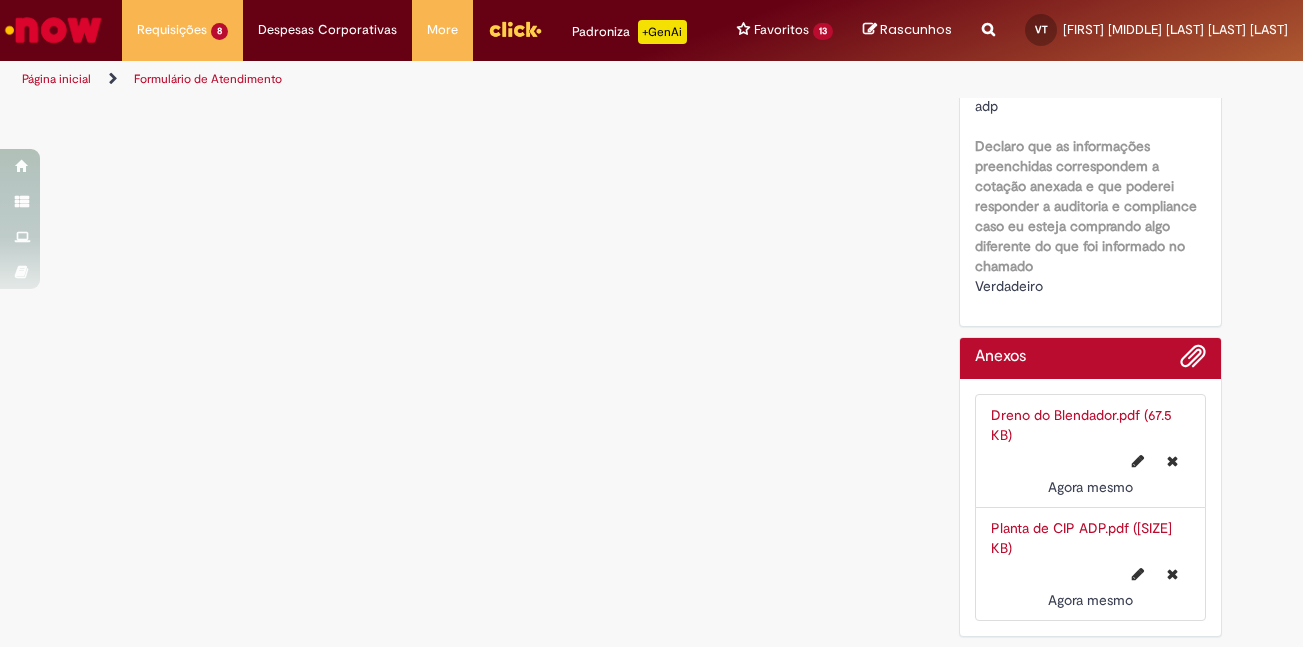 scroll, scrollTop: 0, scrollLeft: 0, axis: both 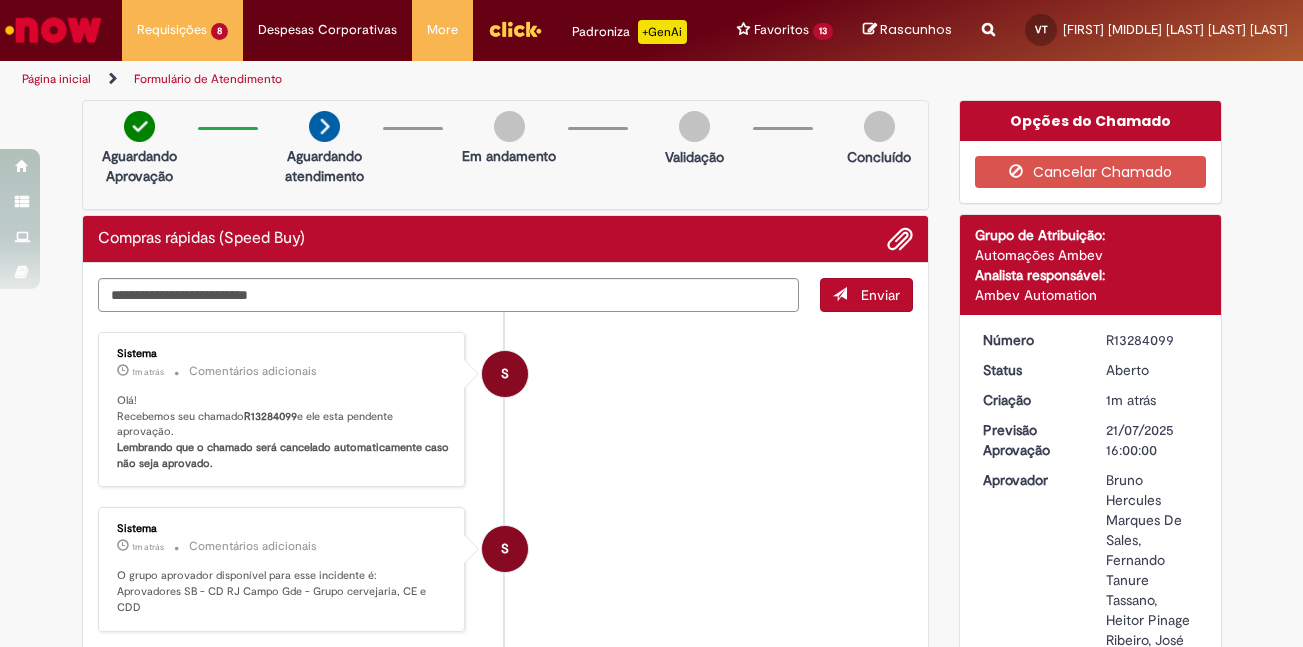 click on "R13284099" at bounding box center (1152, 340) 